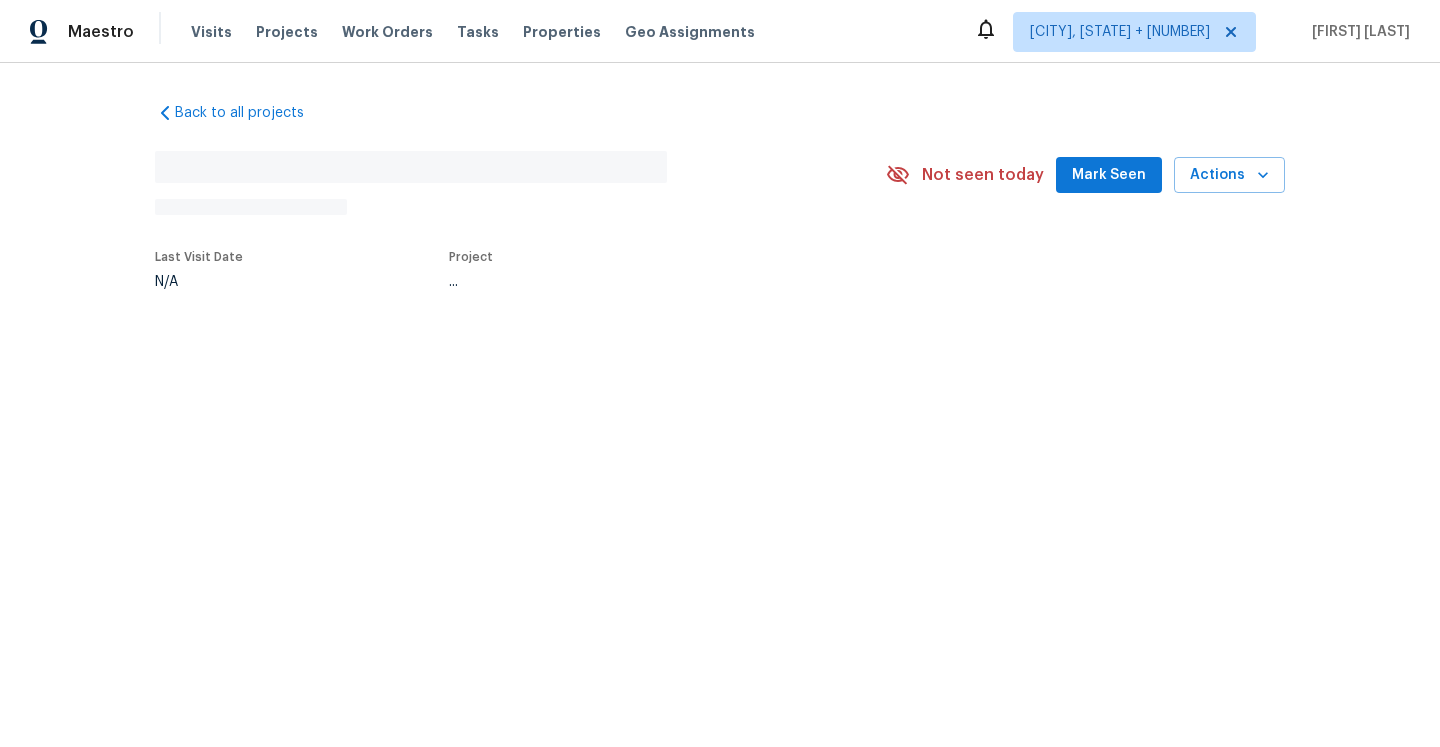 scroll, scrollTop: 0, scrollLeft: 0, axis: both 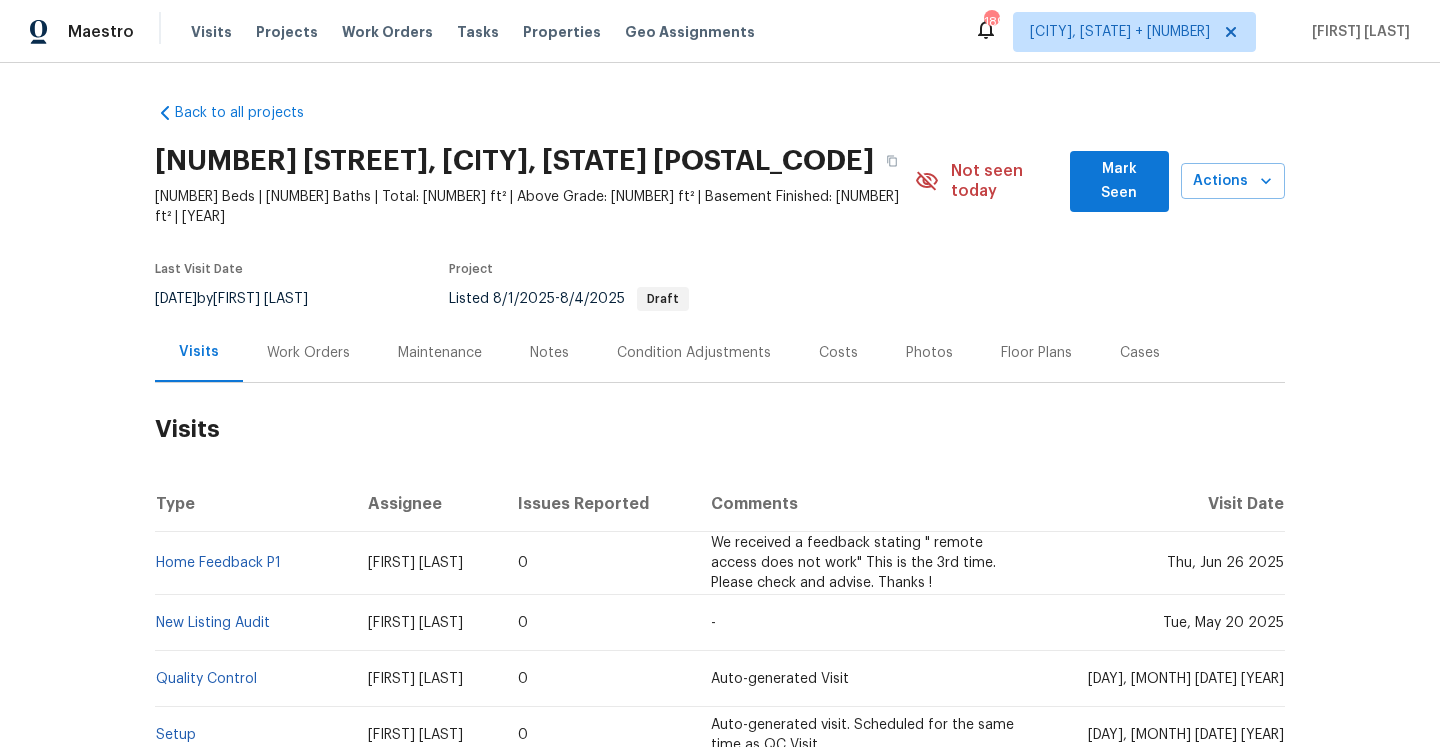 click on "Work Orders" at bounding box center [308, 353] 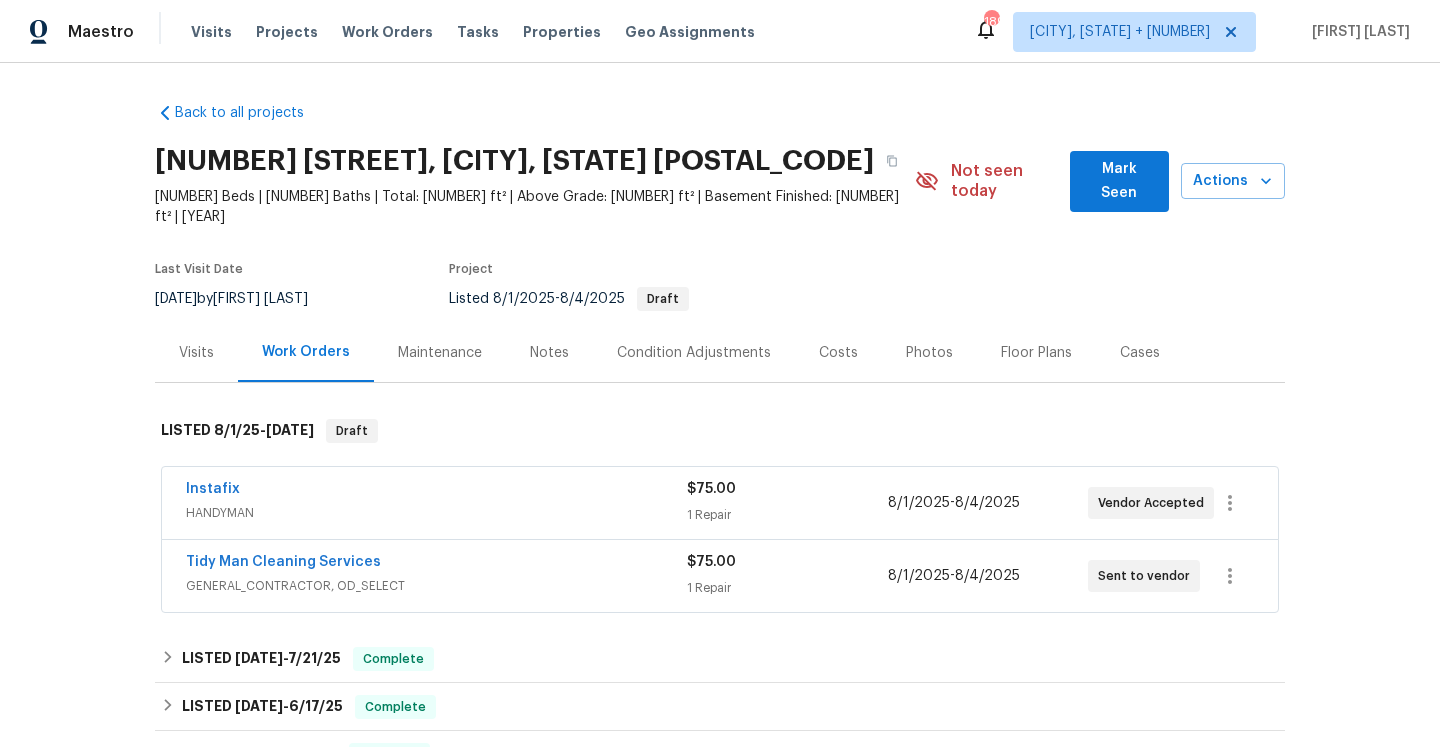 click on "Instafix HANDYMAN $75.00 1 Repair 8/1/2025  -  8/4/2025 Vendor Accepted" at bounding box center [720, 503] 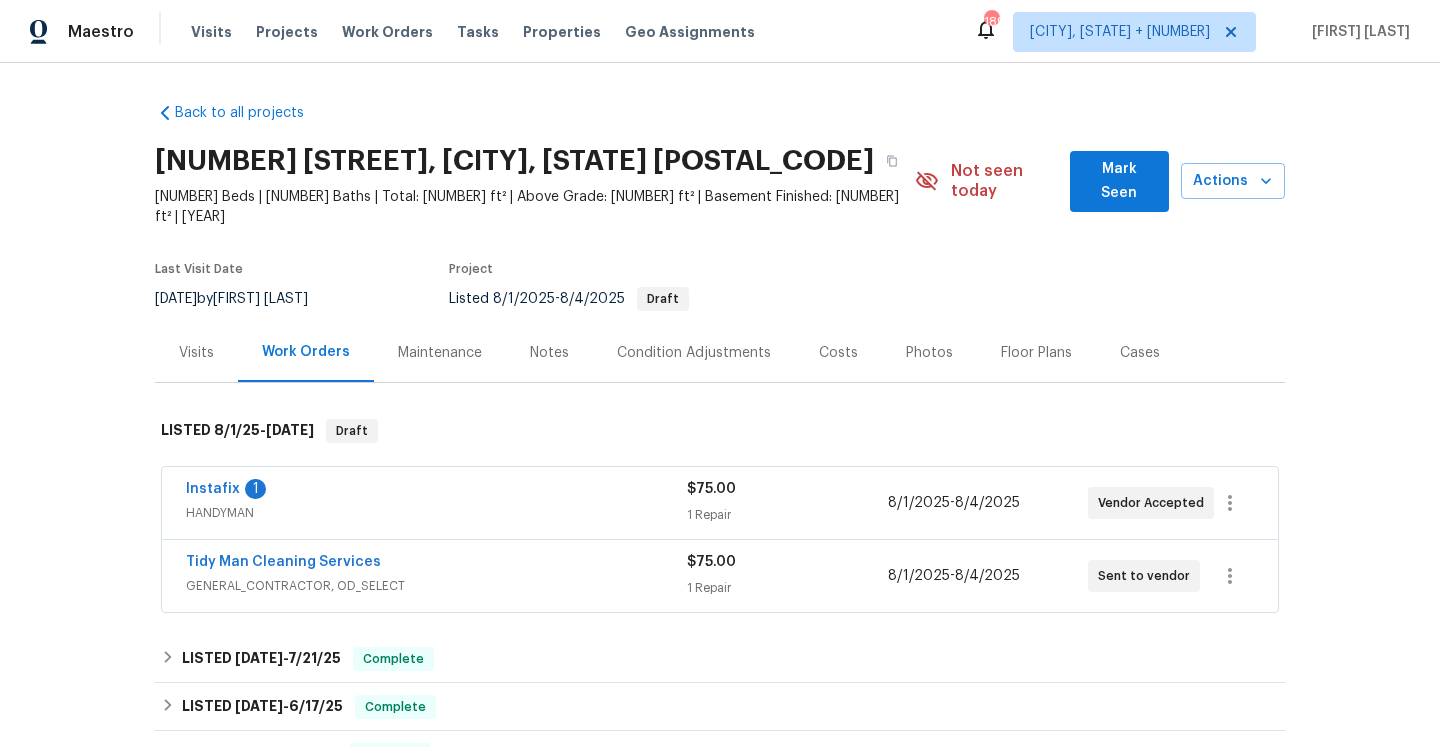 click on "HANDYMAN" at bounding box center (436, 513) 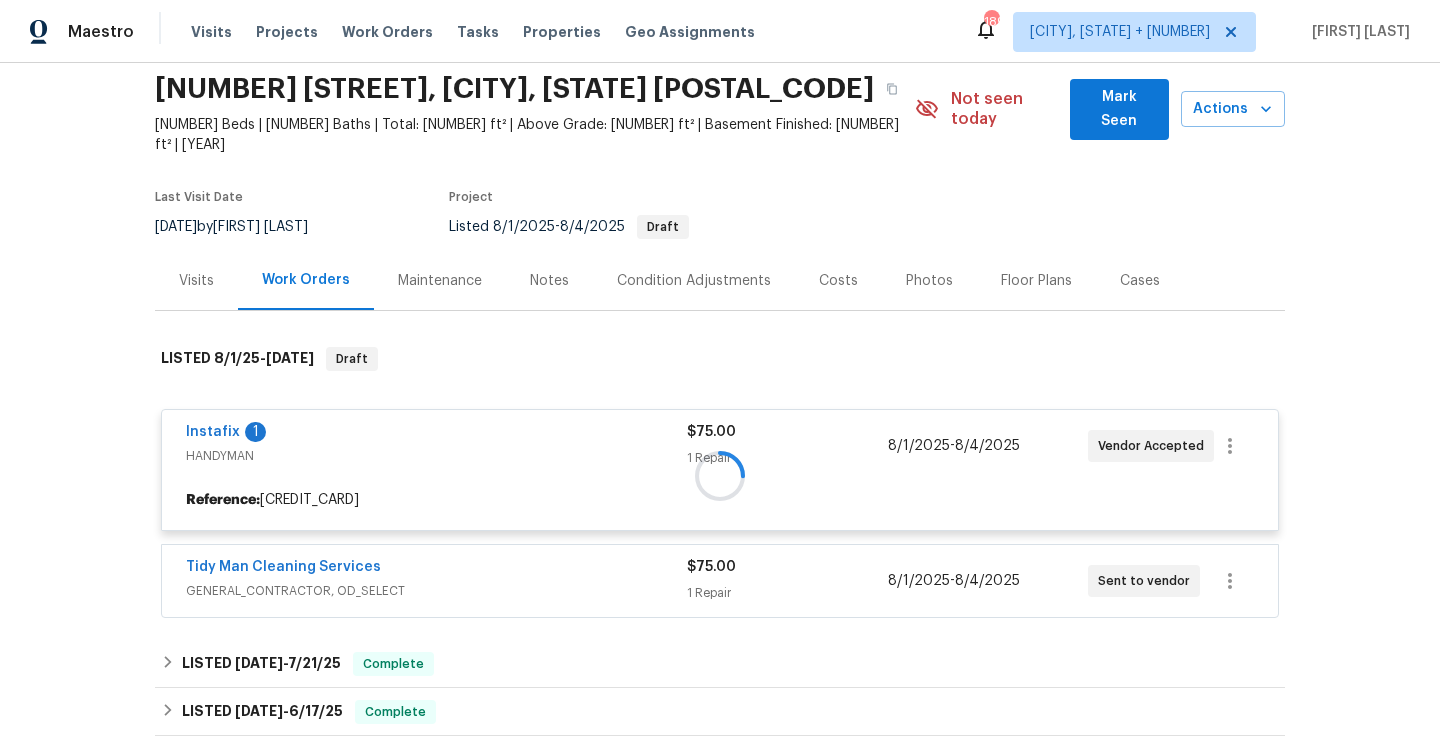 scroll, scrollTop: 223, scrollLeft: 0, axis: vertical 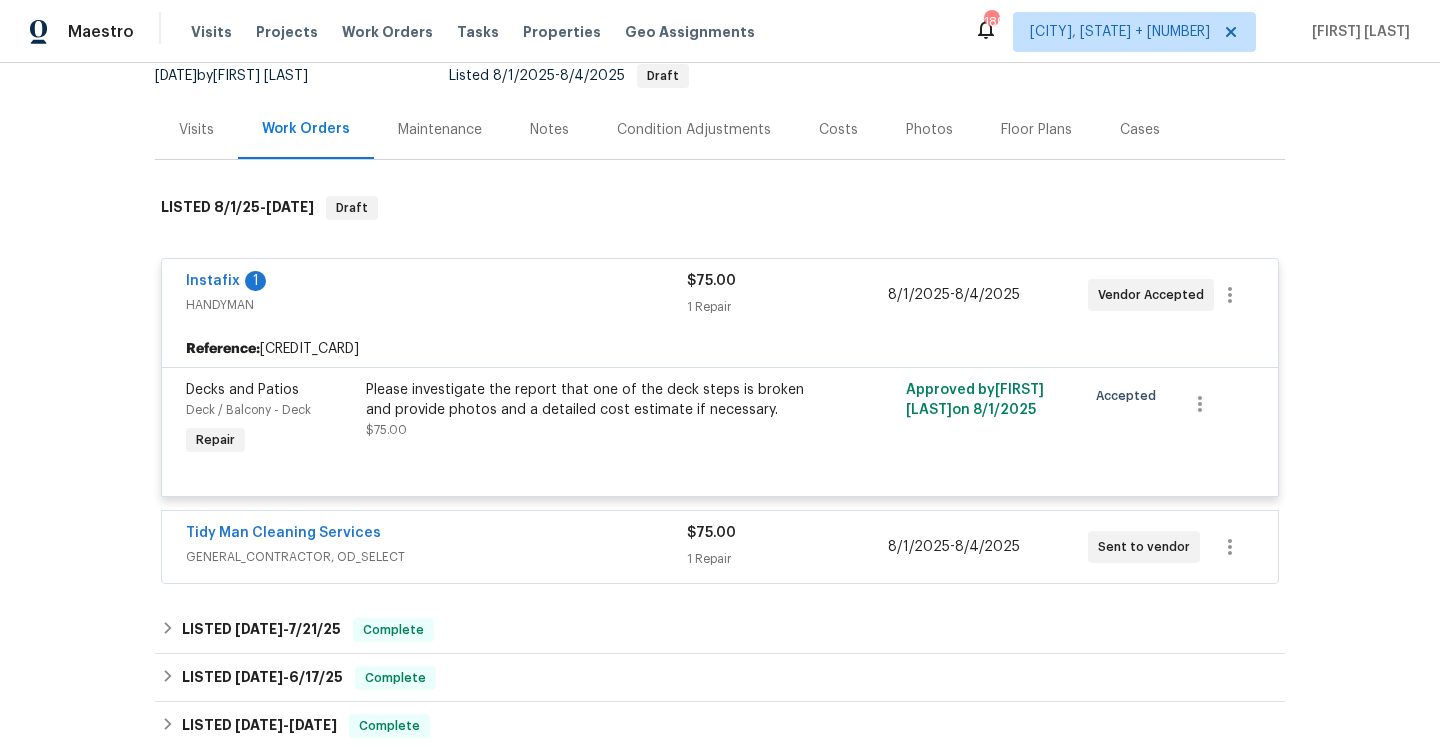 click on "HANDYMAN" at bounding box center [436, 305] 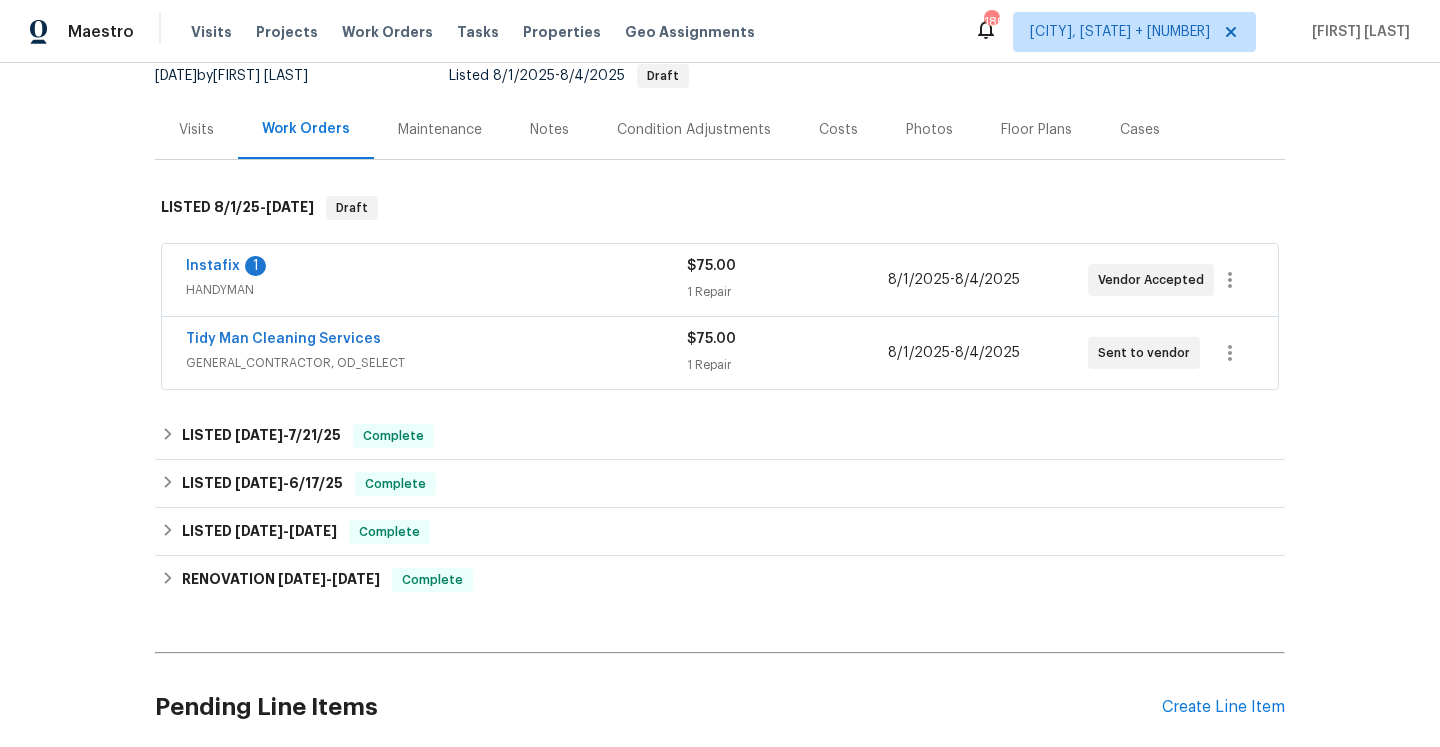 click on "GENERAL_CONTRACTOR, OD_SELECT" at bounding box center (436, 363) 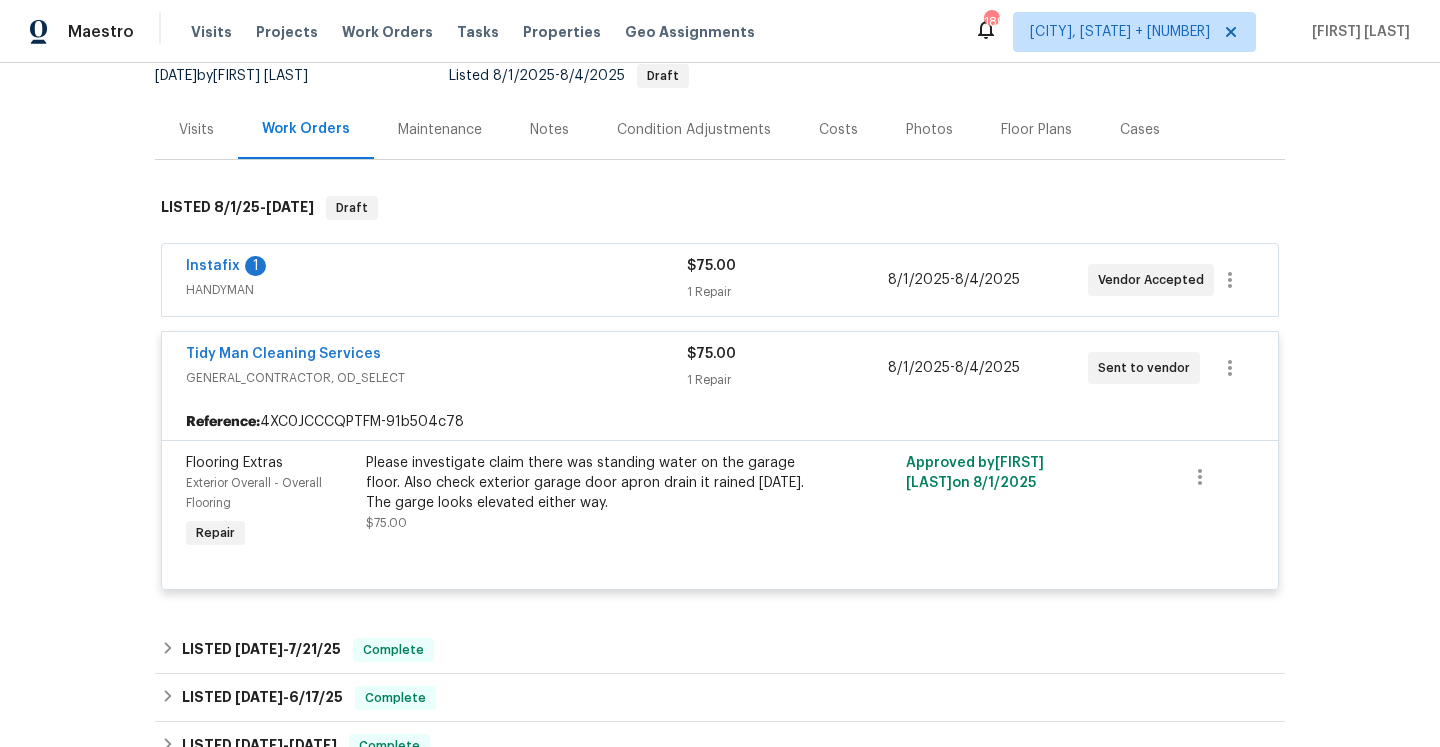 click on "GENERAL_CONTRACTOR, OD_SELECT" at bounding box center (436, 378) 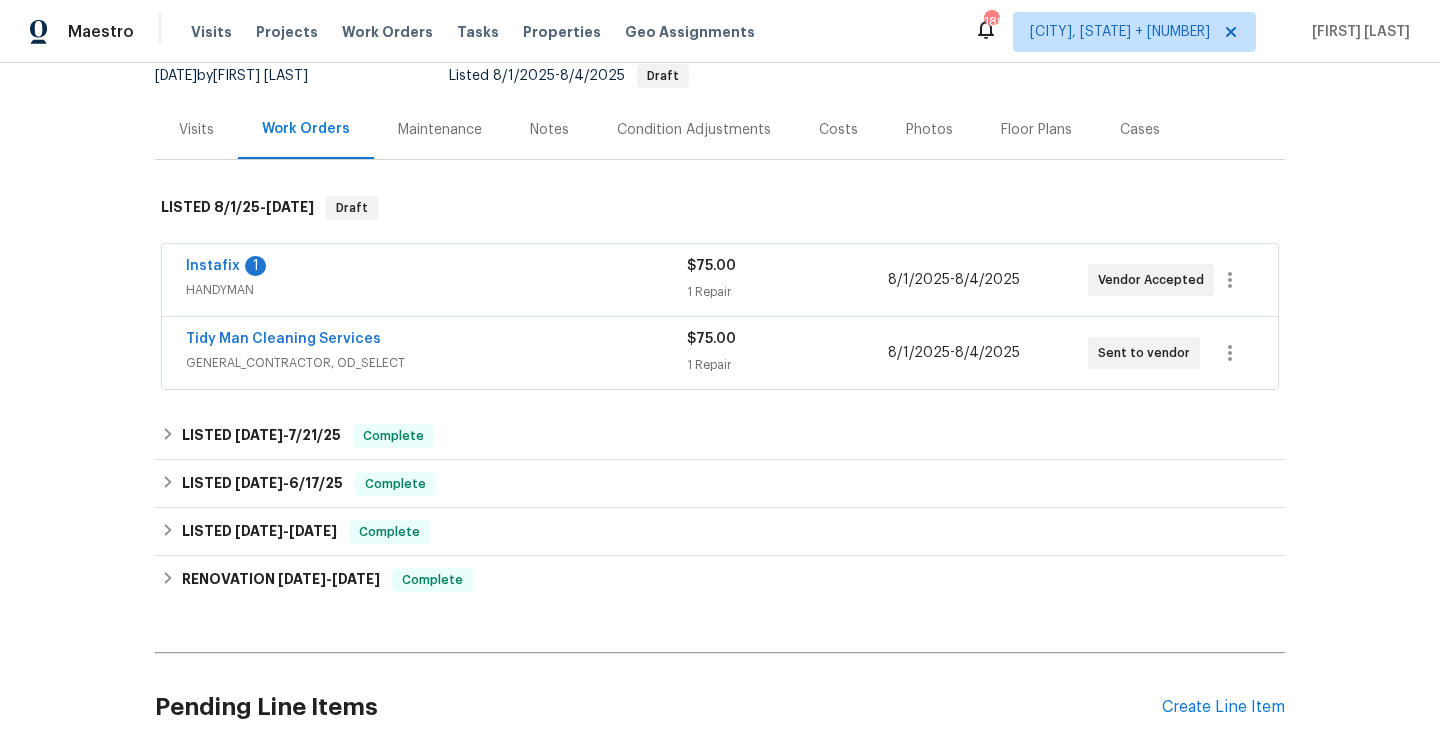 scroll, scrollTop: 0, scrollLeft: 0, axis: both 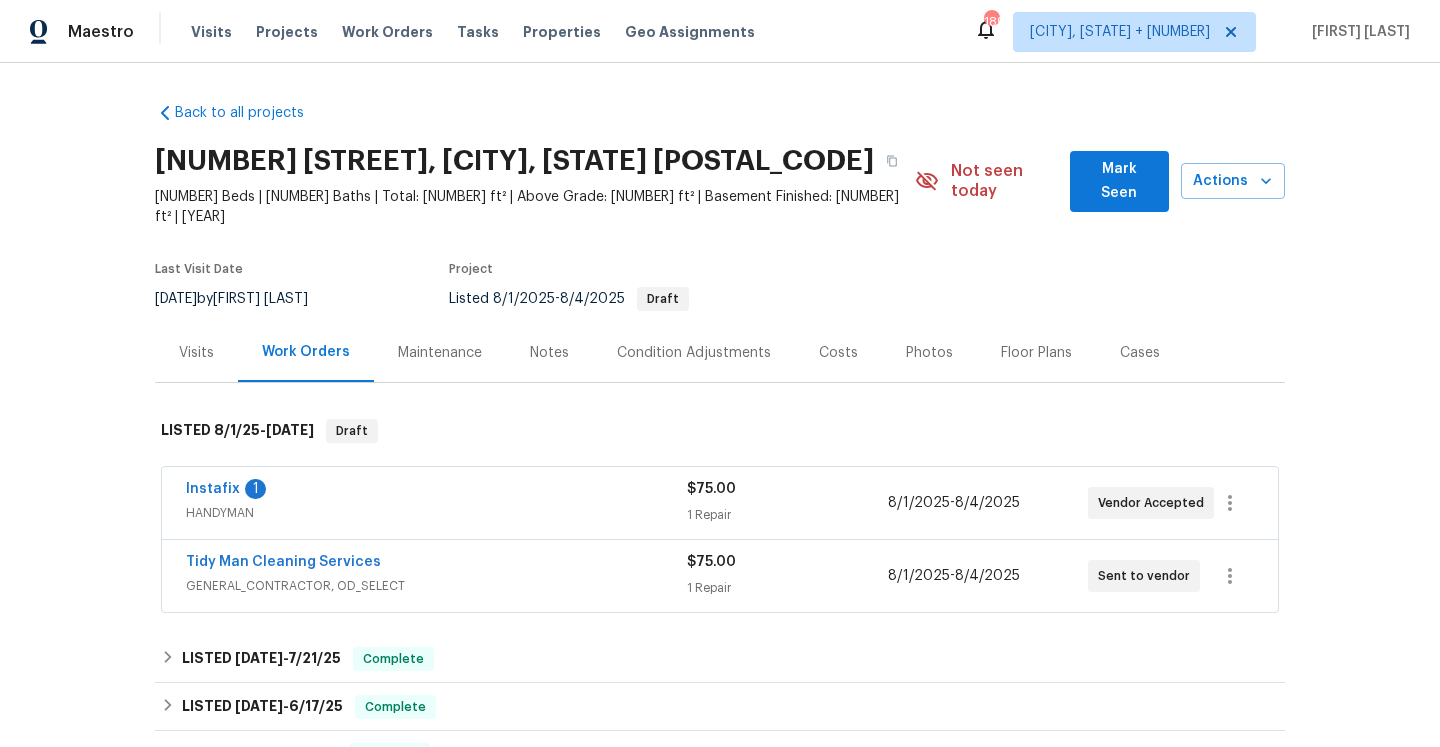 click on "Tidy Man Cleaning Services" at bounding box center (436, 564) 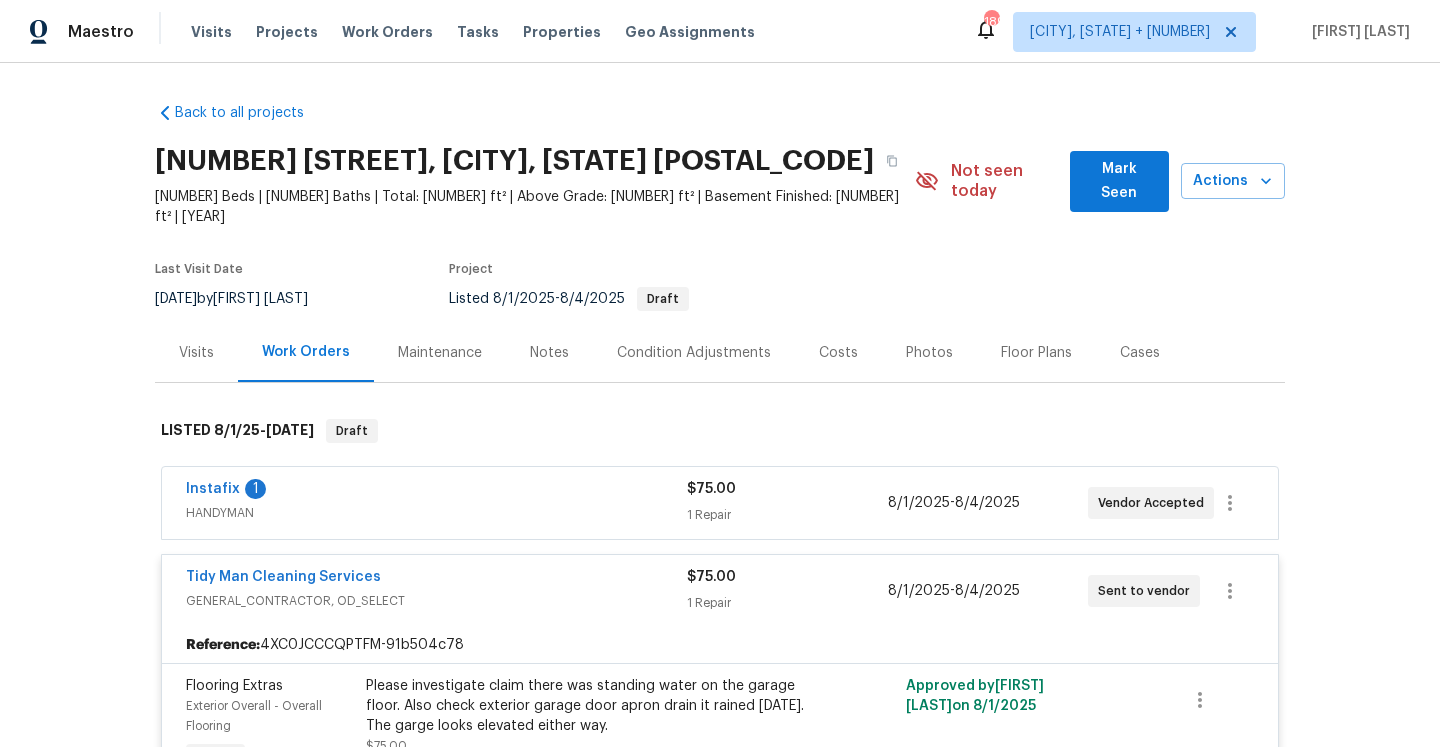 click on "Tidy Man Cleaning Services" at bounding box center [436, 579] 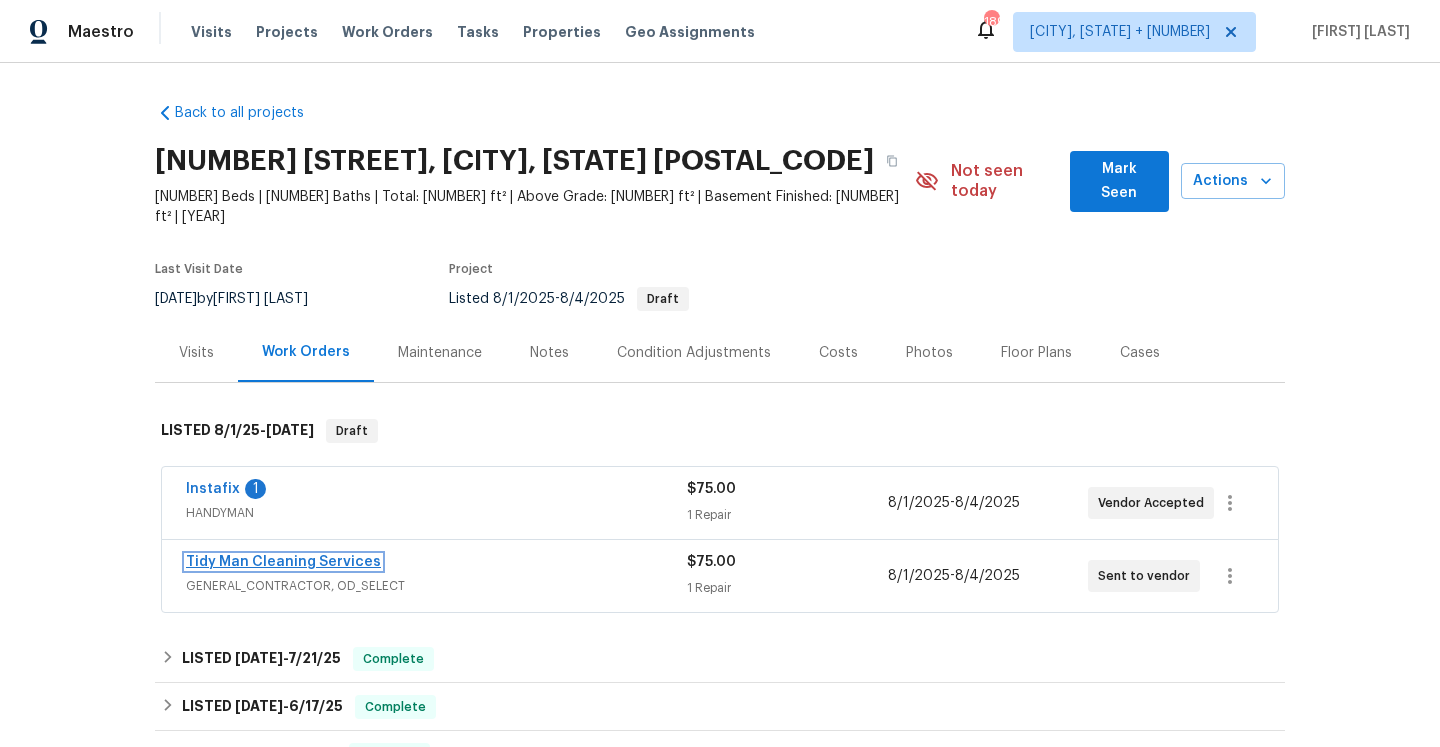 click on "Tidy Man Cleaning Services" at bounding box center [283, 562] 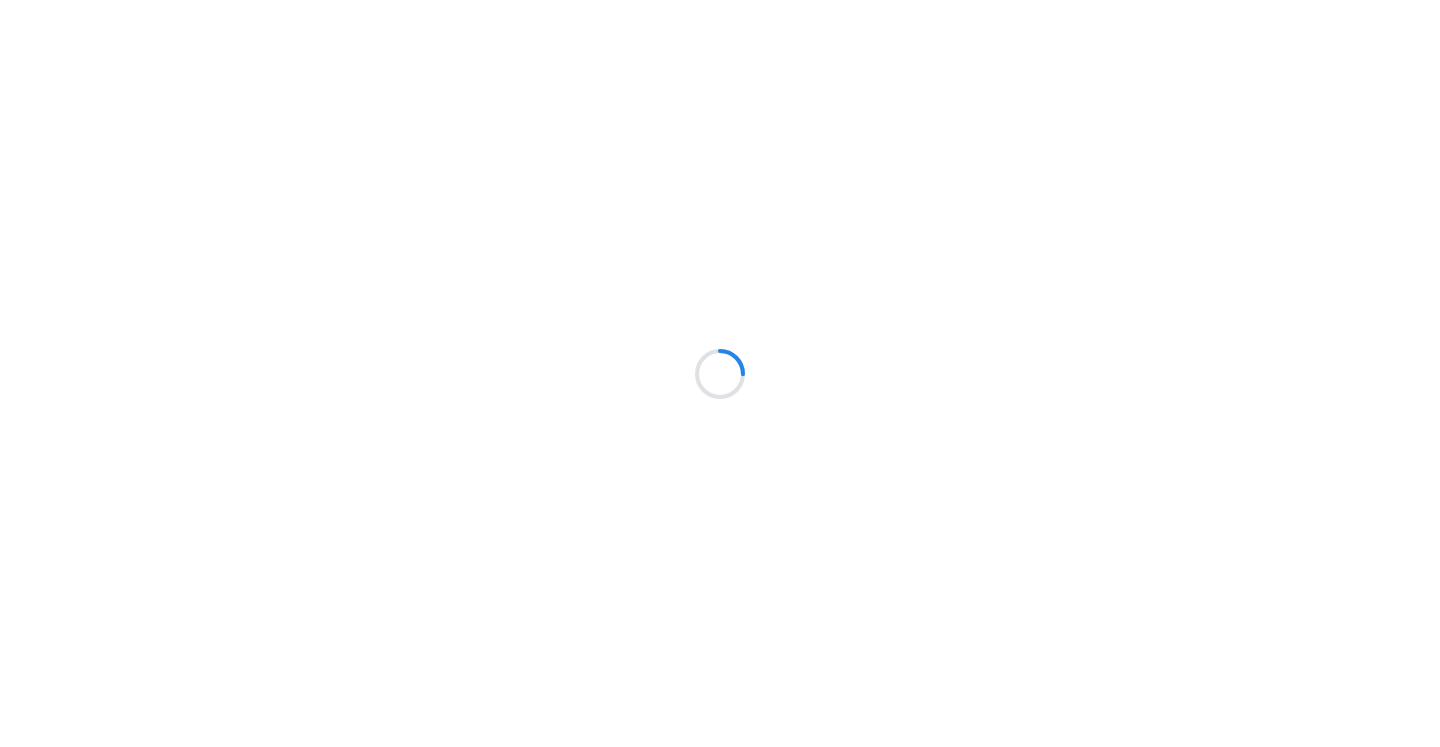 scroll, scrollTop: 0, scrollLeft: 0, axis: both 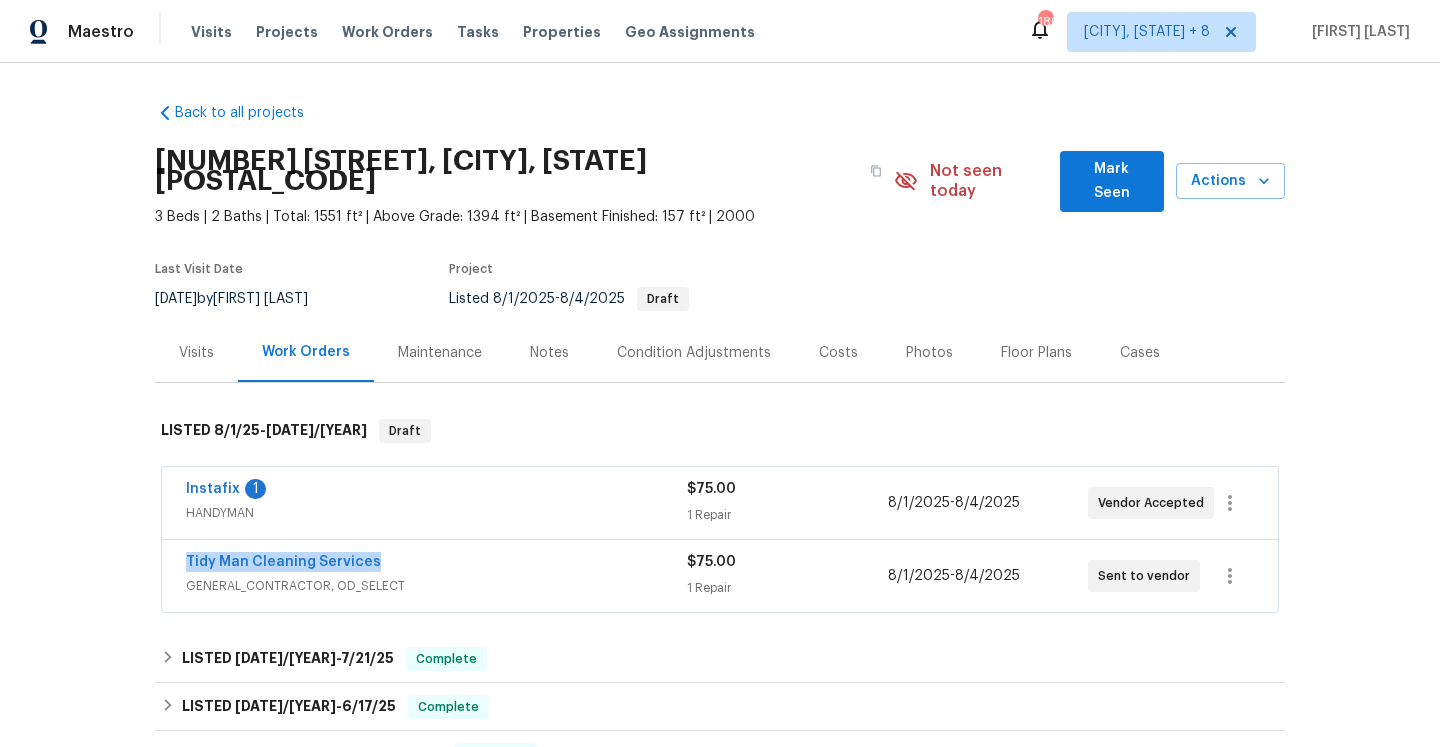 drag, startPoint x: 174, startPoint y: 541, endPoint x: 393, endPoint y: 544, distance: 219.02055 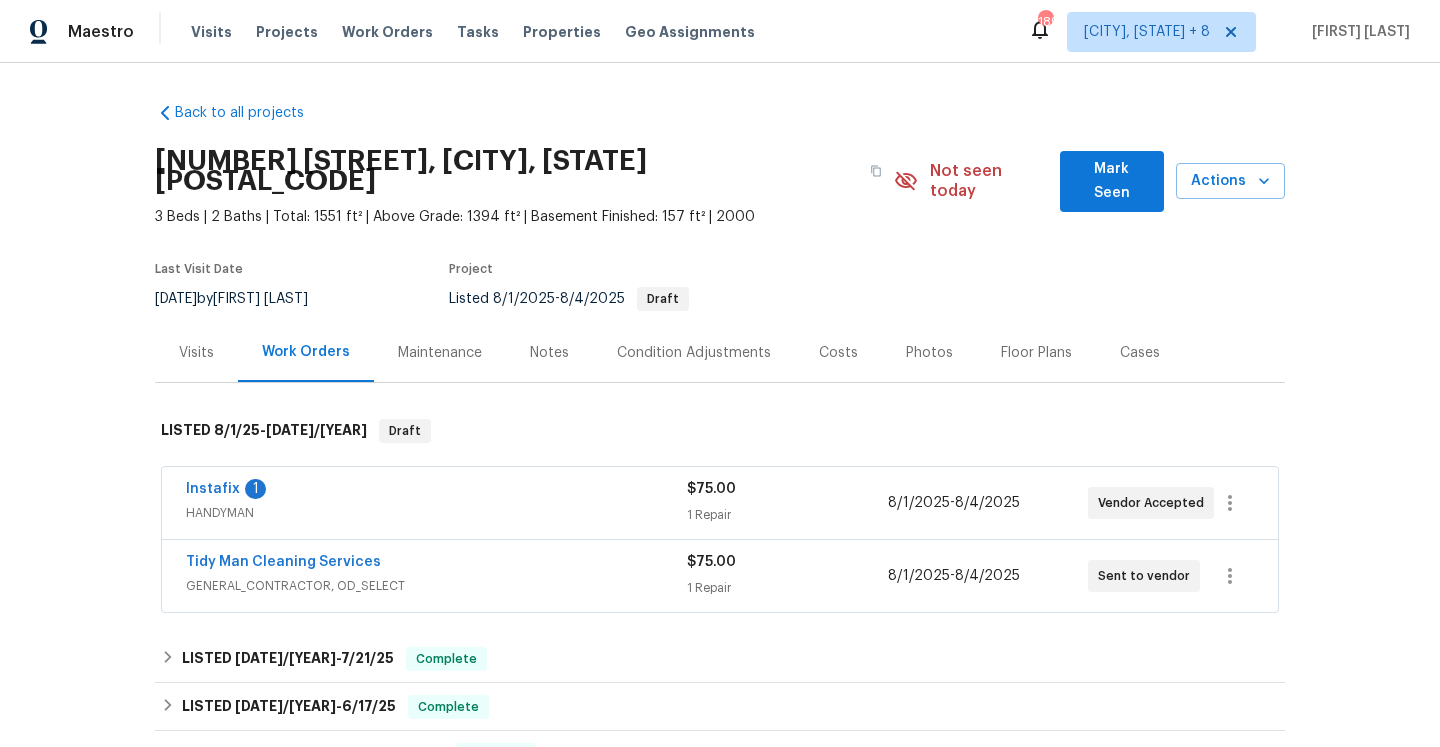 click on "GENERAL_CONTRACTOR, OD_SELECT" at bounding box center (436, 586) 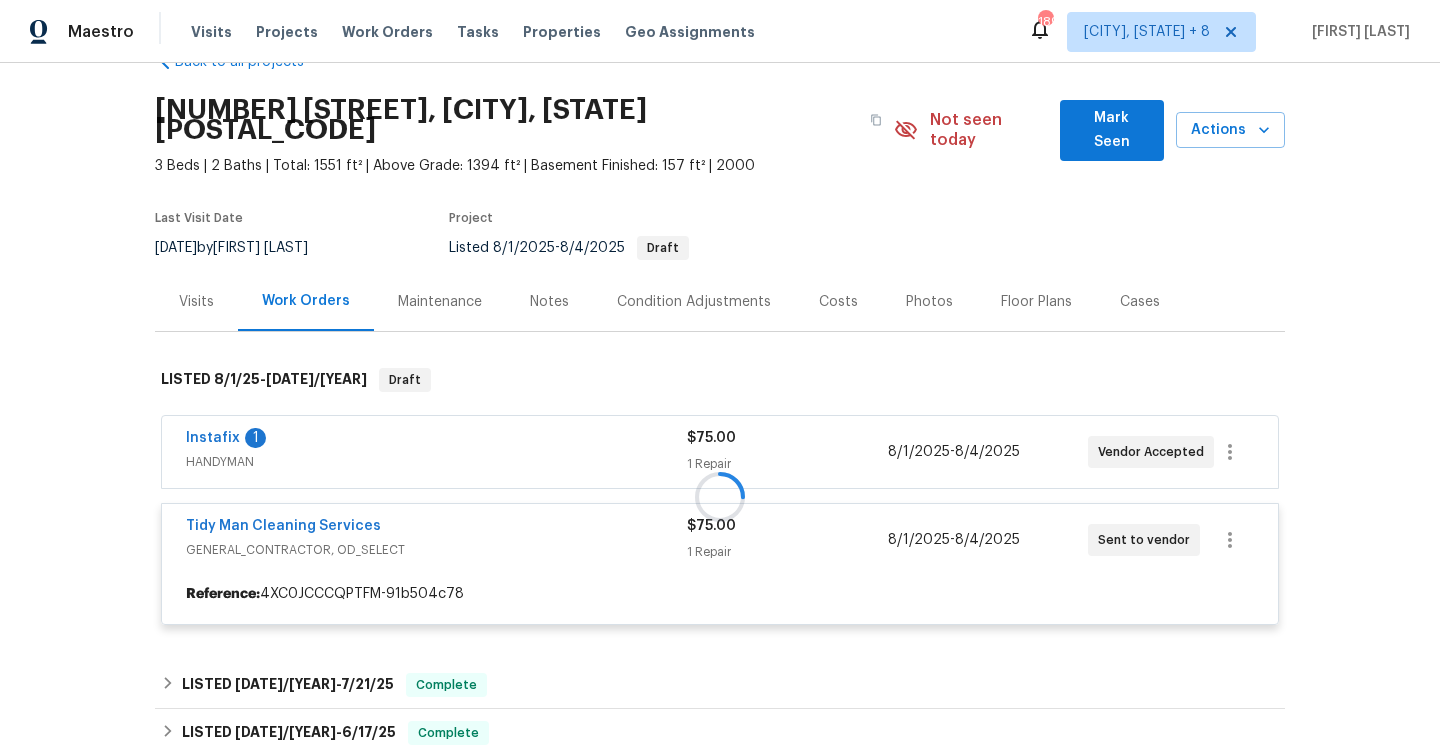 scroll, scrollTop: 110, scrollLeft: 0, axis: vertical 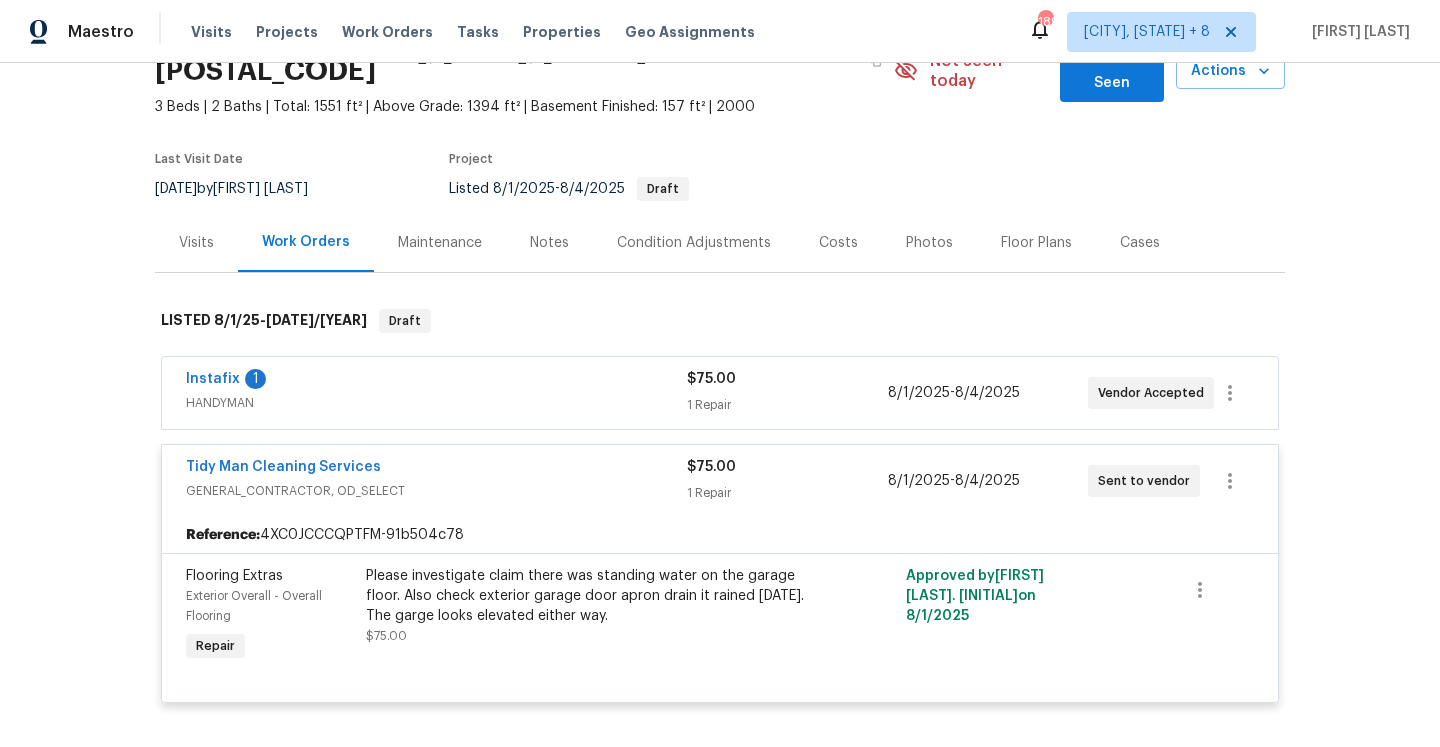 click on "GENERAL_CONTRACTOR, OD_SELECT" at bounding box center [436, 491] 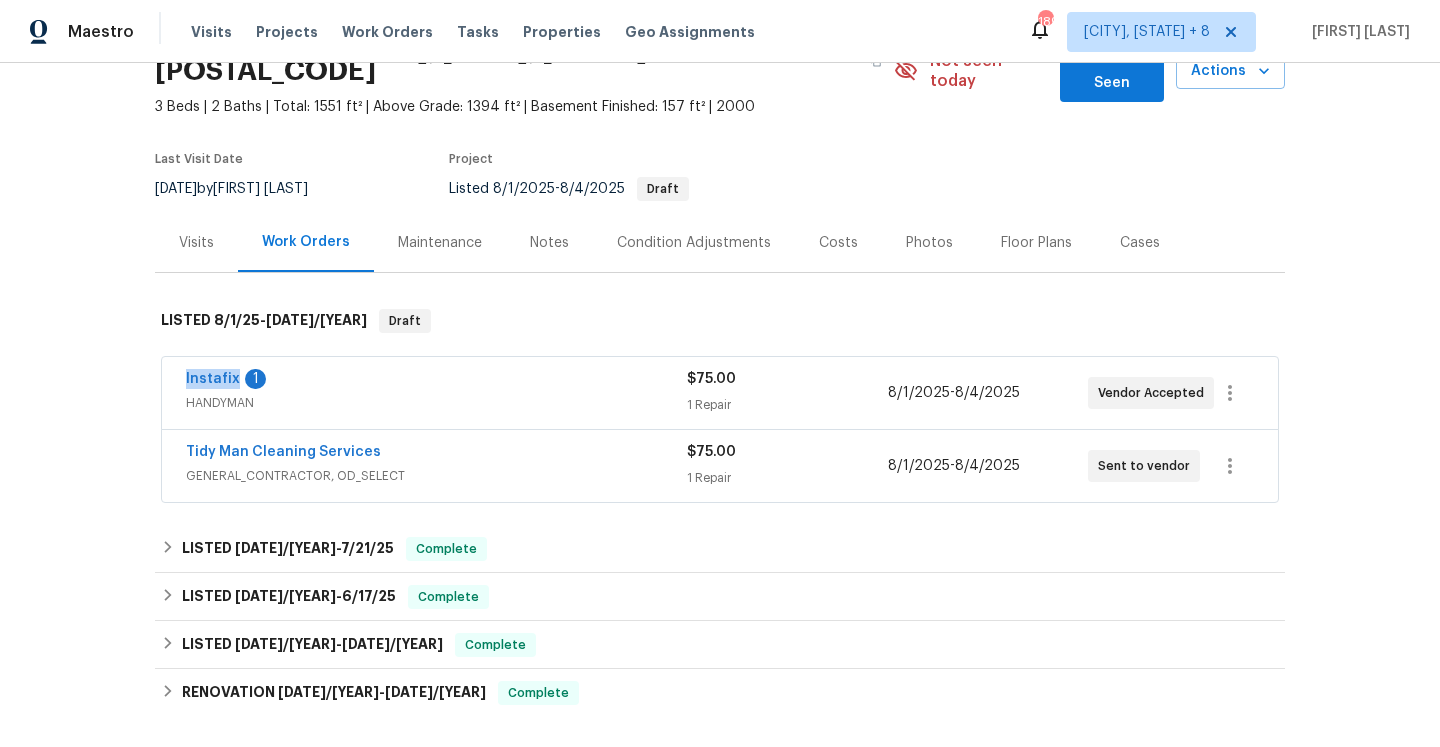 drag, startPoint x: 181, startPoint y: 358, endPoint x: 235, endPoint y: 358, distance: 54 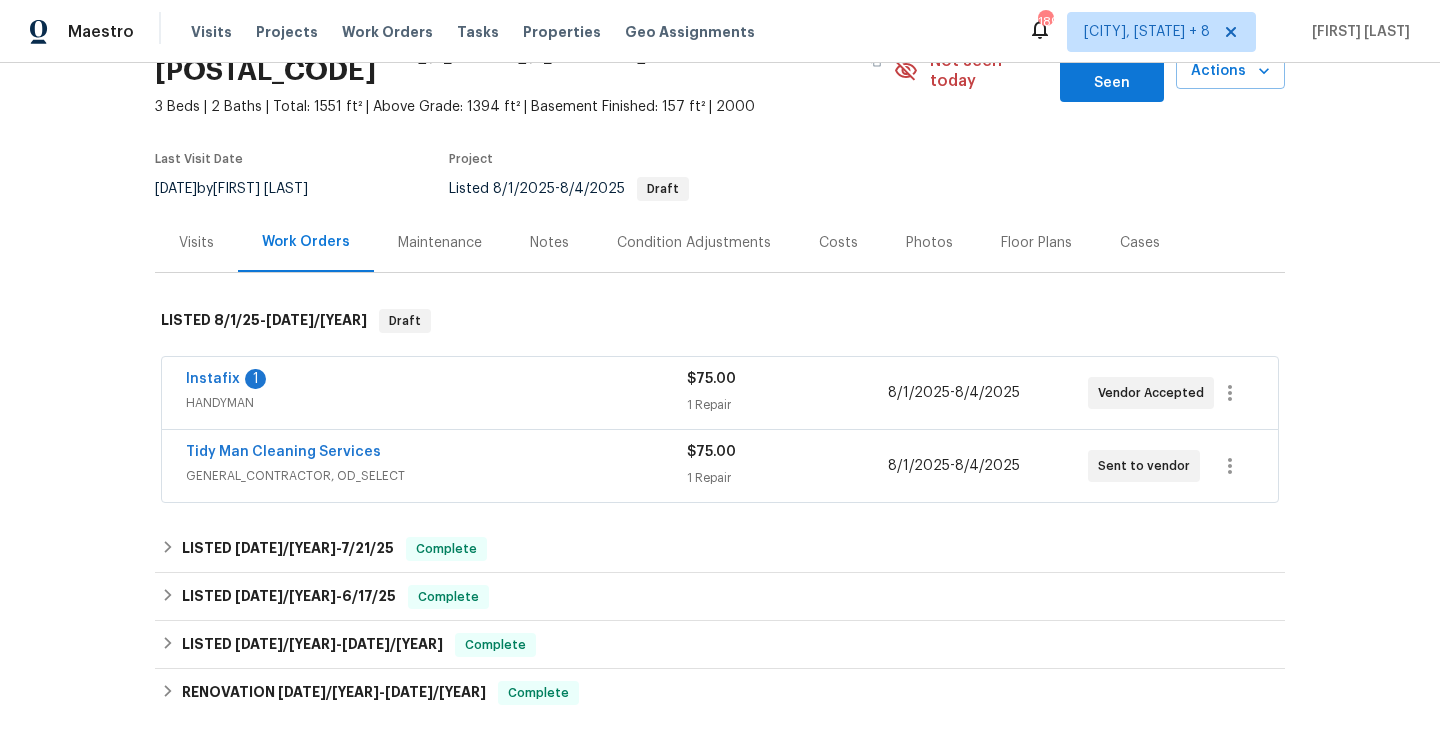 click on "HANDYMAN" at bounding box center (436, 403) 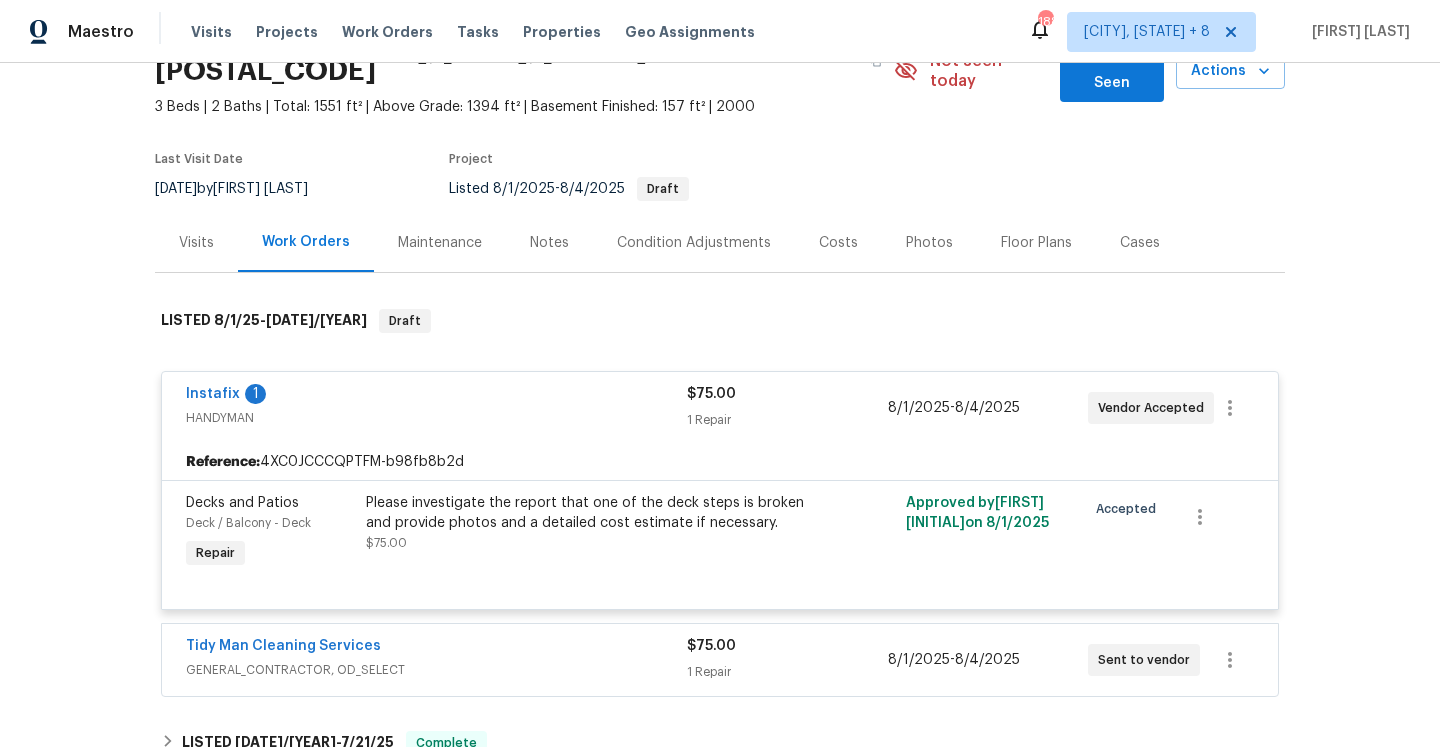 click on "Visits" at bounding box center (196, 243) 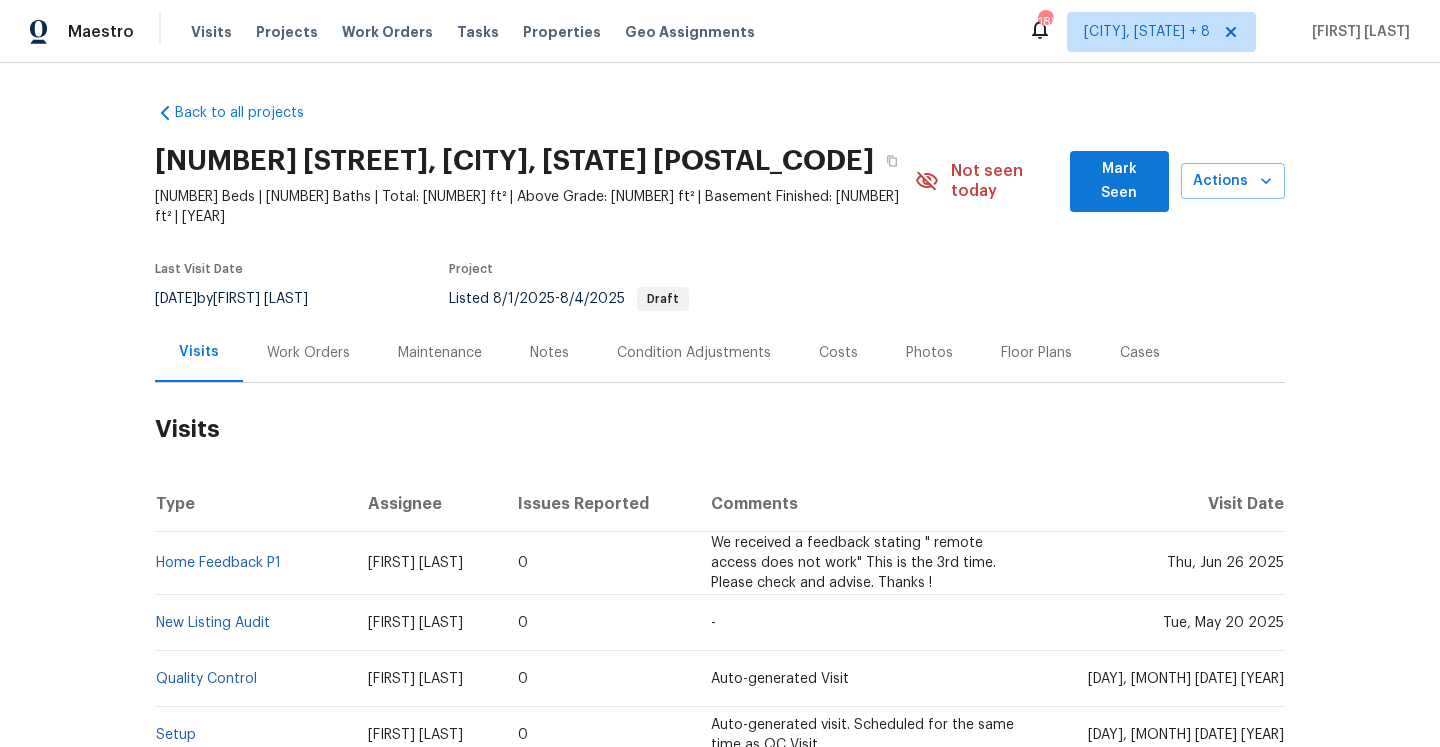scroll, scrollTop: 0, scrollLeft: 0, axis: both 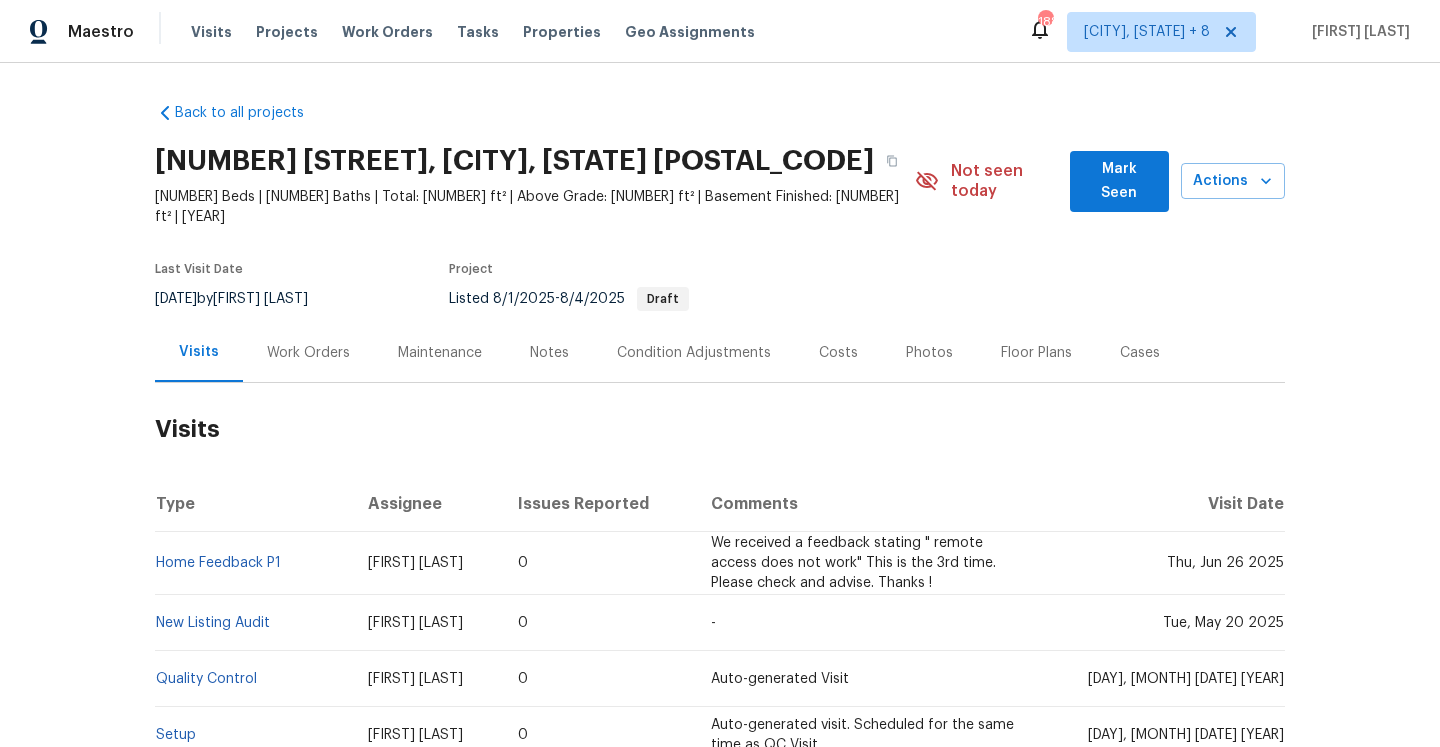 click on "Work Orders" at bounding box center [308, 353] 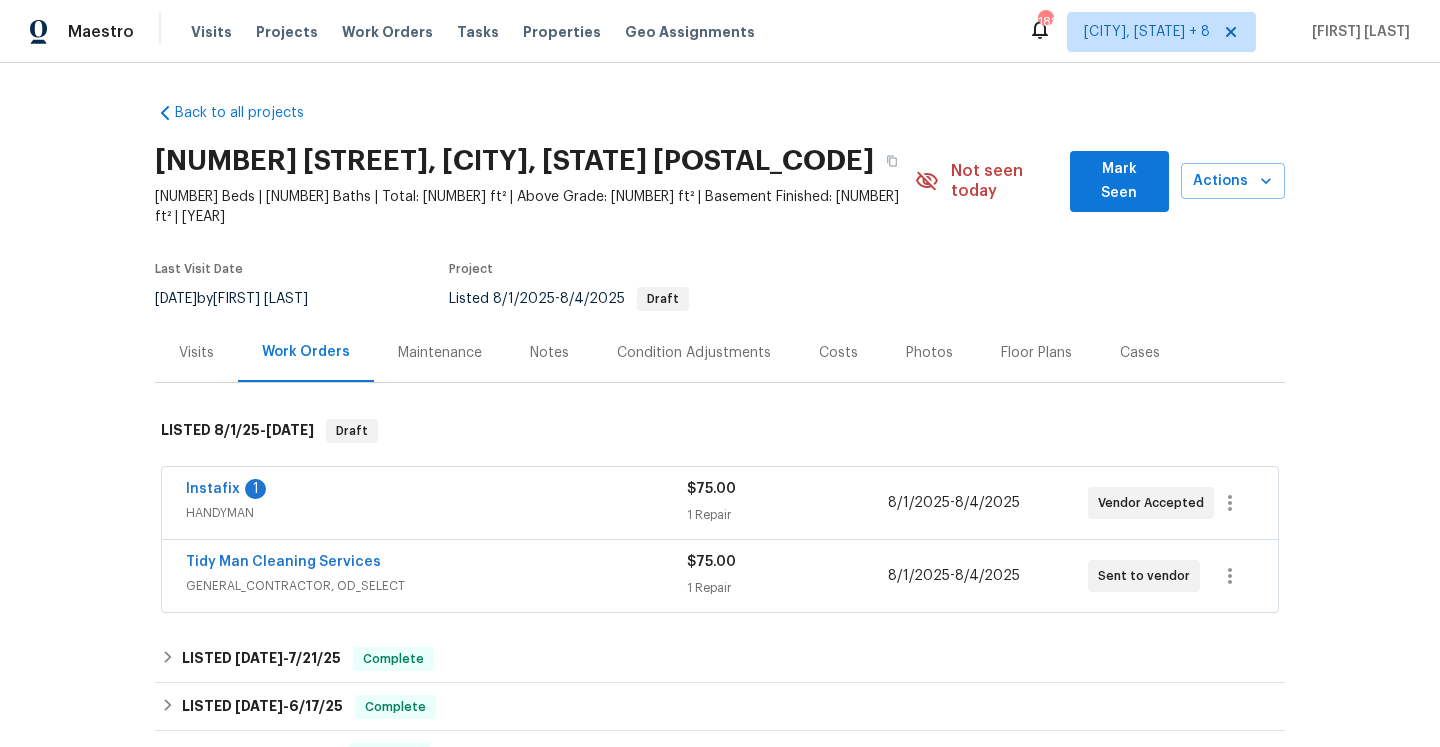 click on "Instafix 1 HANDYMAN $[NUMBER] [NUMBER] Repair [DATE]  -  [DATE] Vendor Accepted" at bounding box center [720, 503] 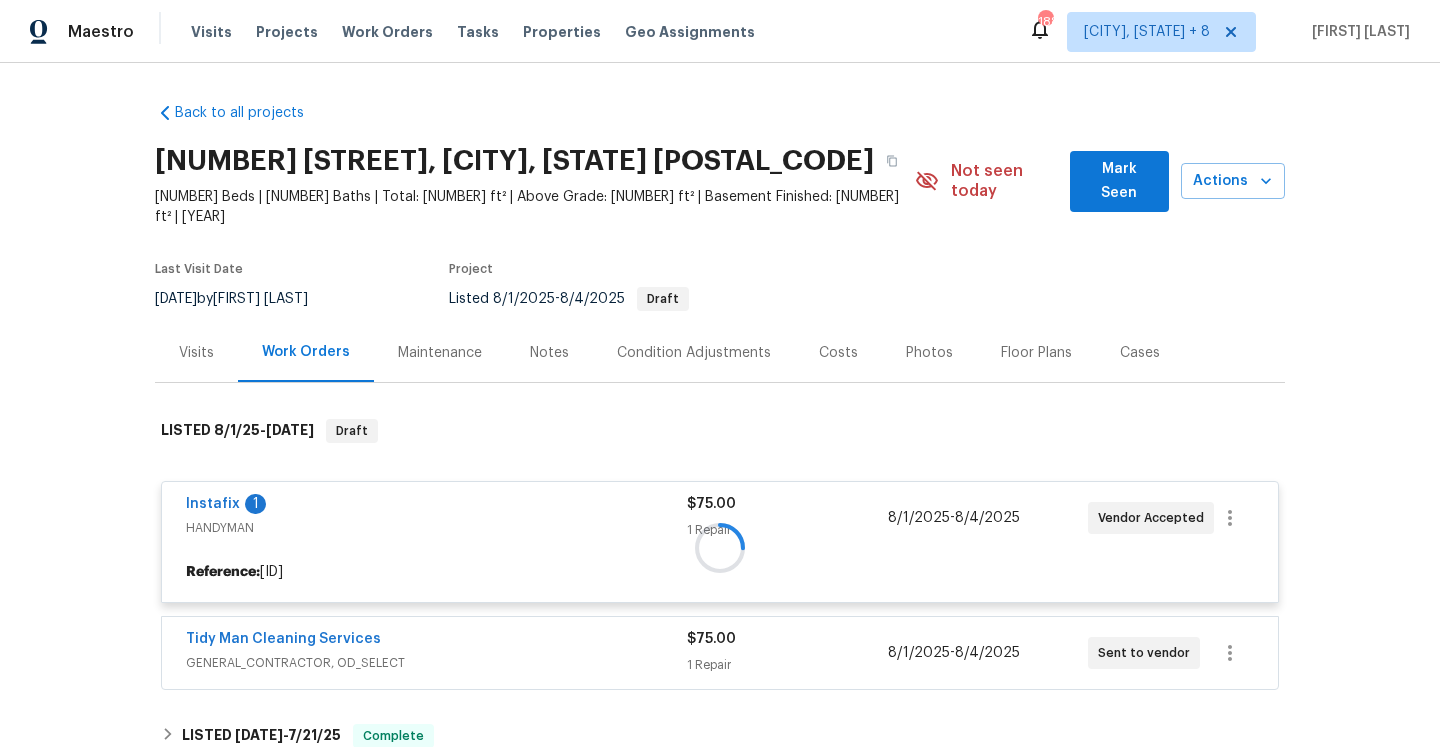 scroll, scrollTop: 130, scrollLeft: 0, axis: vertical 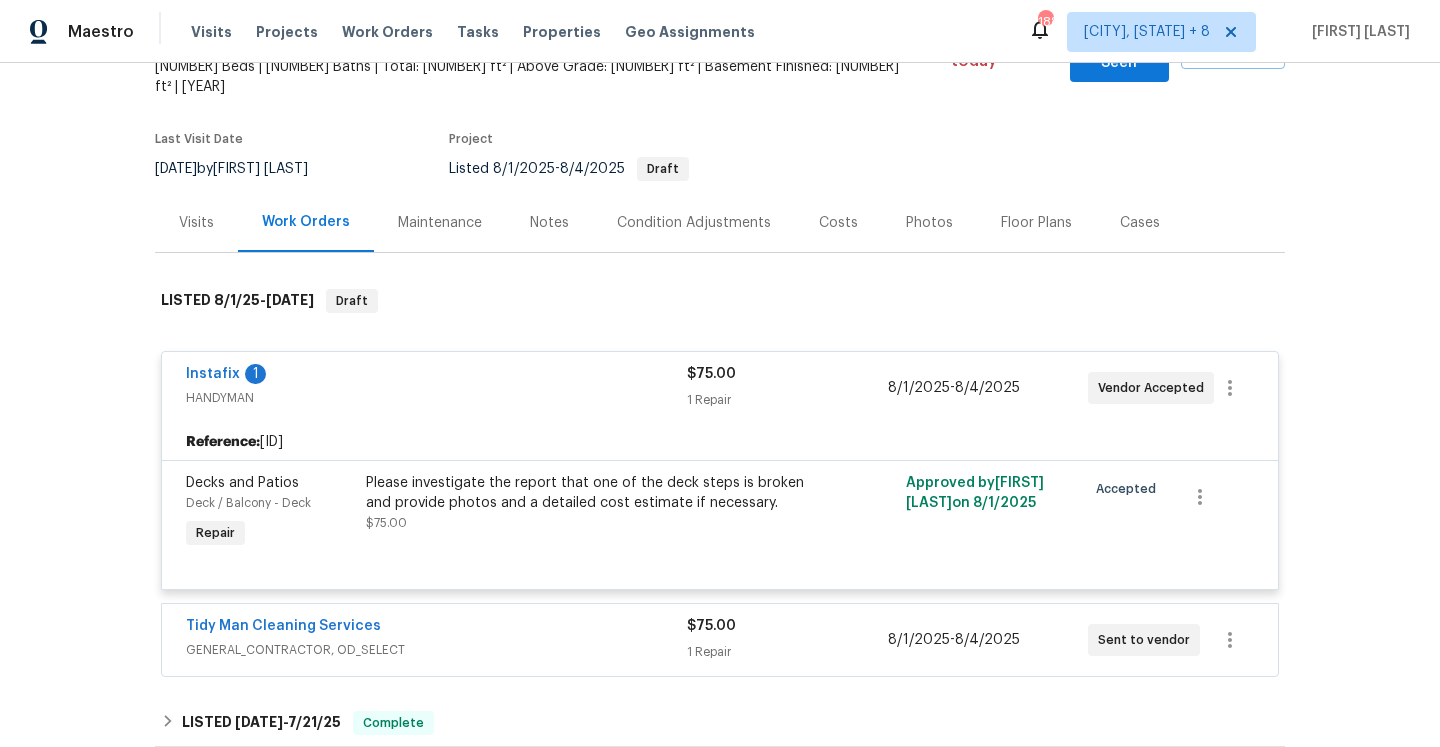 click on "Instafix 1" at bounding box center (436, 376) 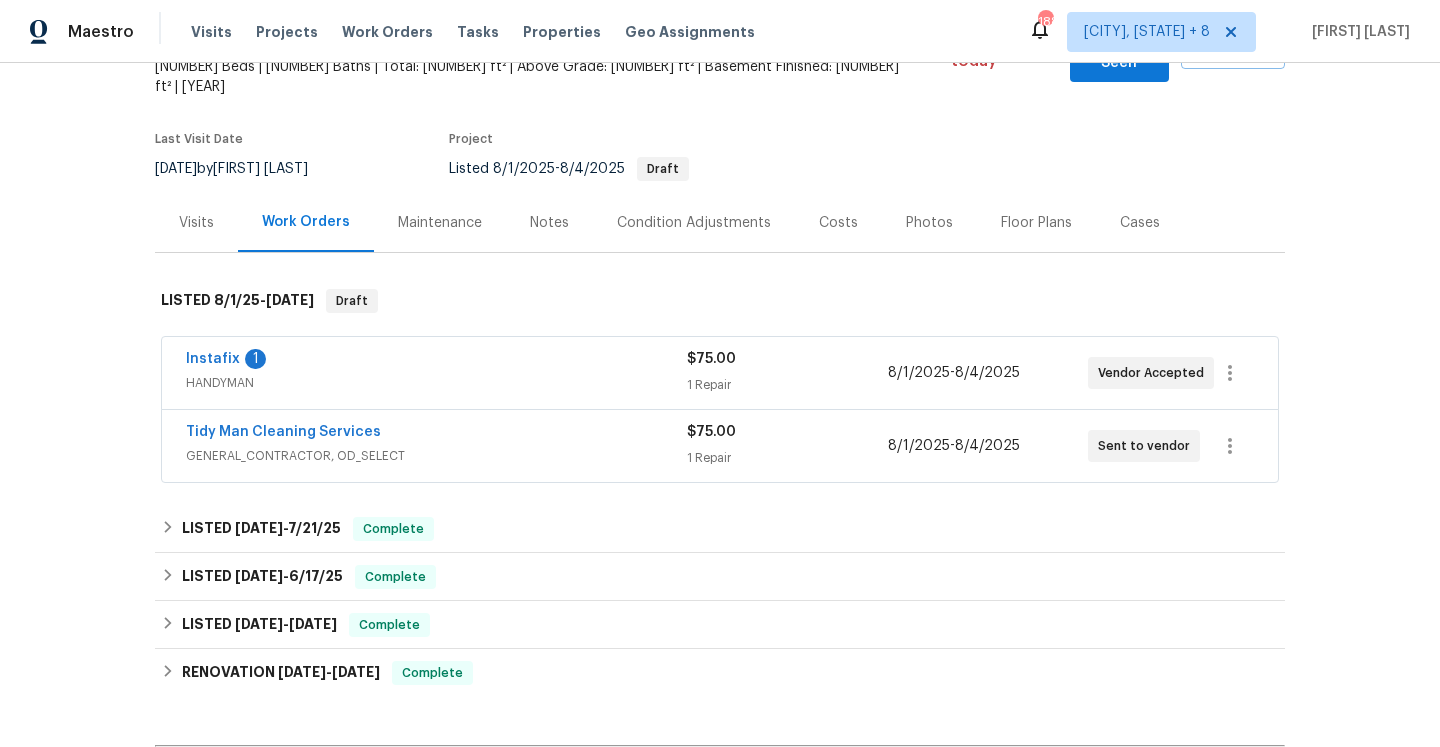 click on "Back to all projects [NUMBER] [STREET], [CITY], [STATE] [NUMBER] Beds | [NUMBER] Baths | Total: [NUMBER] ft² | Above Grade: [NUMBER] ft² | Basement Finished: [NUMBER] ft² | [YEAR] Not seen today Mark Seen Actions Last Visit Date [DATE]  by  [FIRST] [LAST]   Project Listed   [DATE]  -  [DATE] Draft Visits Work Orders Maintenance Notes Condition Adjustments Costs Photos Floor Plans Cases LISTED   [DATE]  -  [DATE] Draft Instafix 1 HANDYMAN $[NUMBER] [NUMBER] Repair [DATE]  -  [DATE] Vendor Accepted Tidy Man Cleaning Services GENERAL_CONTRACTOR, OD_SELECT $[NUMBER] [NUMBER] Repair [DATE]  -  [DATE] Sent to vendor LISTED   [DATE]  -  [DATE] Complete Intech Maintenance Solutions HANDYMAN, BRN_AND_LRR, HVAC $[NUMBER] [NUMBER] Repair [DATE]  -  [DATE] Paid Aruza Pest Control PESTS, BRN_AND_LRR $[NUMBER] [NUMBER] Repair [DATE]  -  [DATE] Complete Tidy Man Cleaning Services GENERAL_CONTRACTOR, OD_SELECT $[NUMBER] [NUMBER] Repairs [DATE]  -  [DATE] Paid LISTED   [DATE]  -  [DATE] Complete Helm Renovations GENERAL_CONTRACTOR $[NUMBER] [NUMBER] Repair [DATE]  -  Paid" at bounding box center (720, 420) 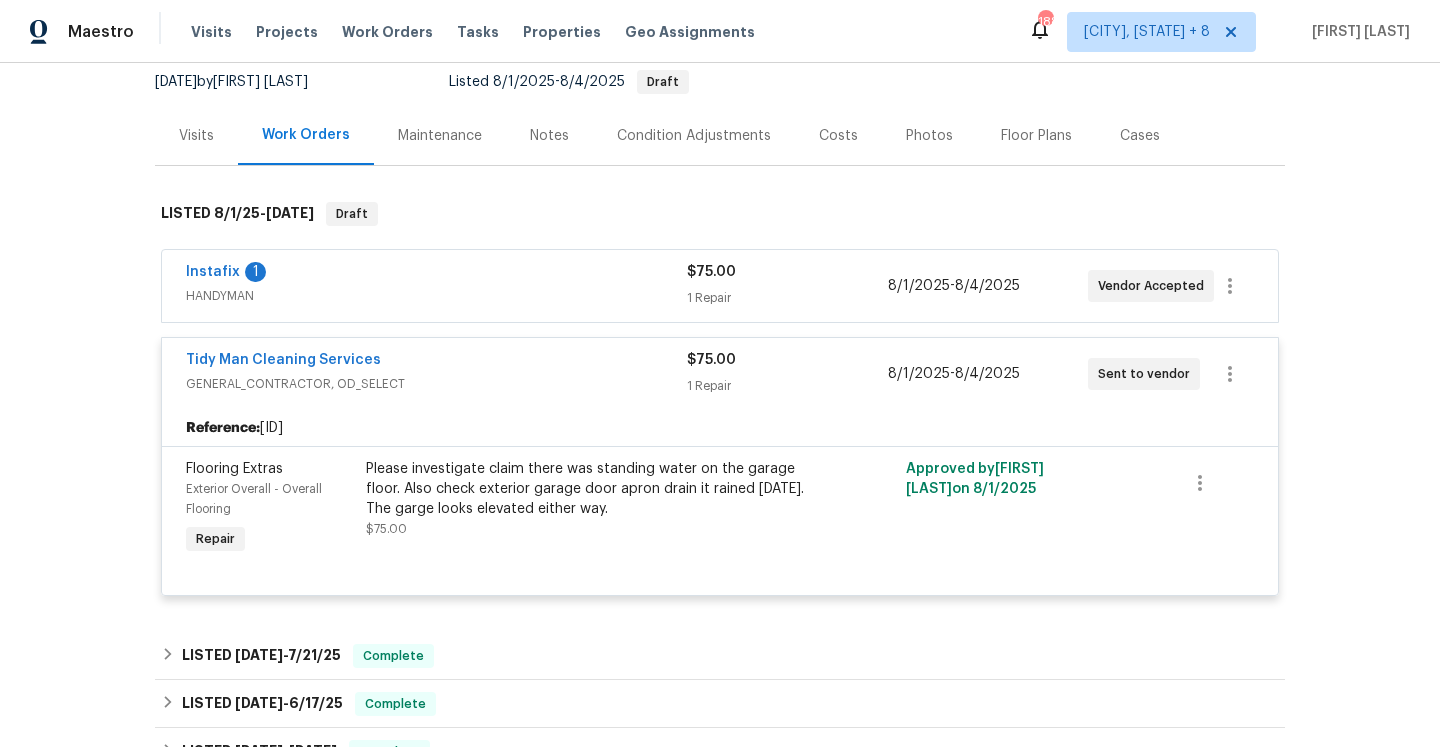 scroll, scrollTop: 233, scrollLeft: 0, axis: vertical 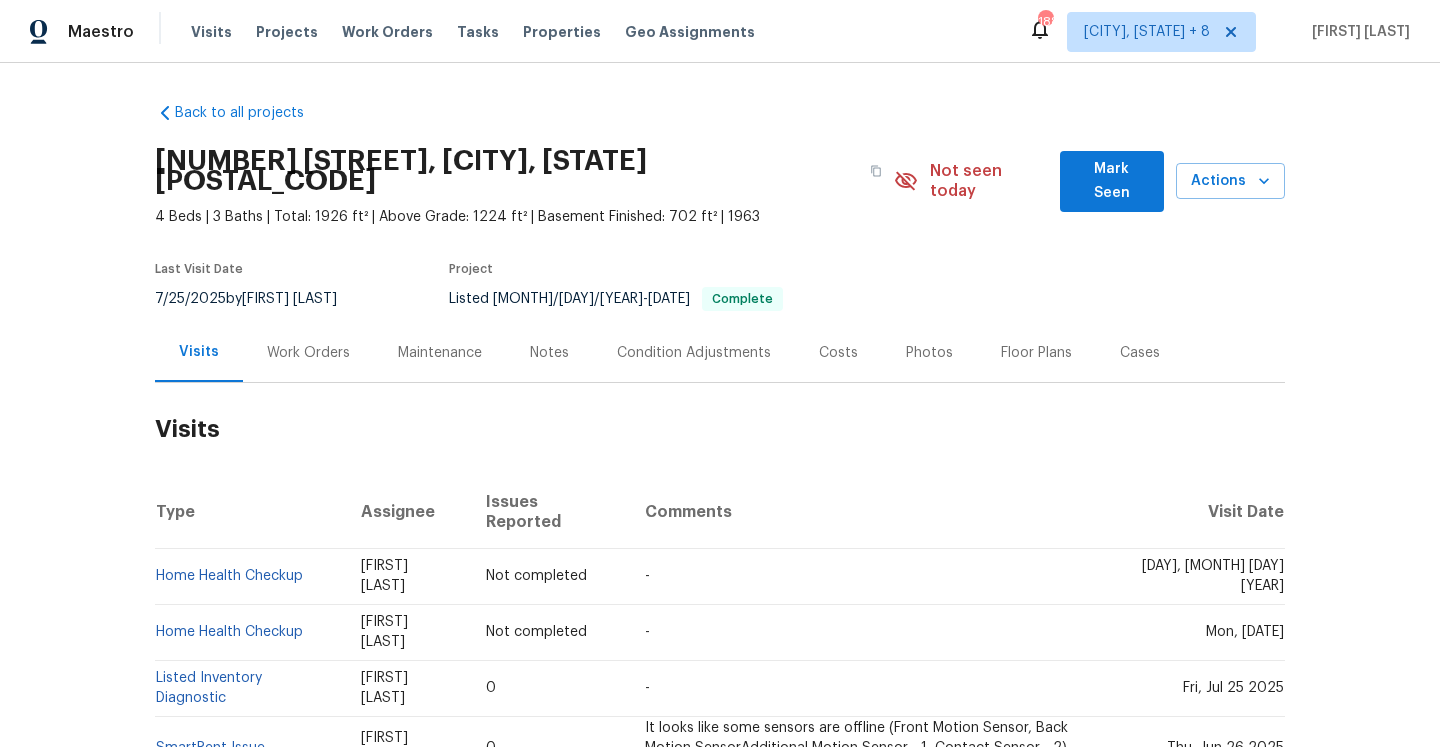 click on "Work Orders" at bounding box center (308, 352) 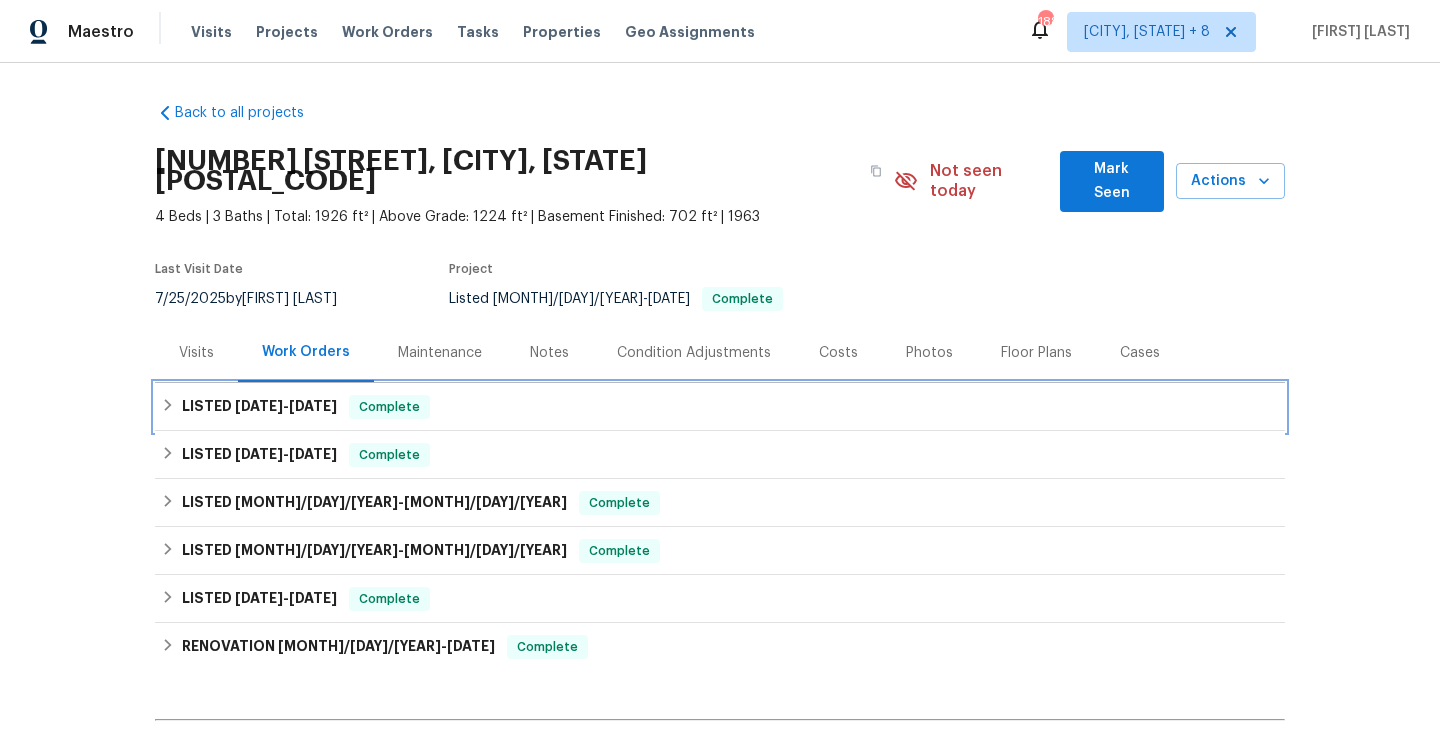 click on "6/24/25" at bounding box center [313, 406] 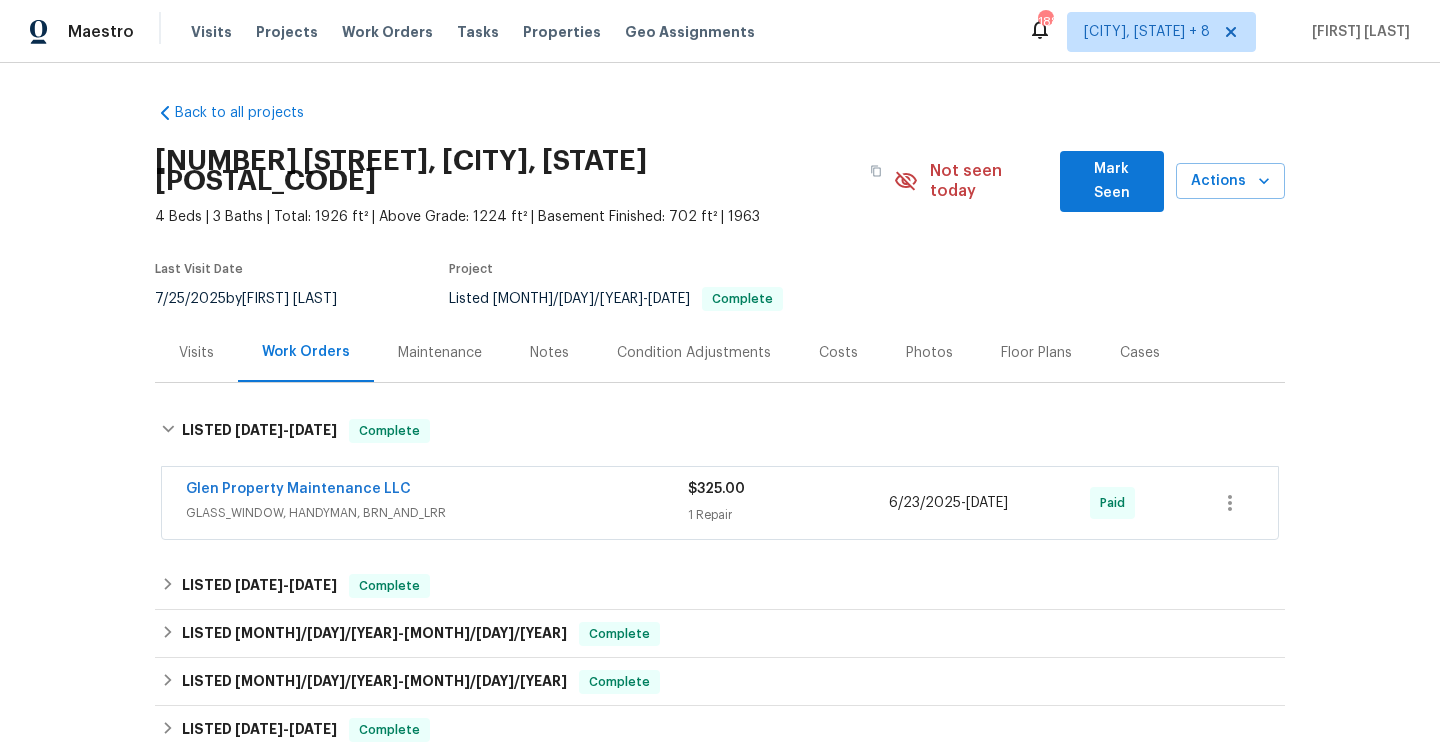 click on "Visits" at bounding box center (196, 352) 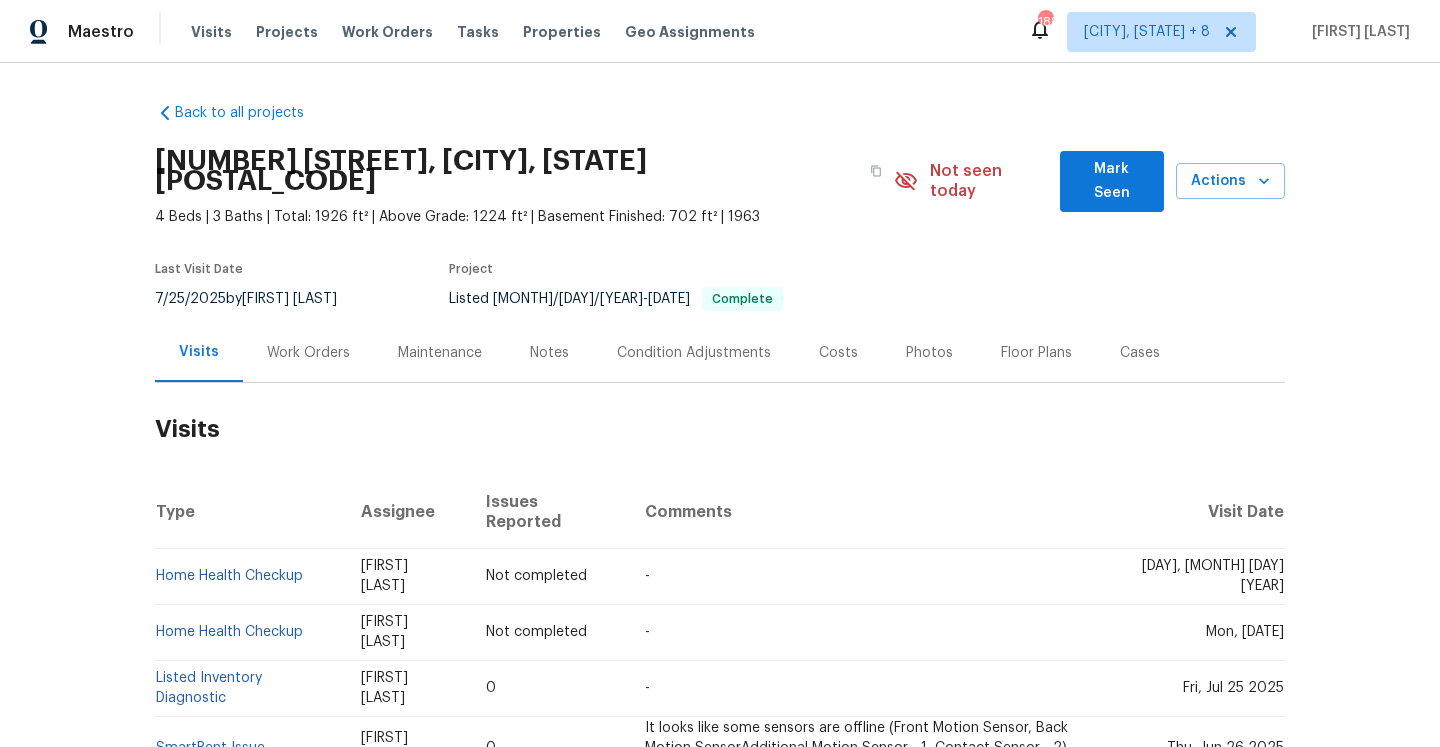 click on "Work Orders" at bounding box center [308, 352] 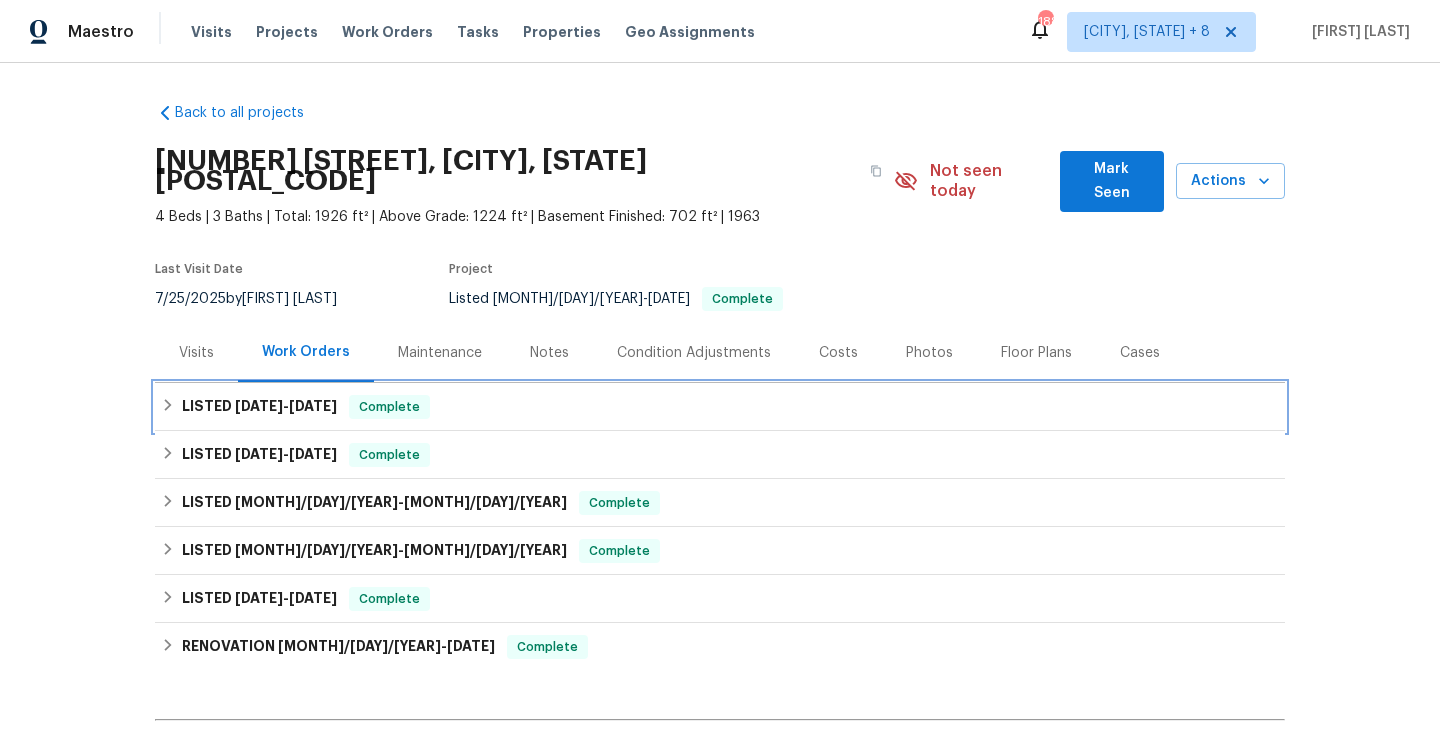 click on "Complete" at bounding box center [389, 407] 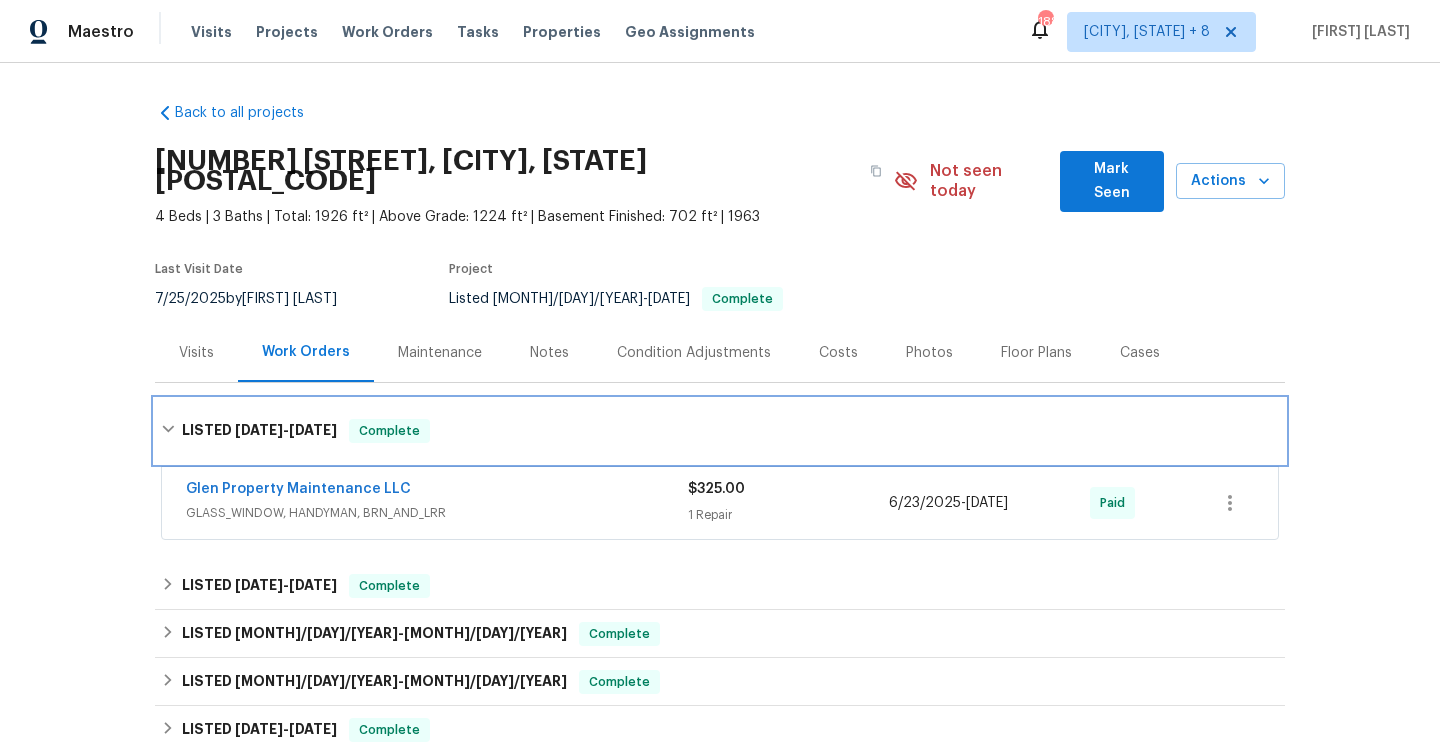 click on "LISTED   6/20/25  -  6/24/25 Complete" at bounding box center (720, 431) 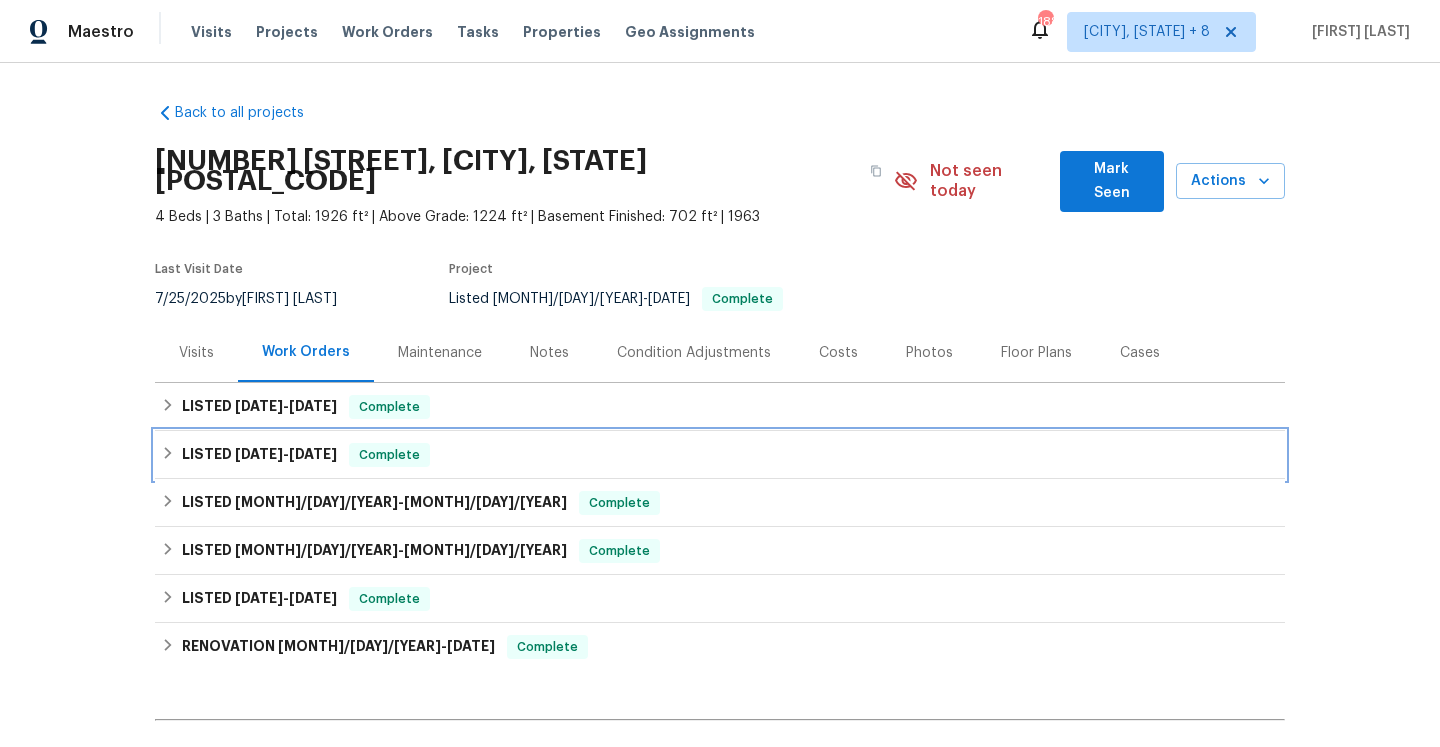 click on "LISTED   6/13/25  -  6/18/25 Complete" at bounding box center [720, 455] 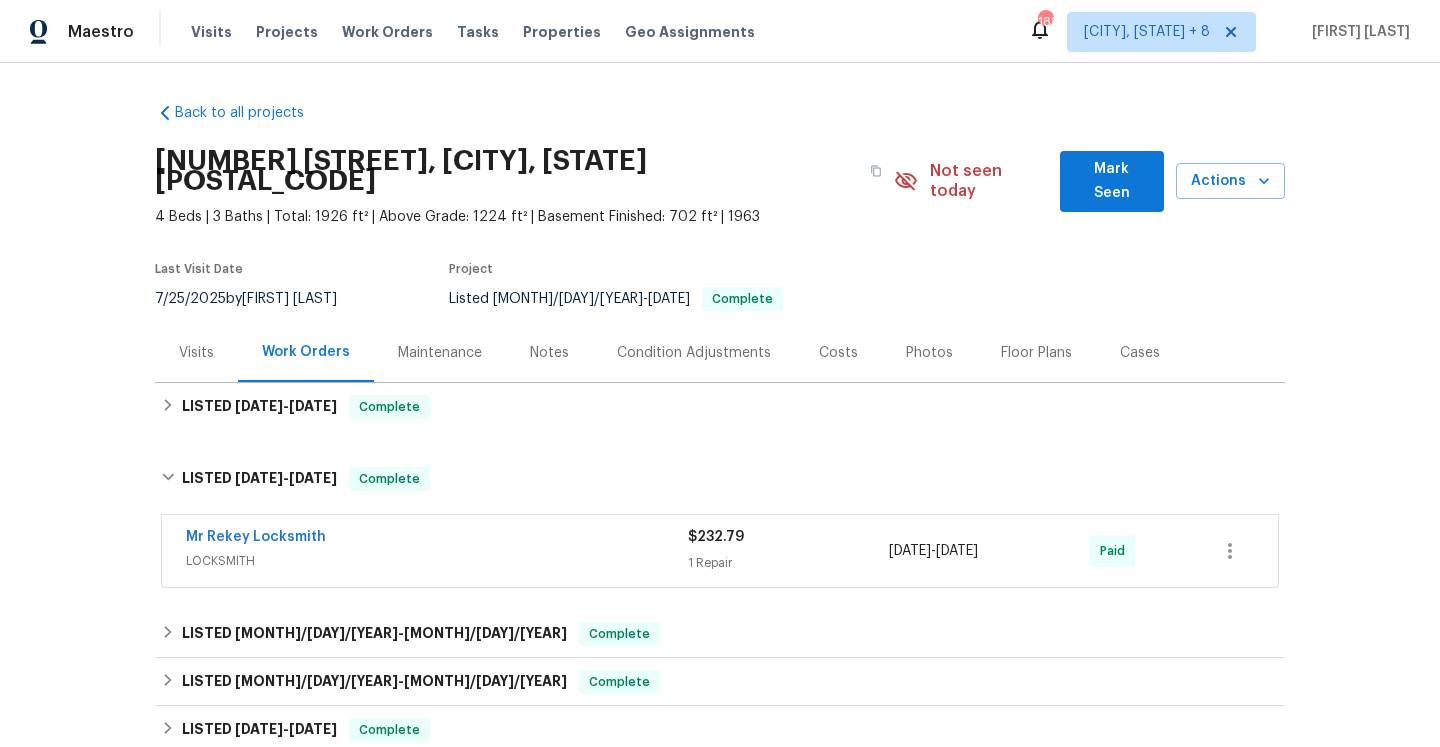 click on "Mr Rekey Locksmith LOCKSMITH $232.79 1 Repair 6/16/2025  -  6/18/2025 Paid" at bounding box center [720, 551] 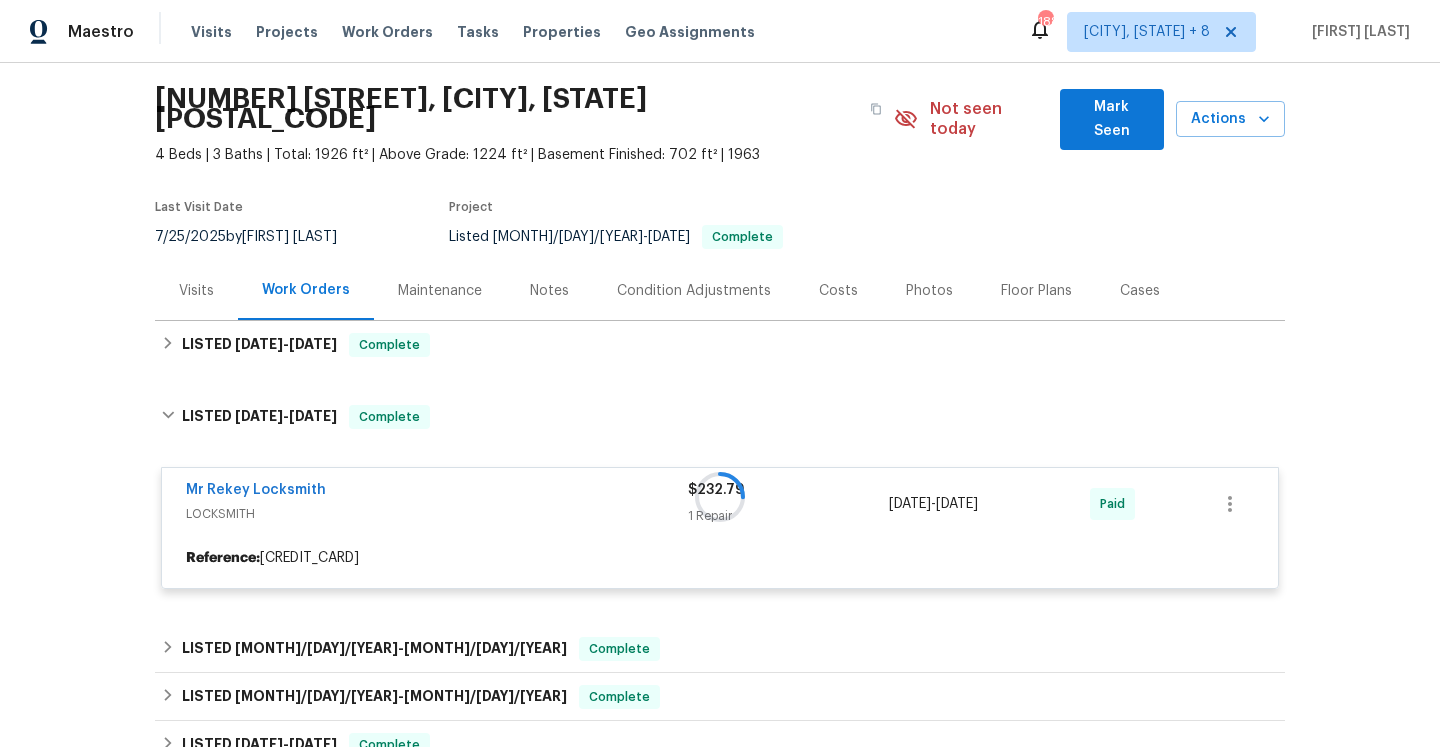 scroll, scrollTop: 182, scrollLeft: 0, axis: vertical 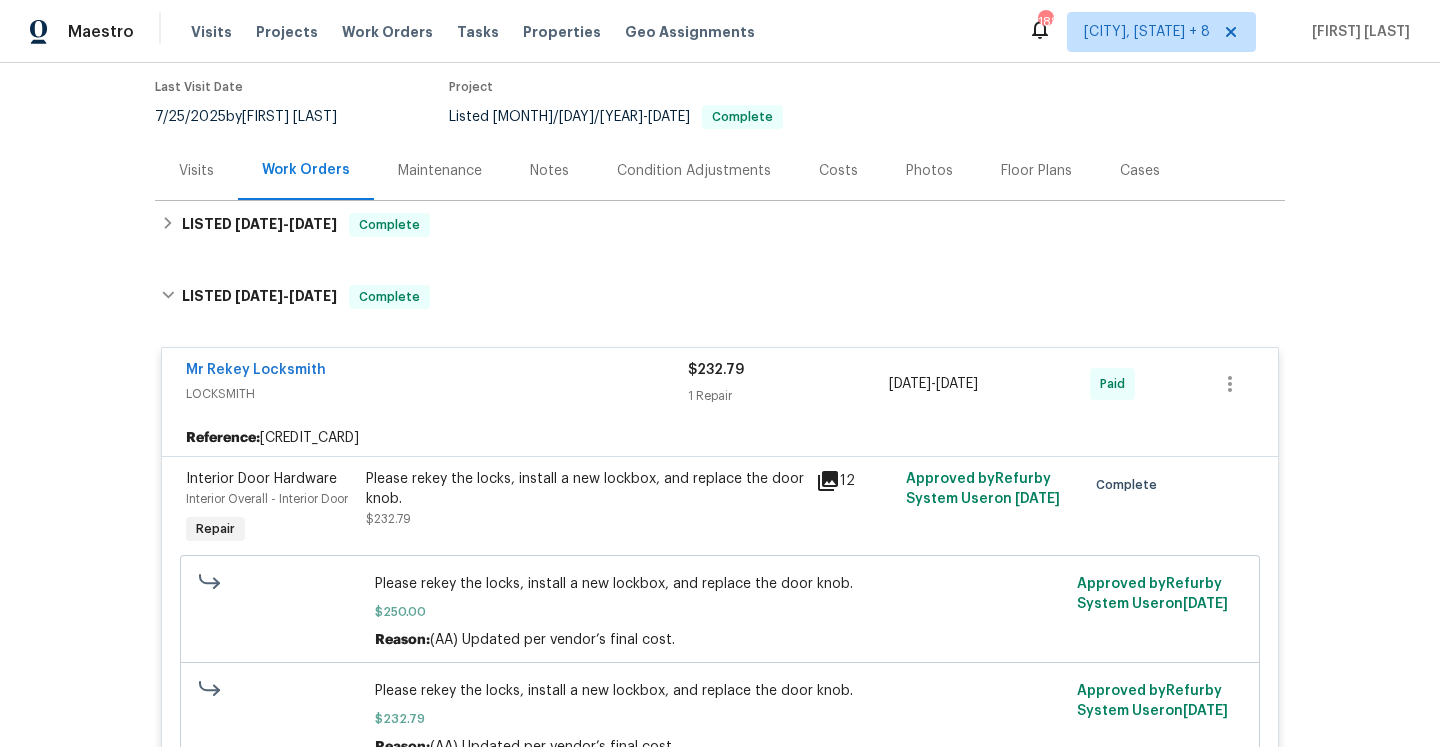 click on "Please rekey the locks, install a new lockbox, and replace the door knob." at bounding box center (585, 489) 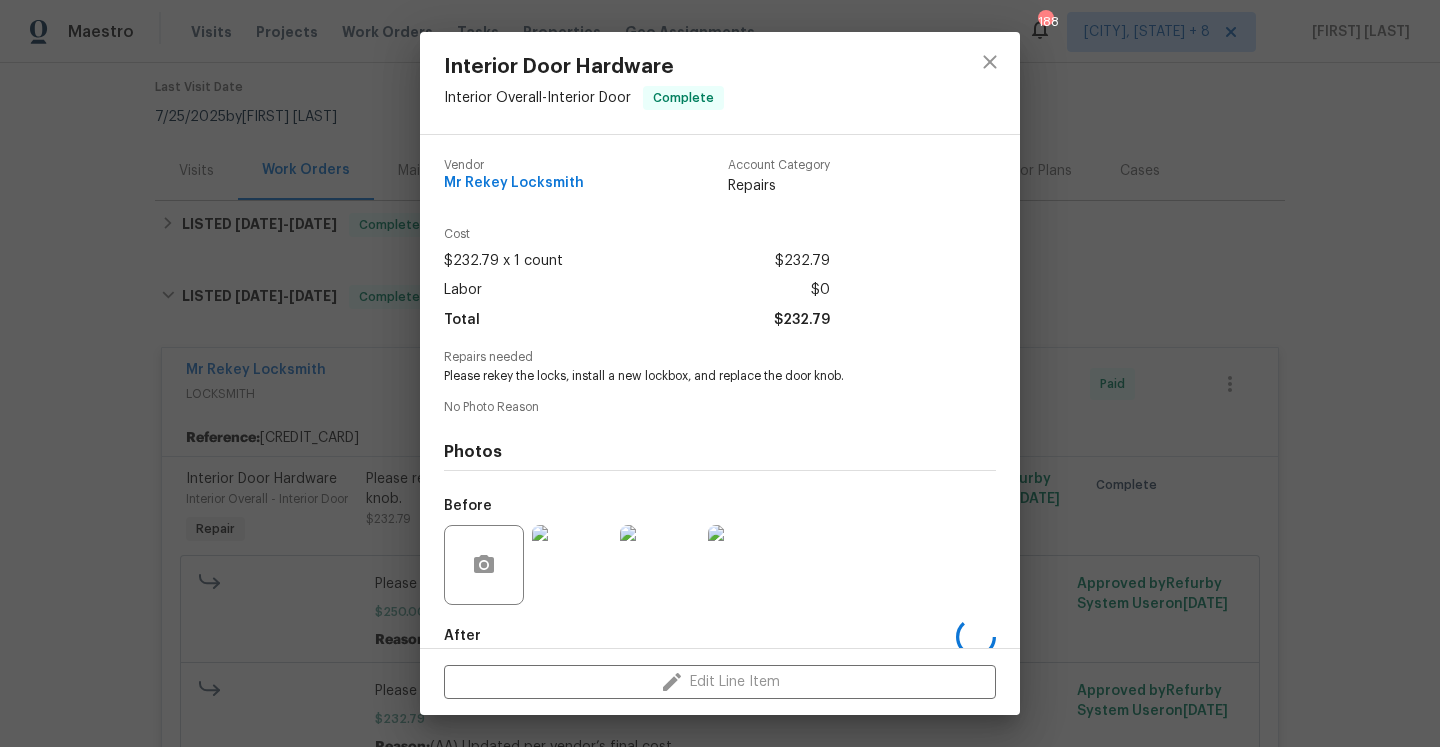 scroll, scrollTop: 107, scrollLeft: 0, axis: vertical 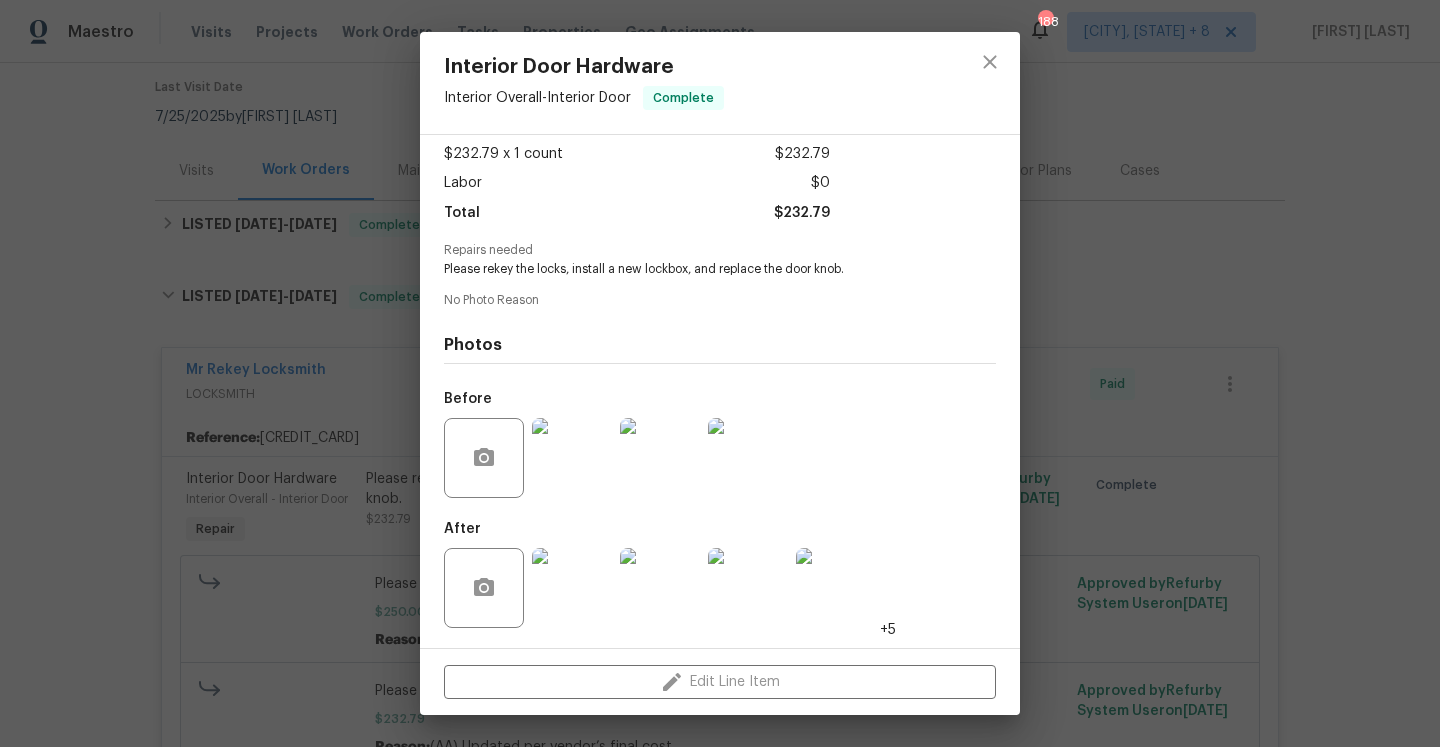 click at bounding box center (572, 588) 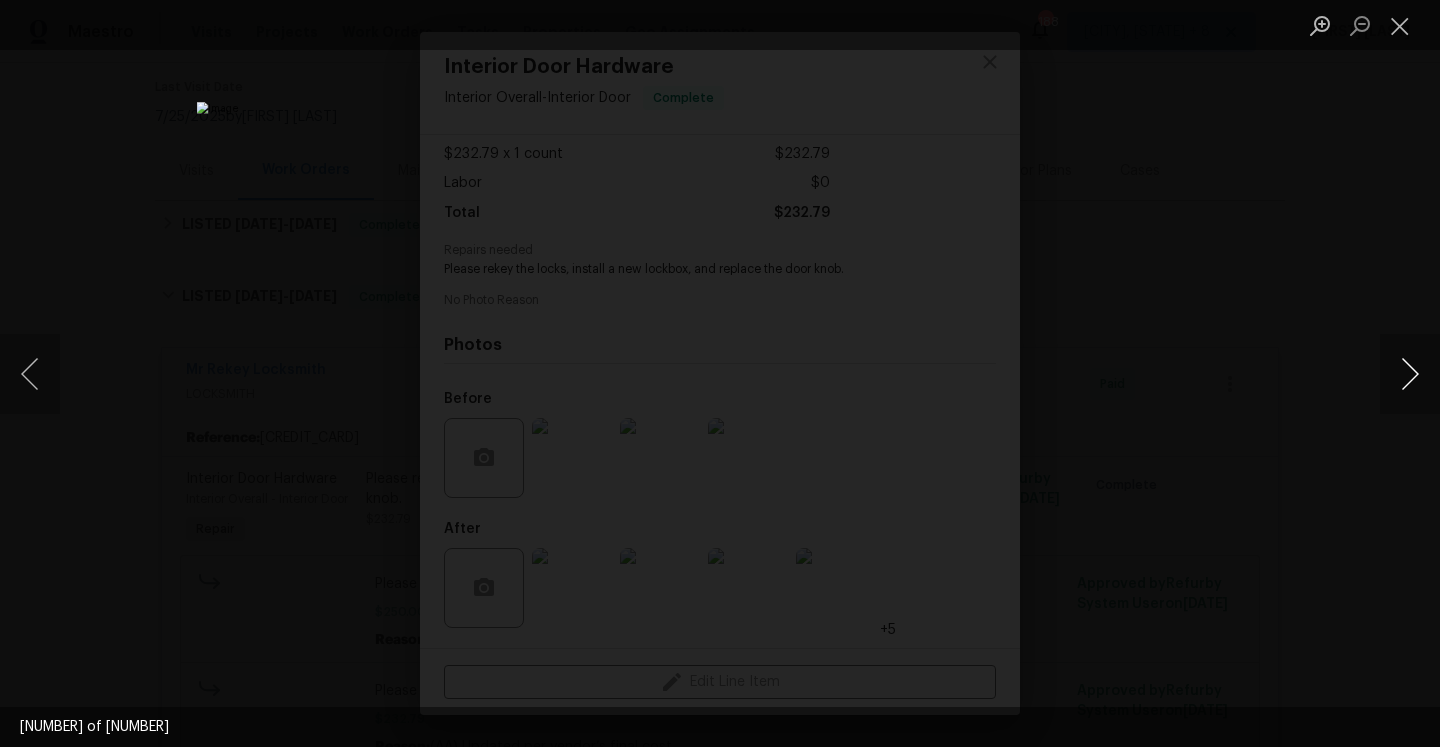 click at bounding box center [1410, 374] 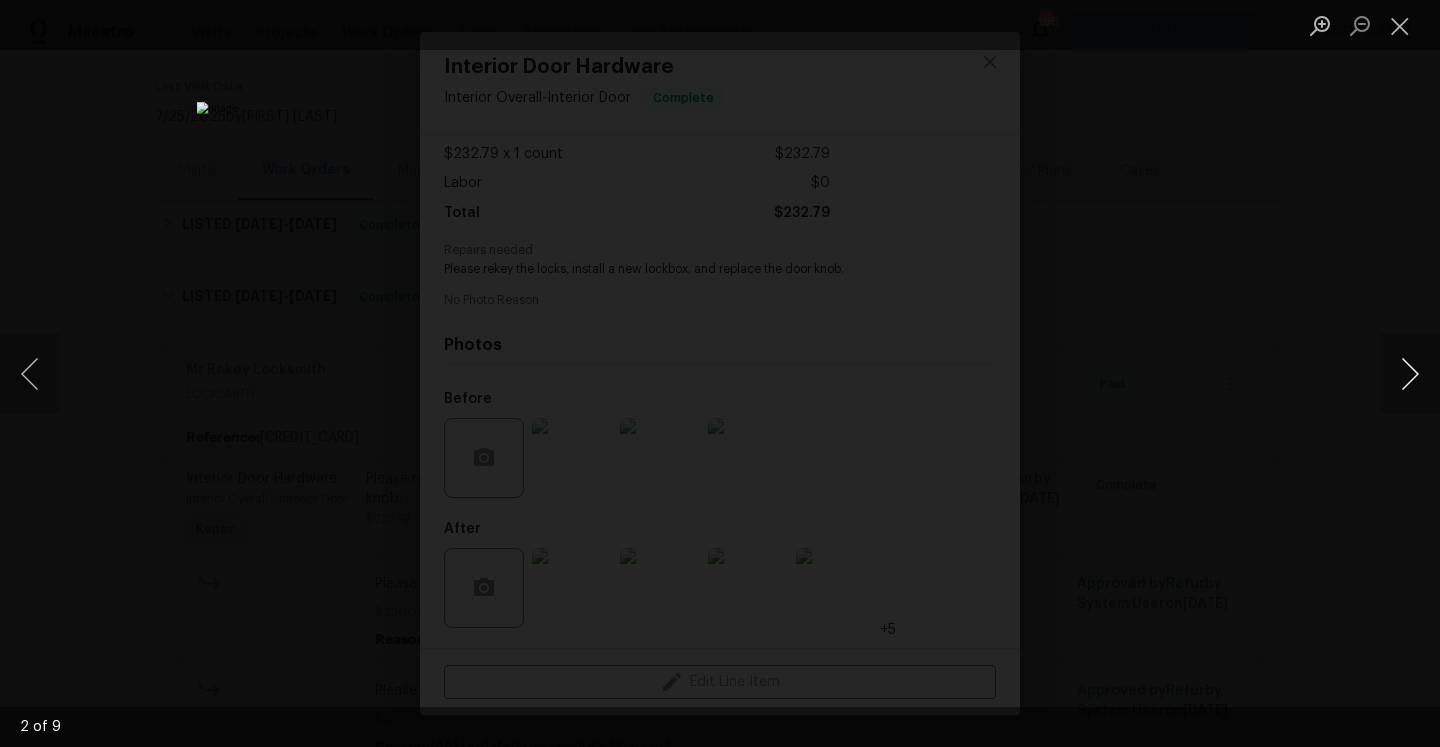 click at bounding box center (1410, 374) 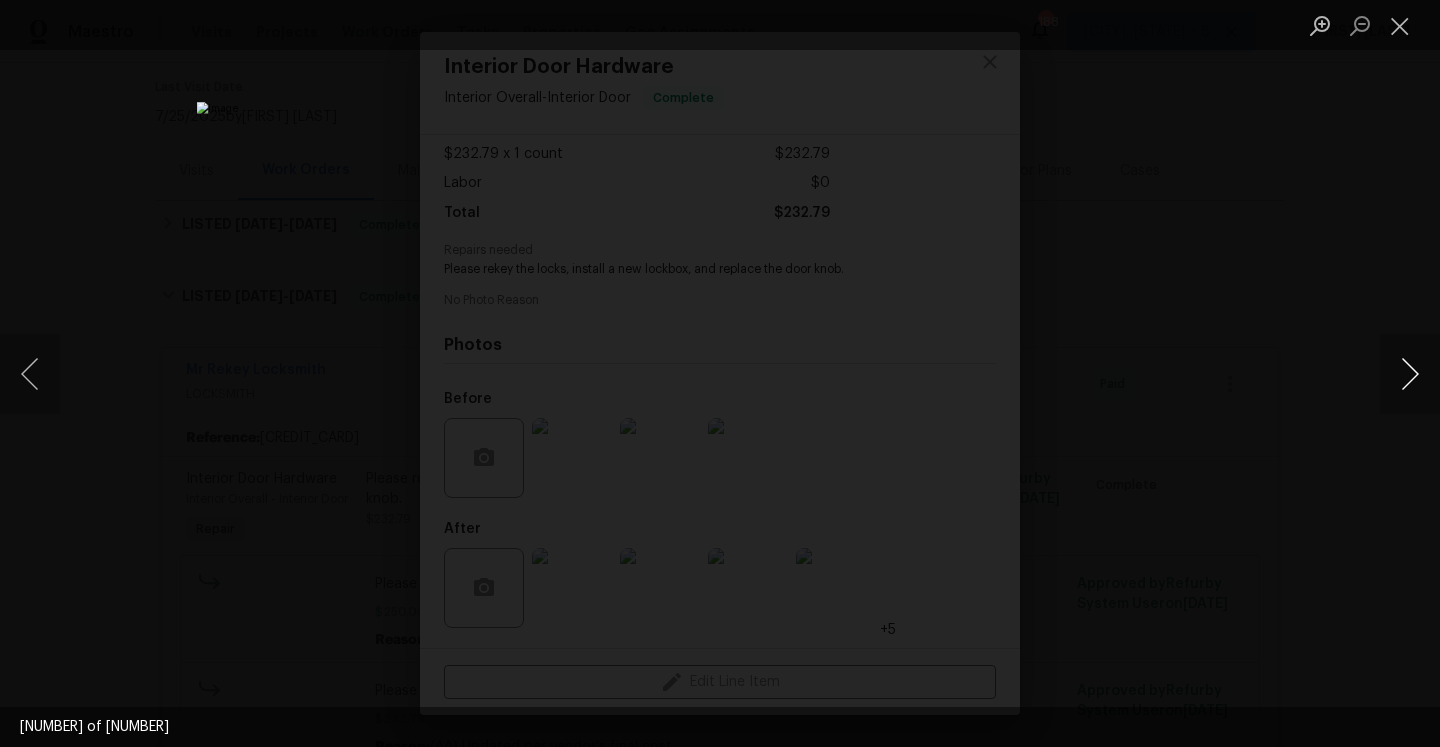 click at bounding box center (1410, 374) 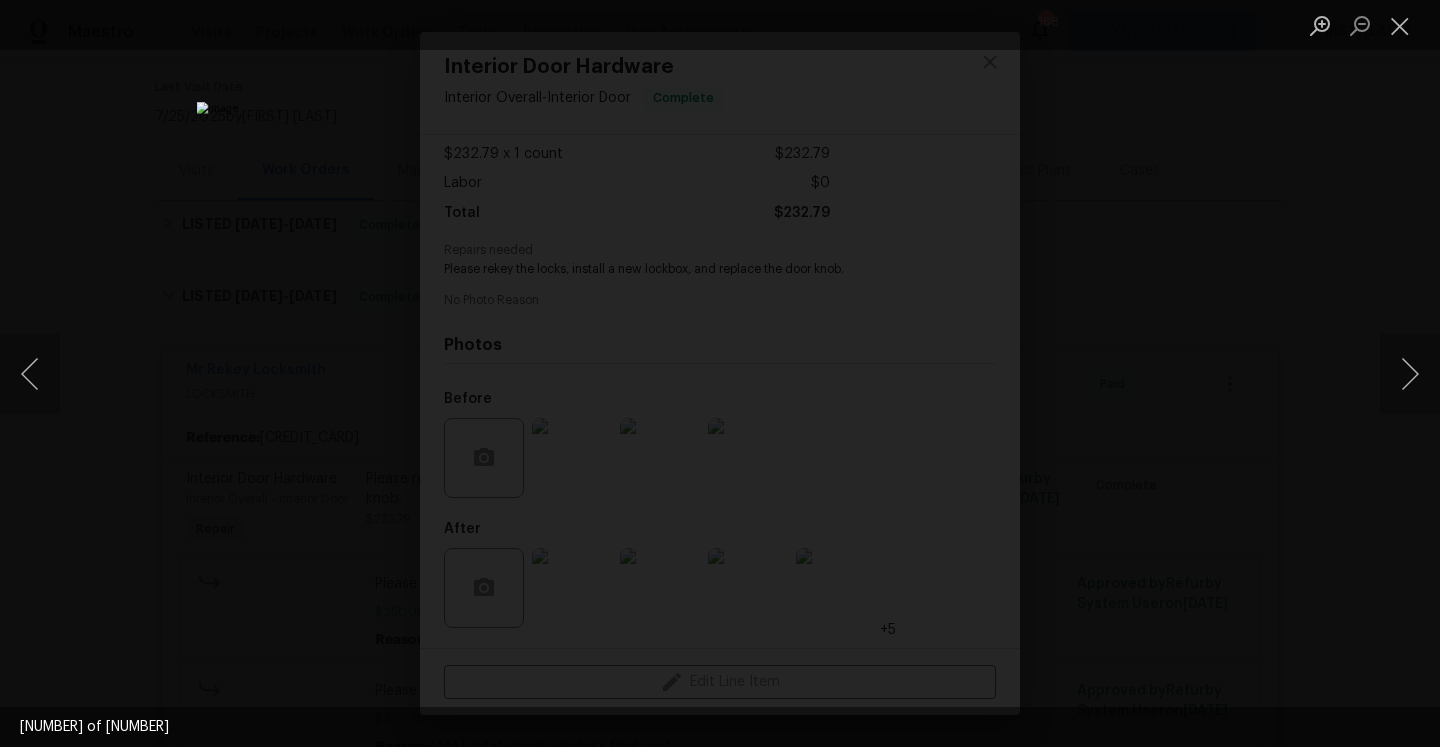click at bounding box center [720, 373] 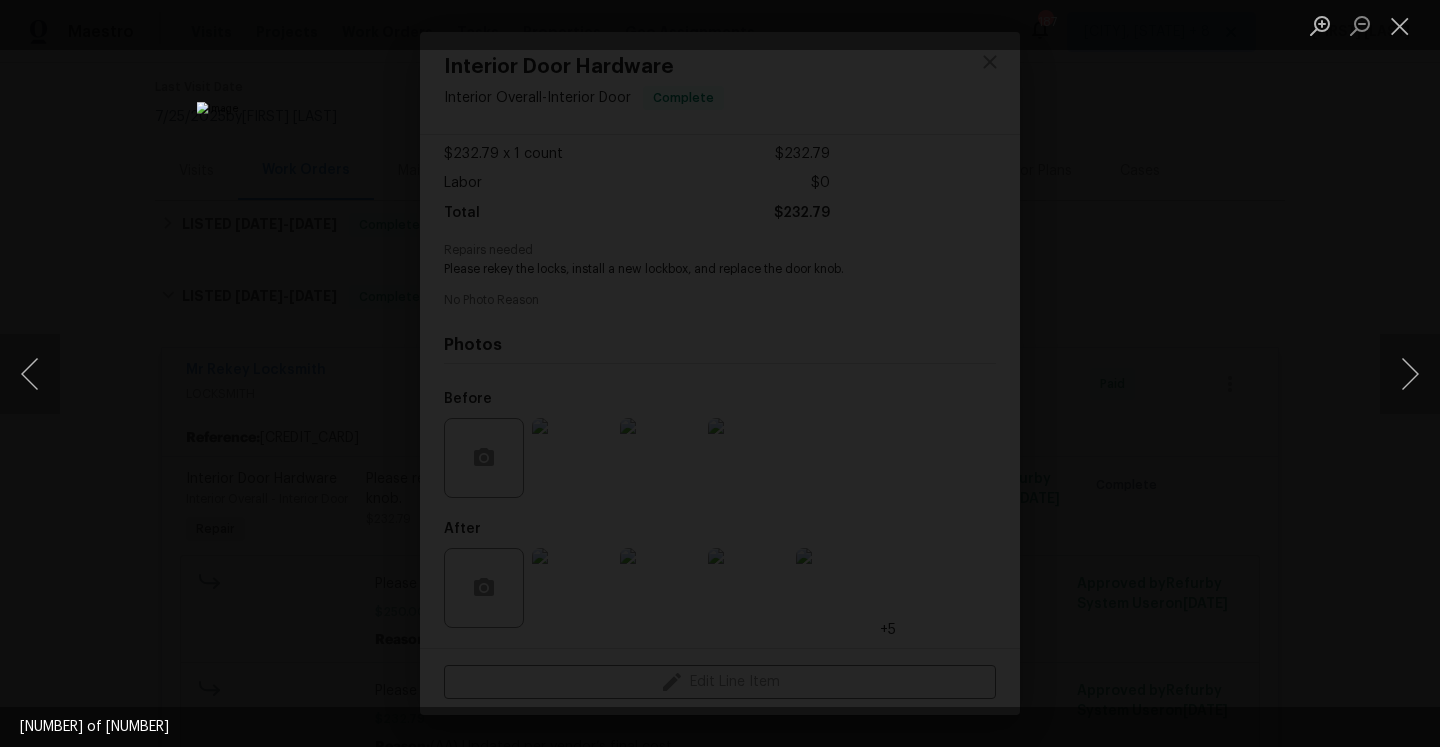 click at bounding box center (720, 373) 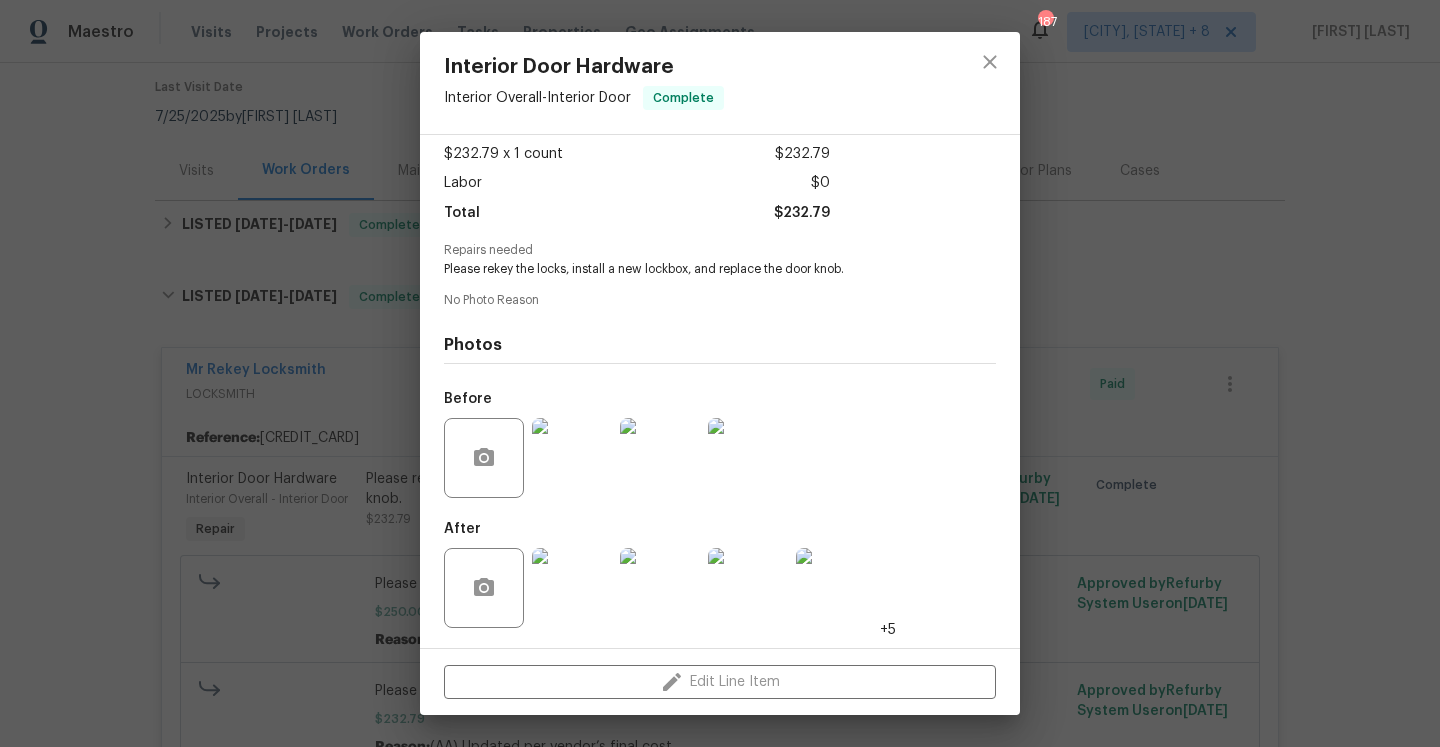 click on "Interior Door Hardware Interior Overall  -  Interior Door Complete Vendor Mr Rekey Locksmith Account Category Repairs Cost $232.79 x 1 count $232.79 Labor $0 Total $232.79 Repairs needed Please rekey the locks, install a new lockbox, and replace the door knob. No Photo Reason   Photos Before After  +5  Edit Line Item" at bounding box center [720, 373] 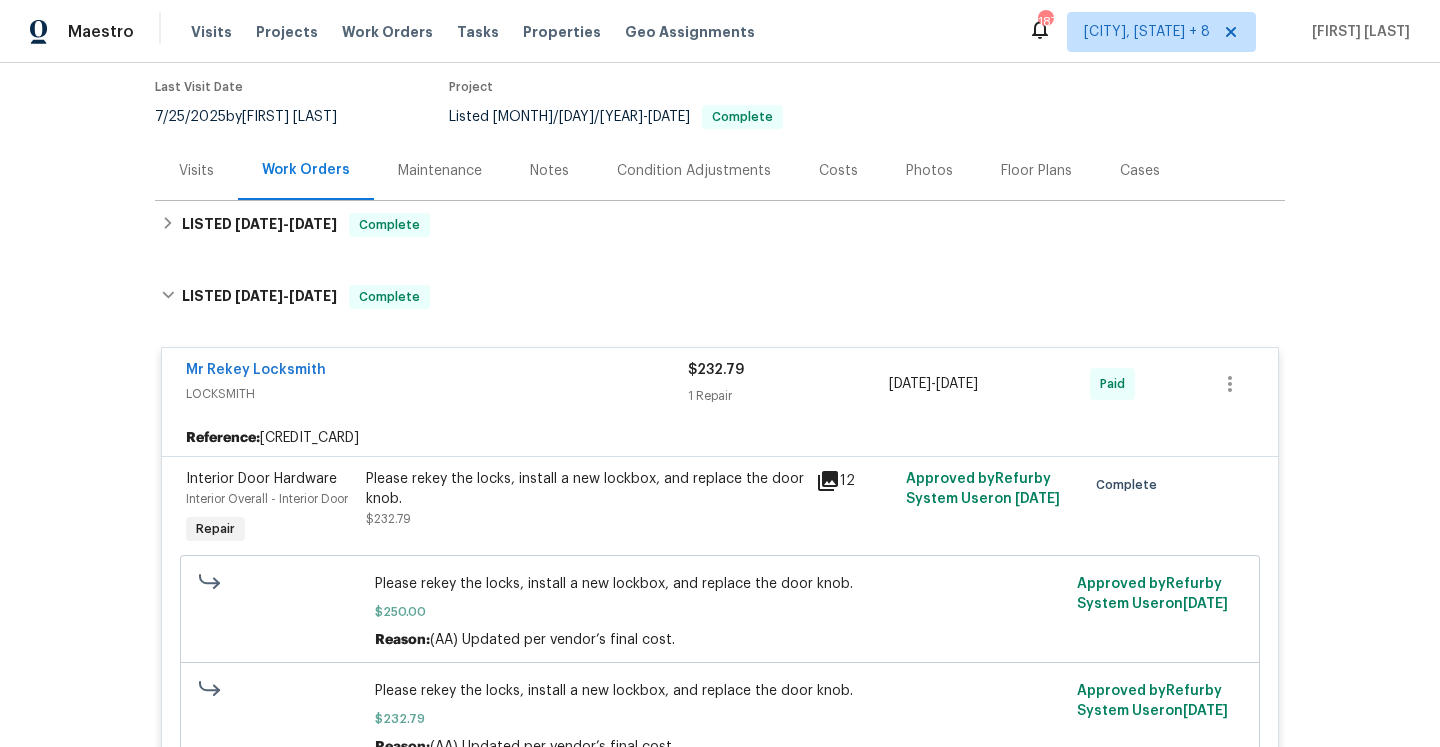 click on "Visits" at bounding box center (196, 171) 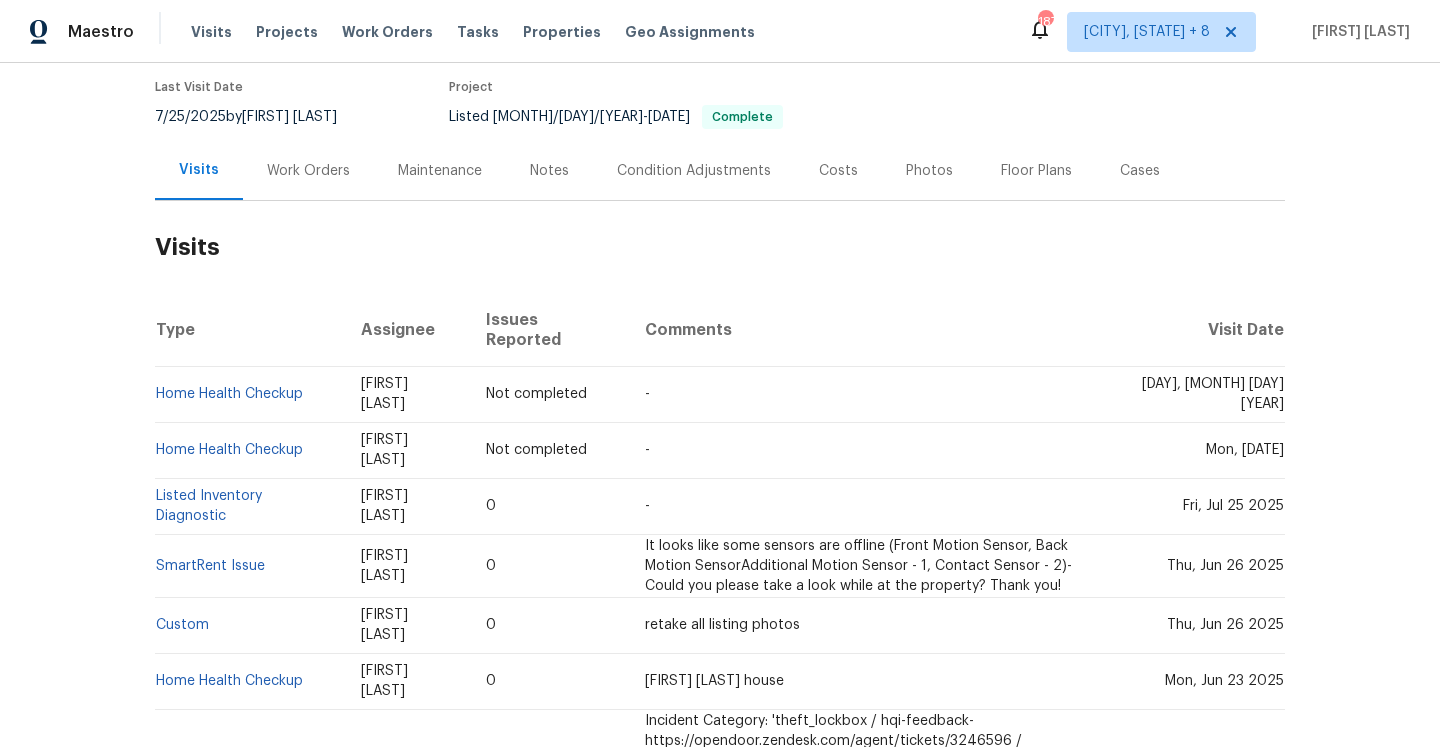 click on "Work Orders" at bounding box center [308, 170] 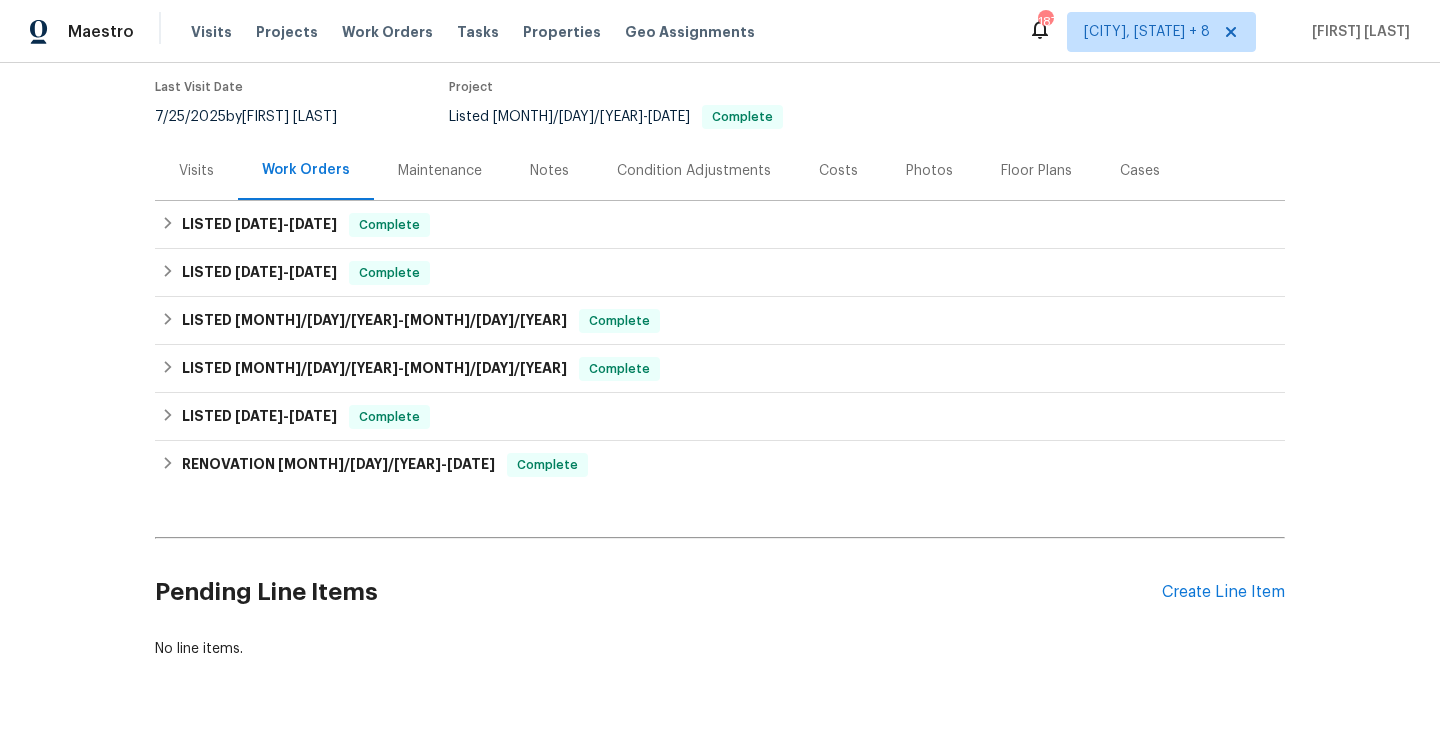 click on "Visits" at bounding box center (196, 170) 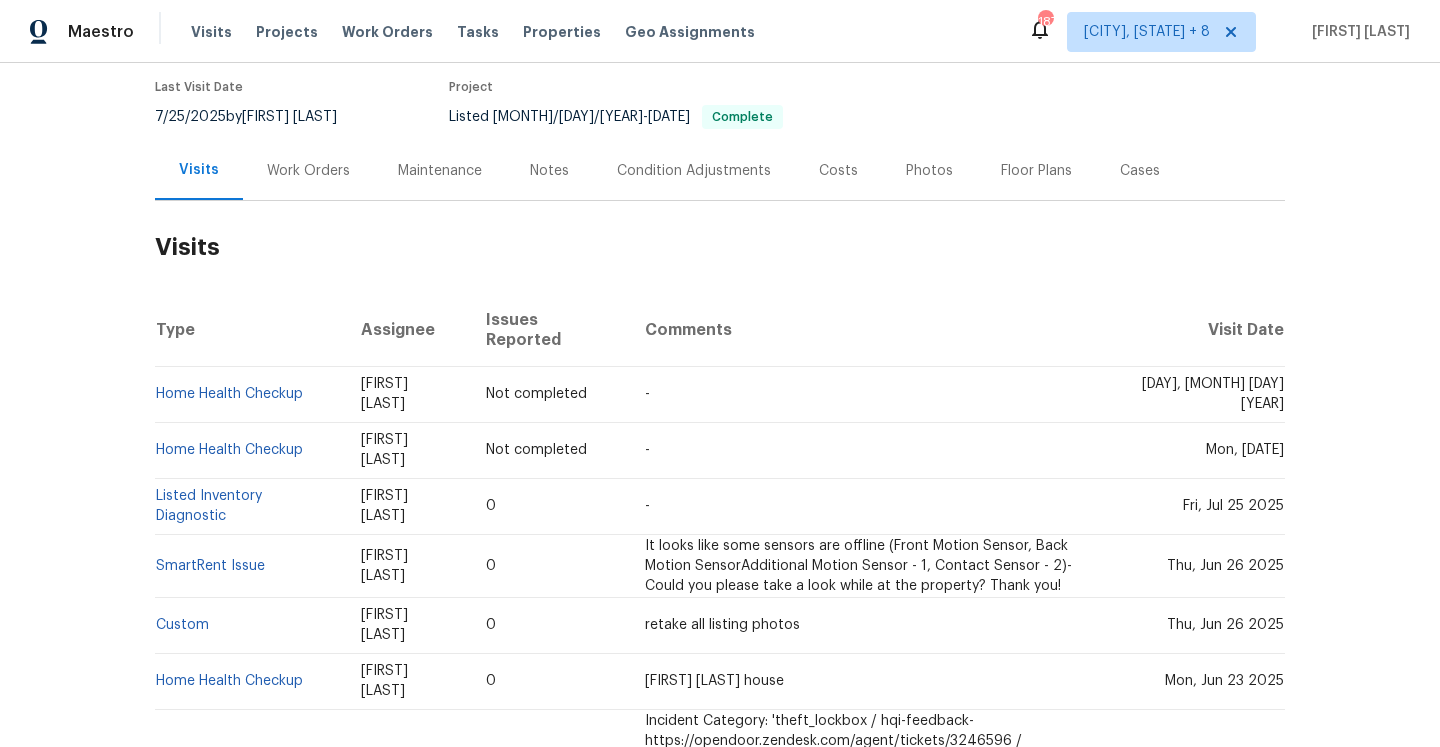 click on "Work Orders" at bounding box center [308, 170] 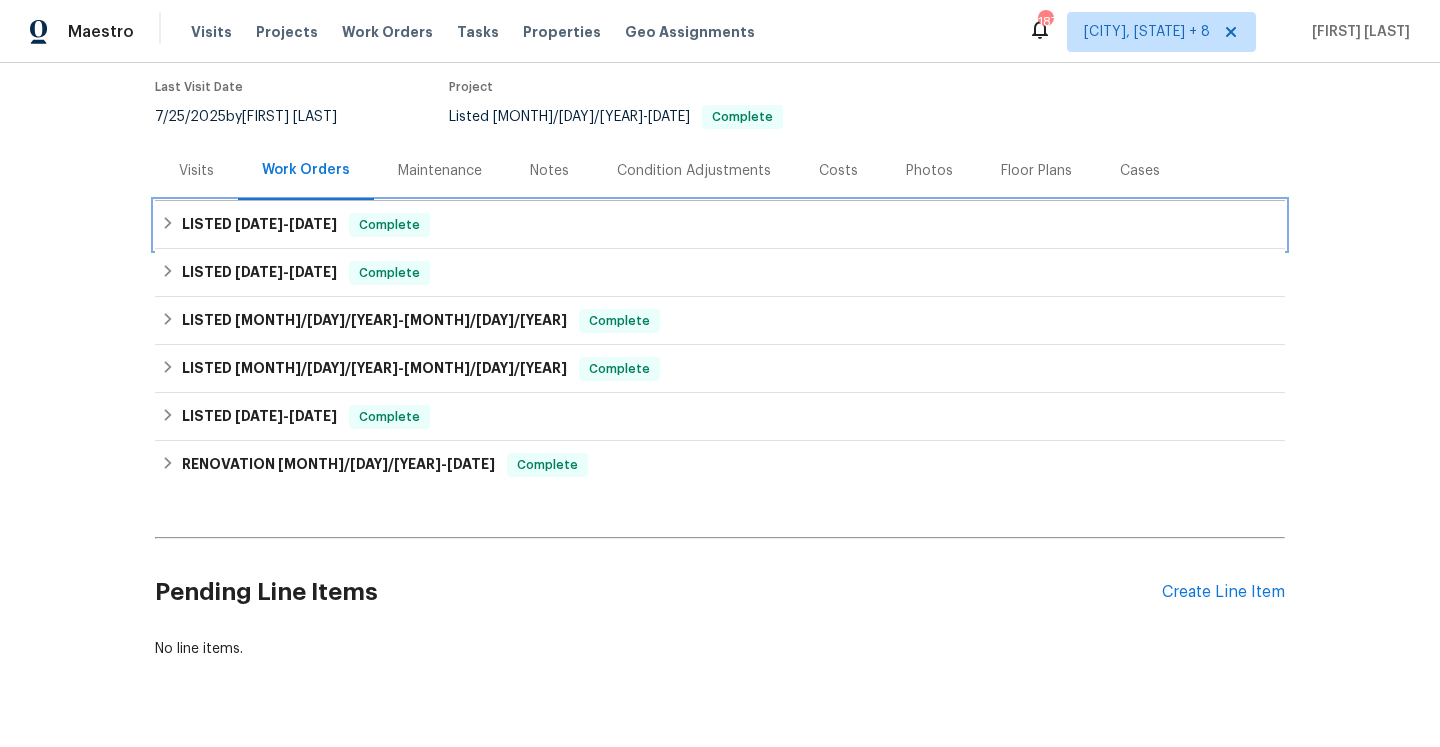 click on "6/20/25" at bounding box center [259, 224] 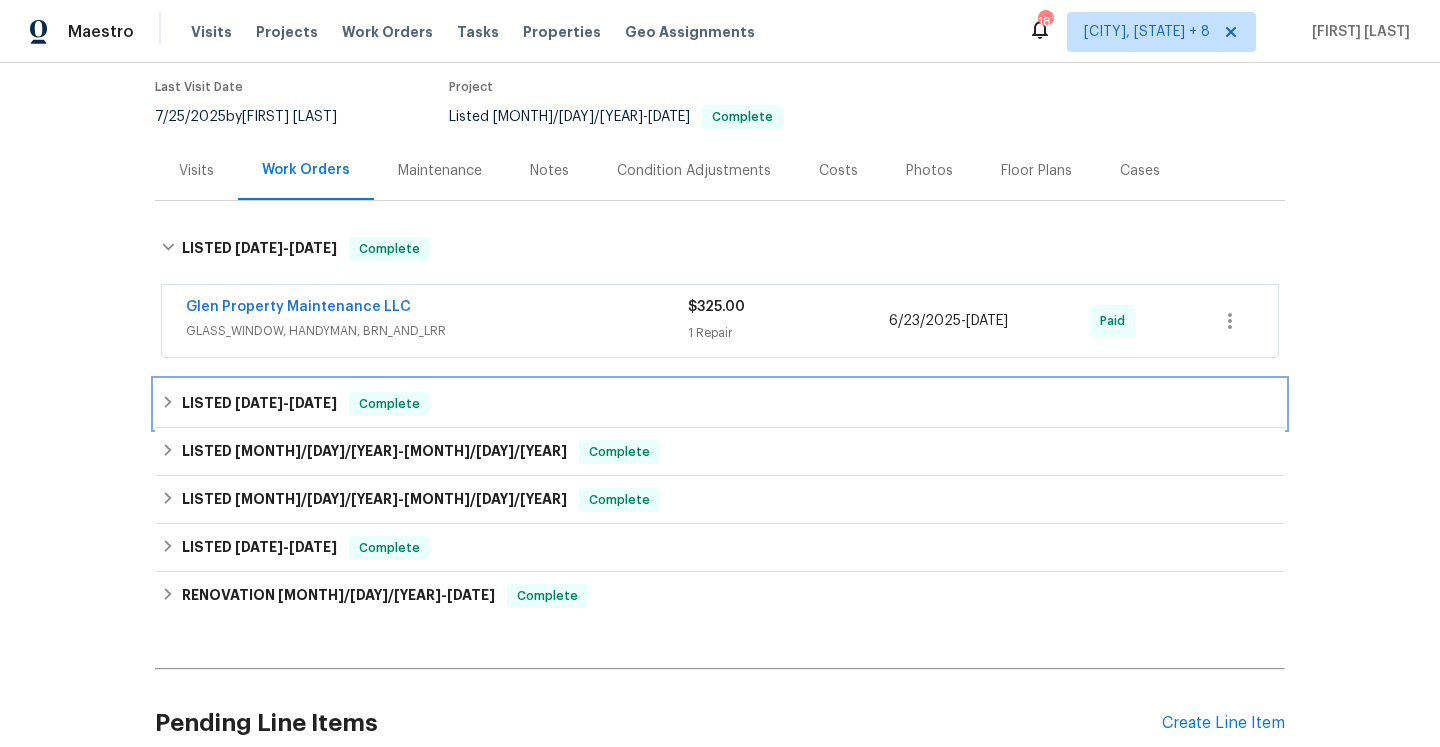 click on "LISTED   6/13/25  -  6/18/25 Complete" at bounding box center [720, 404] 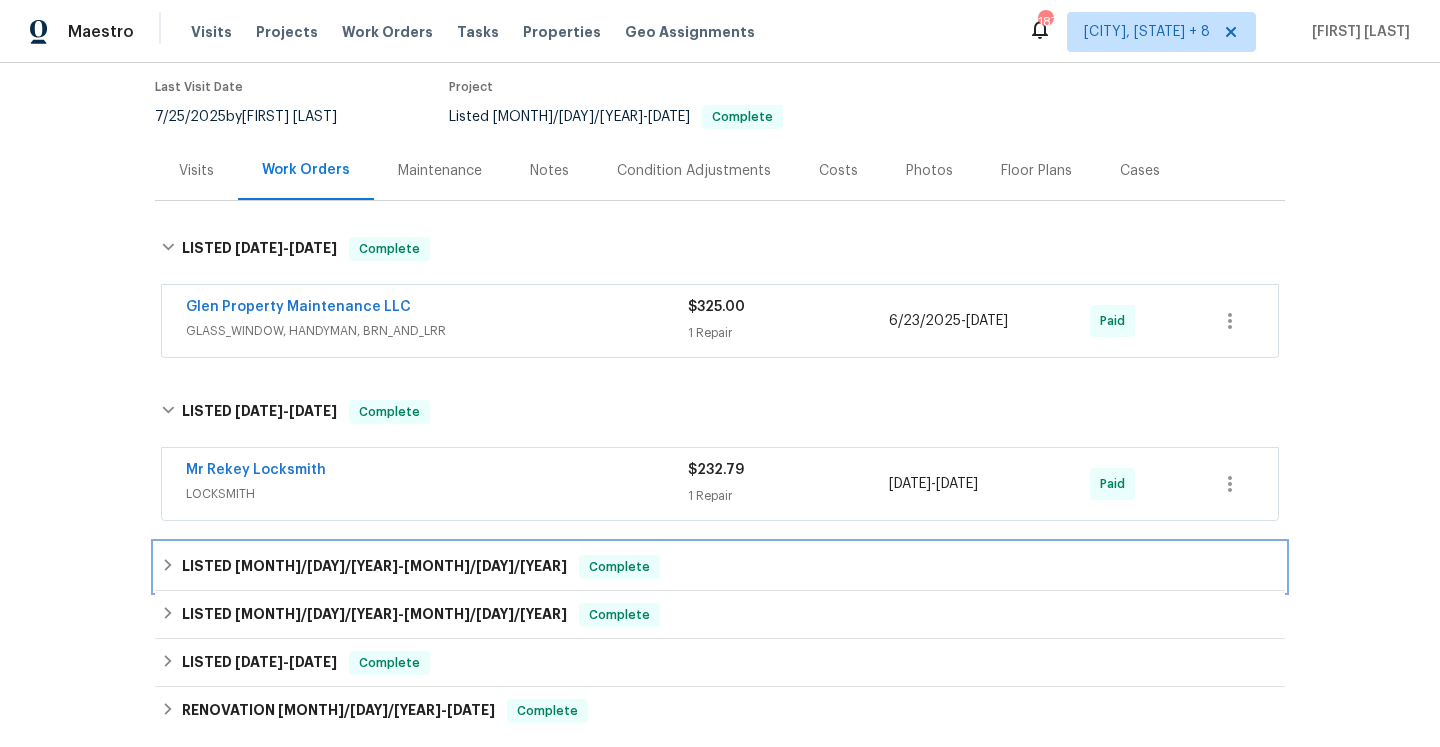 click on "LISTED   3/12/25  -  3/13/25 Complete" at bounding box center (720, 567) 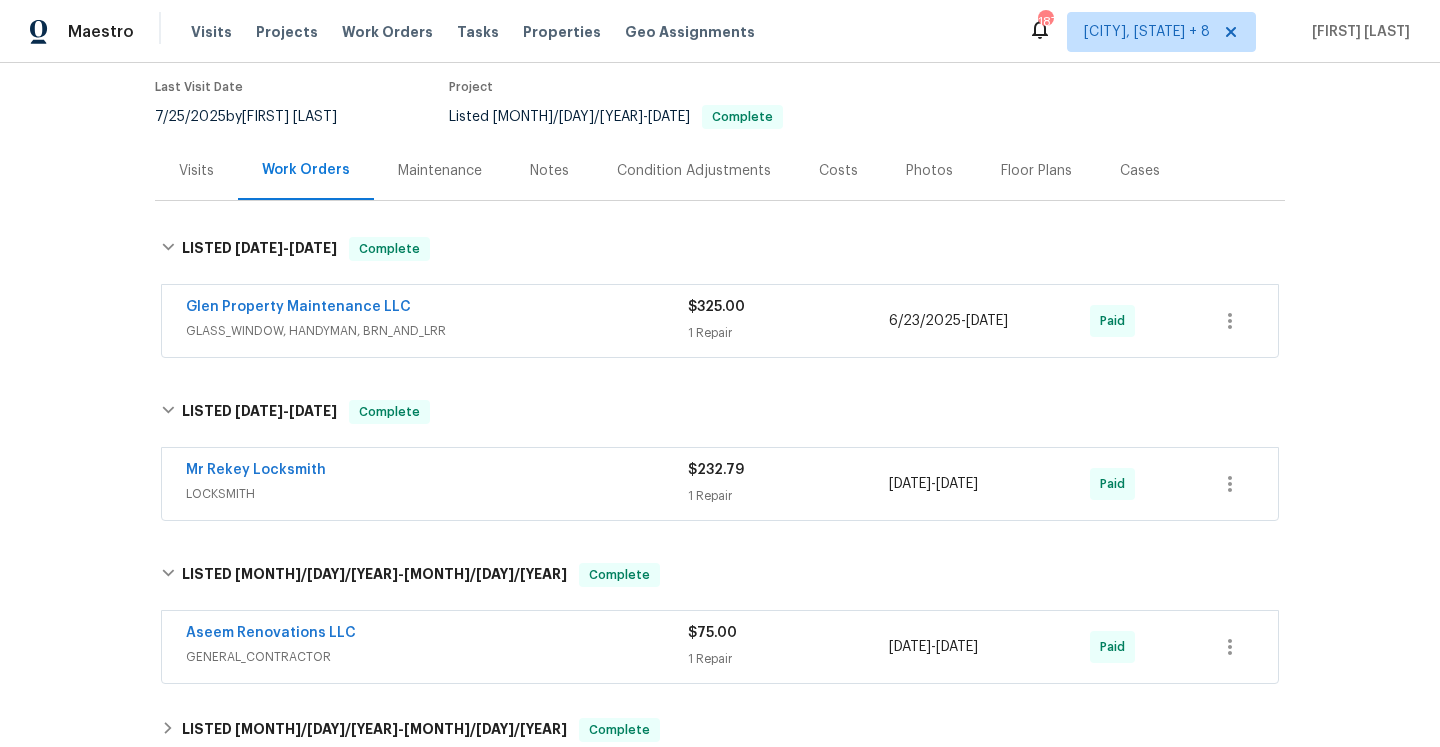 click on "LOCKSMITH" at bounding box center [437, 494] 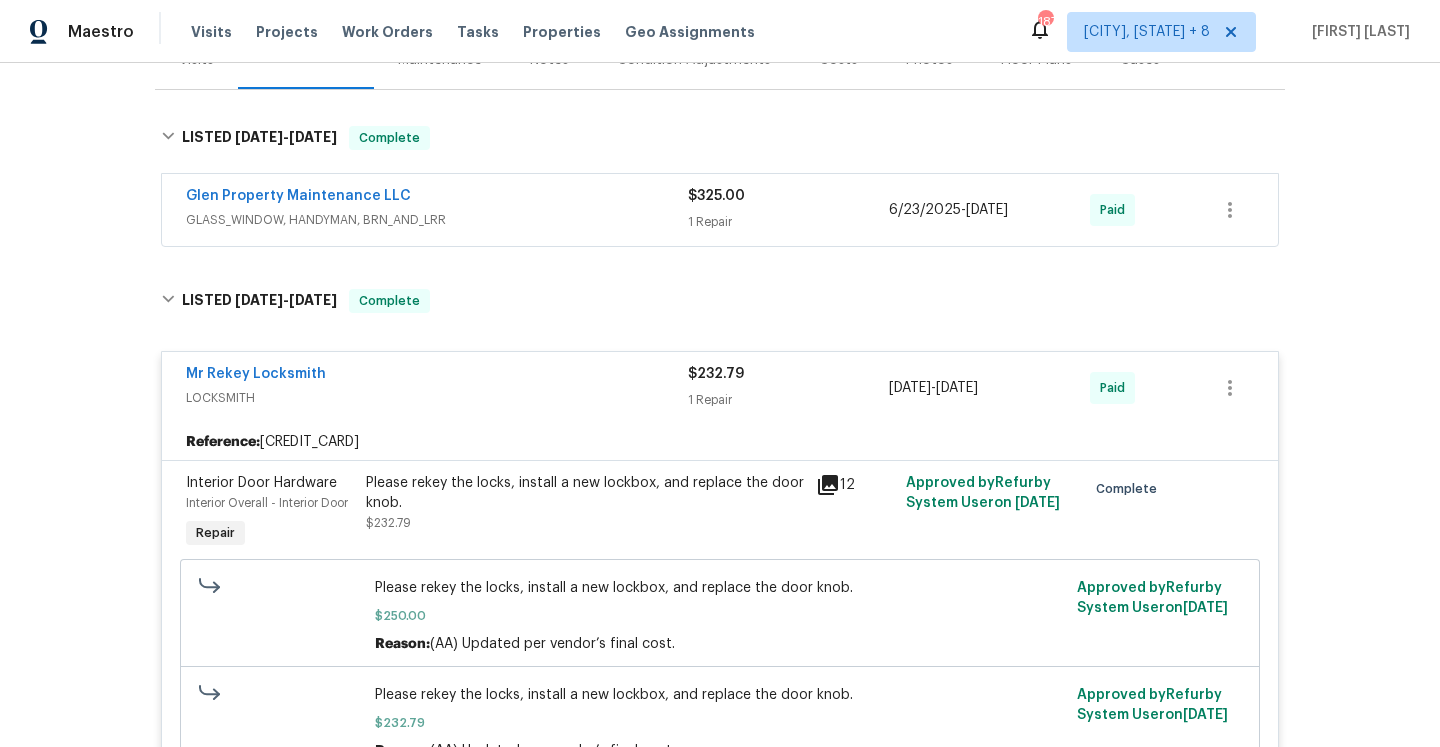 scroll, scrollTop: 371, scrollLeft: 0, axis: vertical 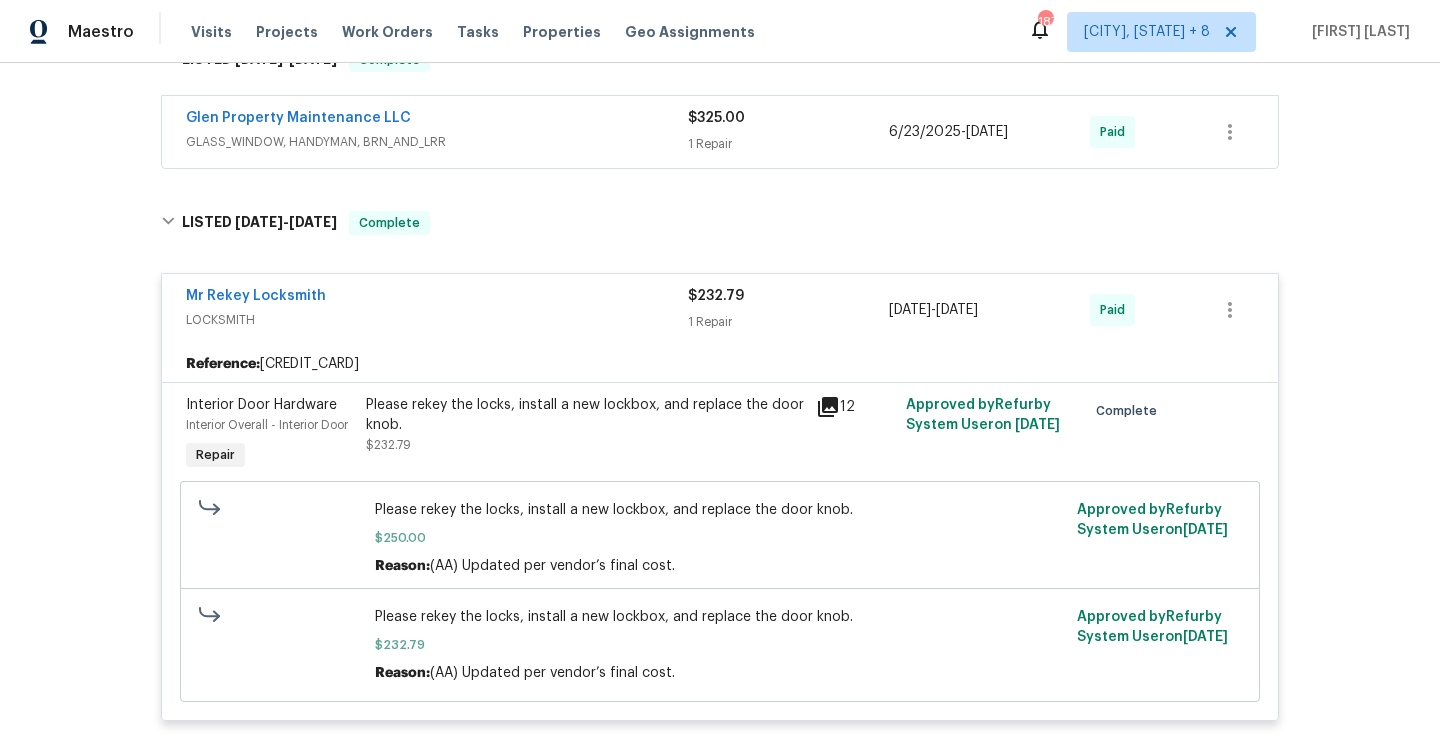 click on "Please rekey the locks, install a new lockbox, and replace the door knob." at bounding box center [585, 415] 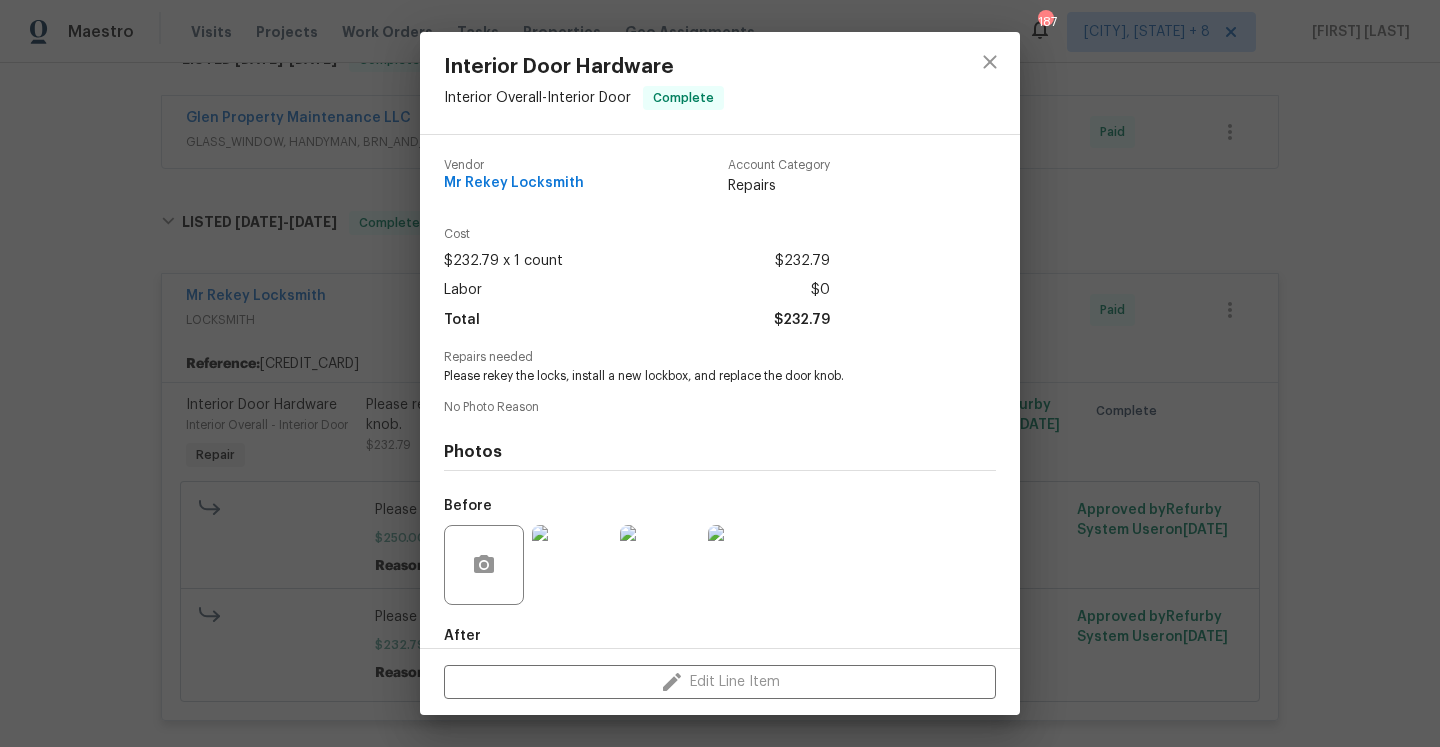 scroll, scrollTop: 107, scrollLeft: 0, axis: vertical 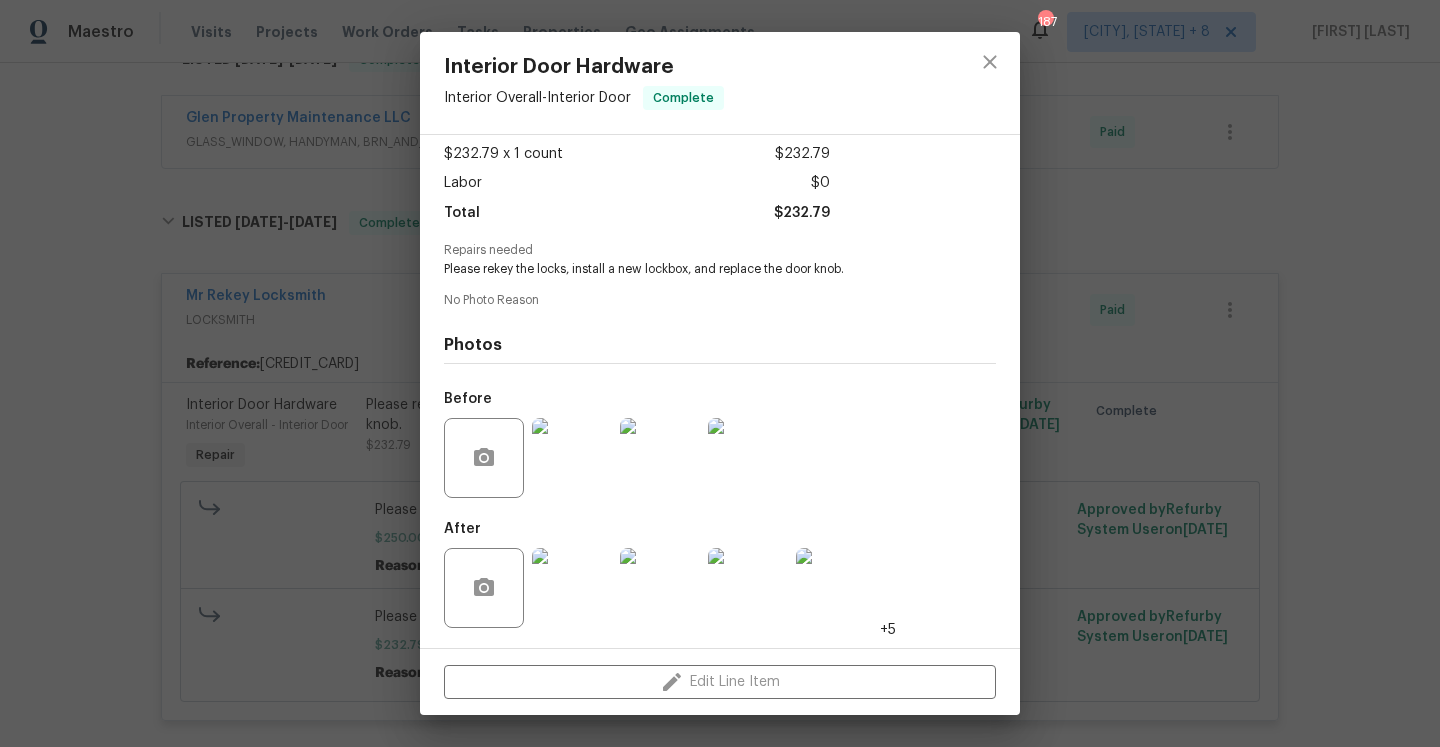 click on "Interior Door Hardware Interior Overall  -  Interior Door Complete Vendor Mr Rekey Locksmith Account Category Repairs Cost $232.79 x 1 count $232.79 Labor $0 Total $232.79 Repairs needed Please rekey the locks, install a new lockbox, and replace the door knob. No Photo Reason   Photos Before After  +5  Edit Line Item" at bounding box center [720, 373] 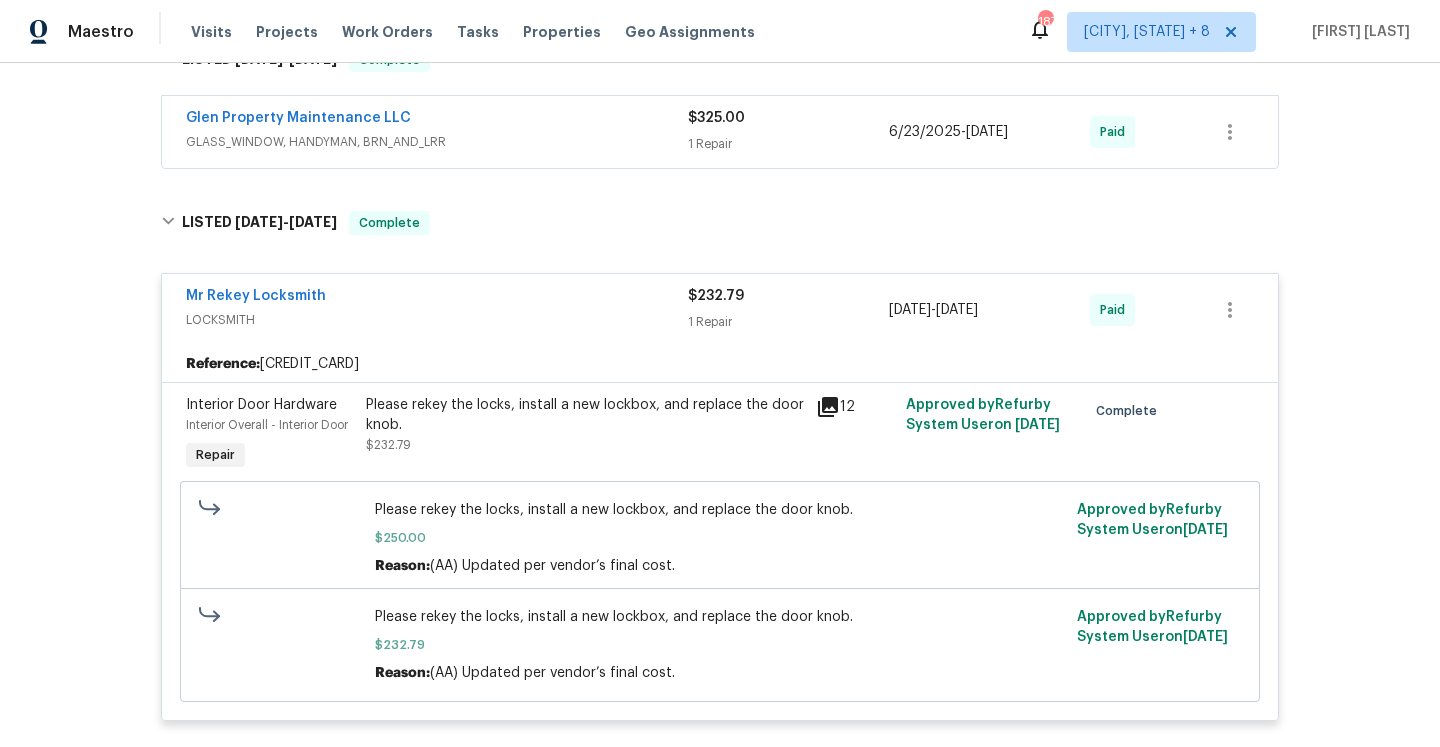 click on "LOCKSMITH" at bounding box center (437, 320) 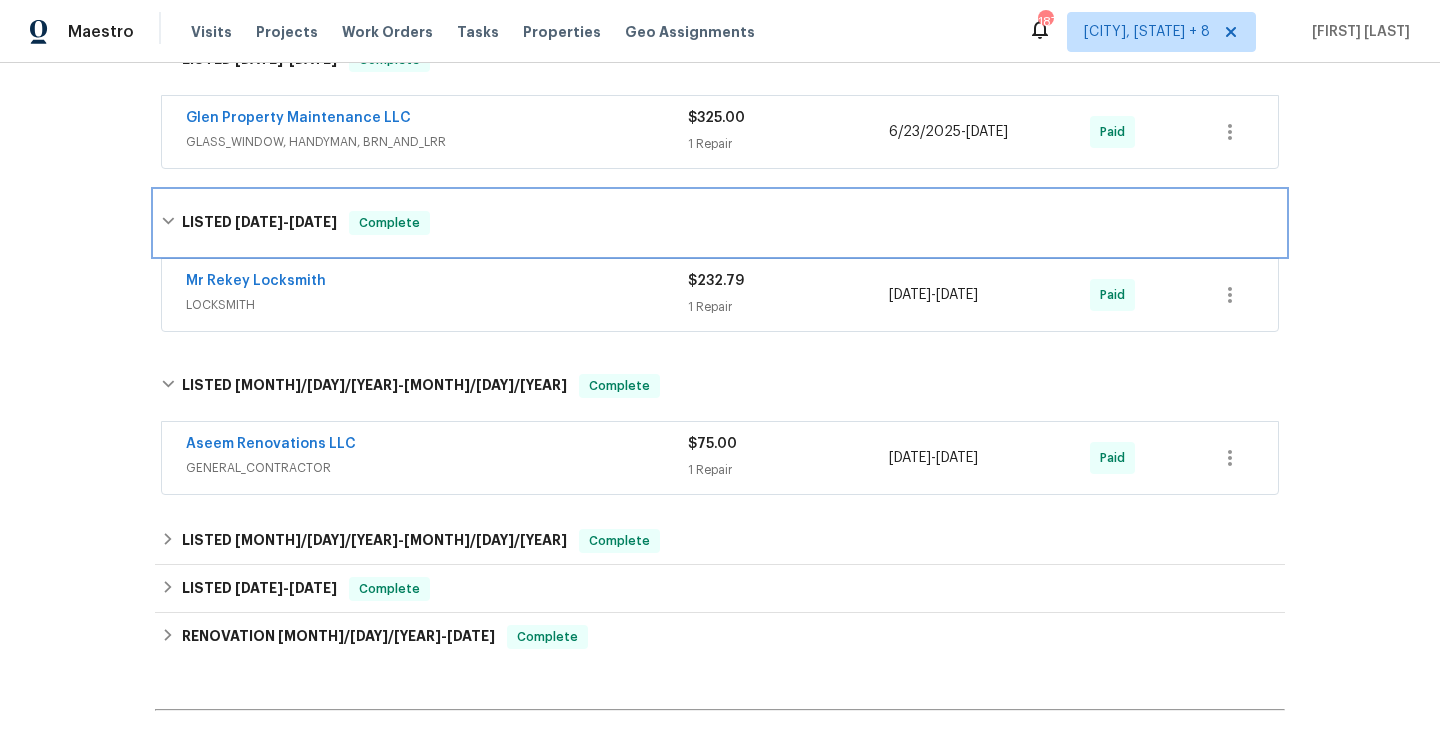 click on "LISTED   6/13/25  -  6/18/25 Complete" at bounding box center [720, 223] 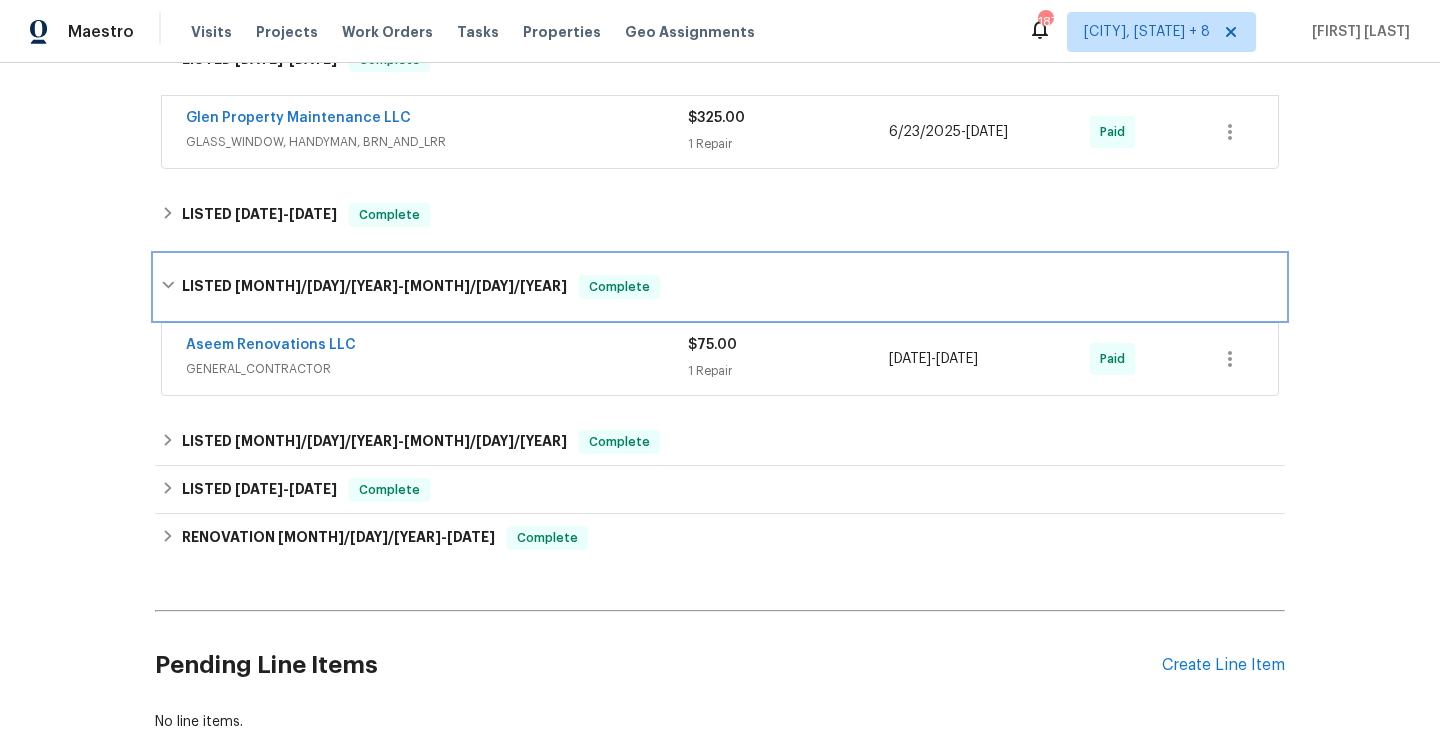 click on "Complete" at bounding box center [619, 287] 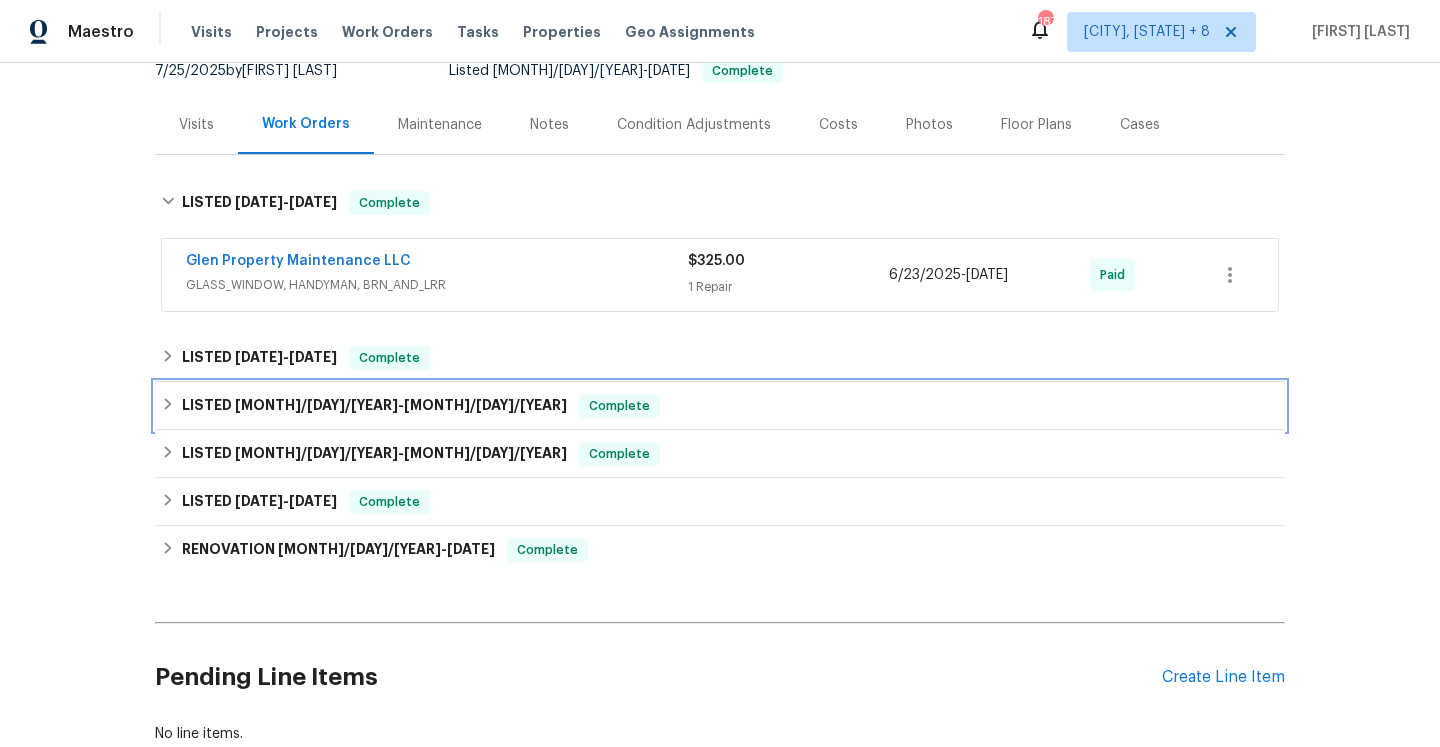 scroll, scrollTop: 193, scrollLeft: 0, axis: vertical 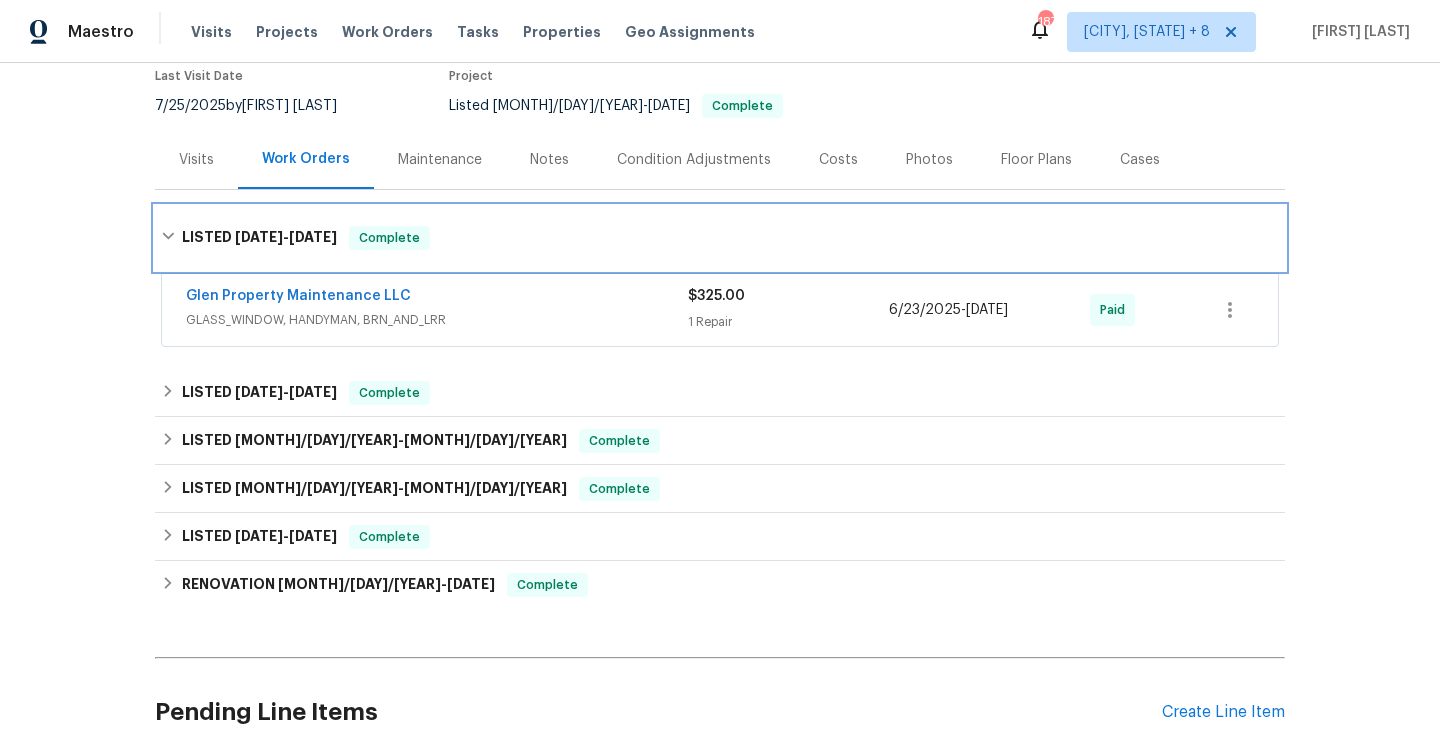 click on "LISTED   6/20/25  -  6/24/25 Complete" at bounding box center (720, 238) 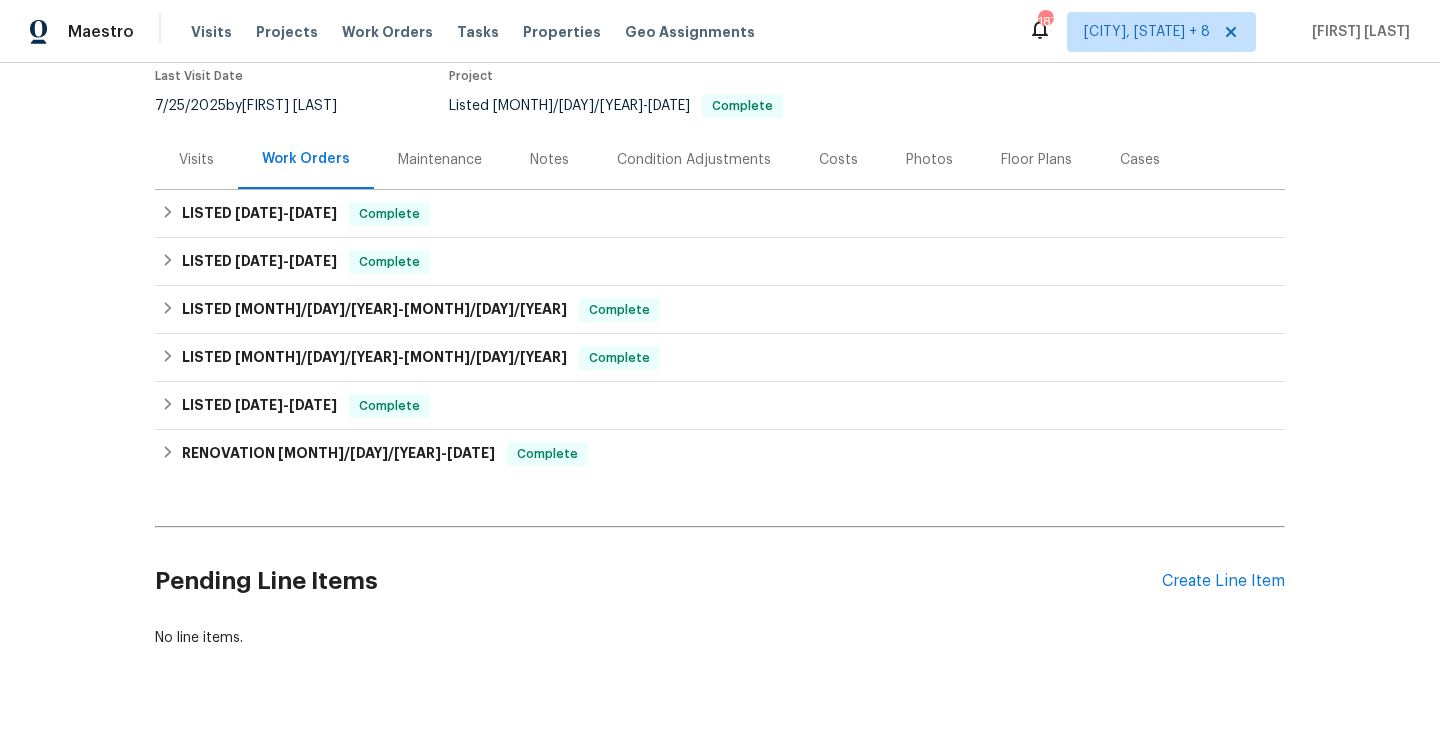 click on "Visits" at bounding box center [196, 159] 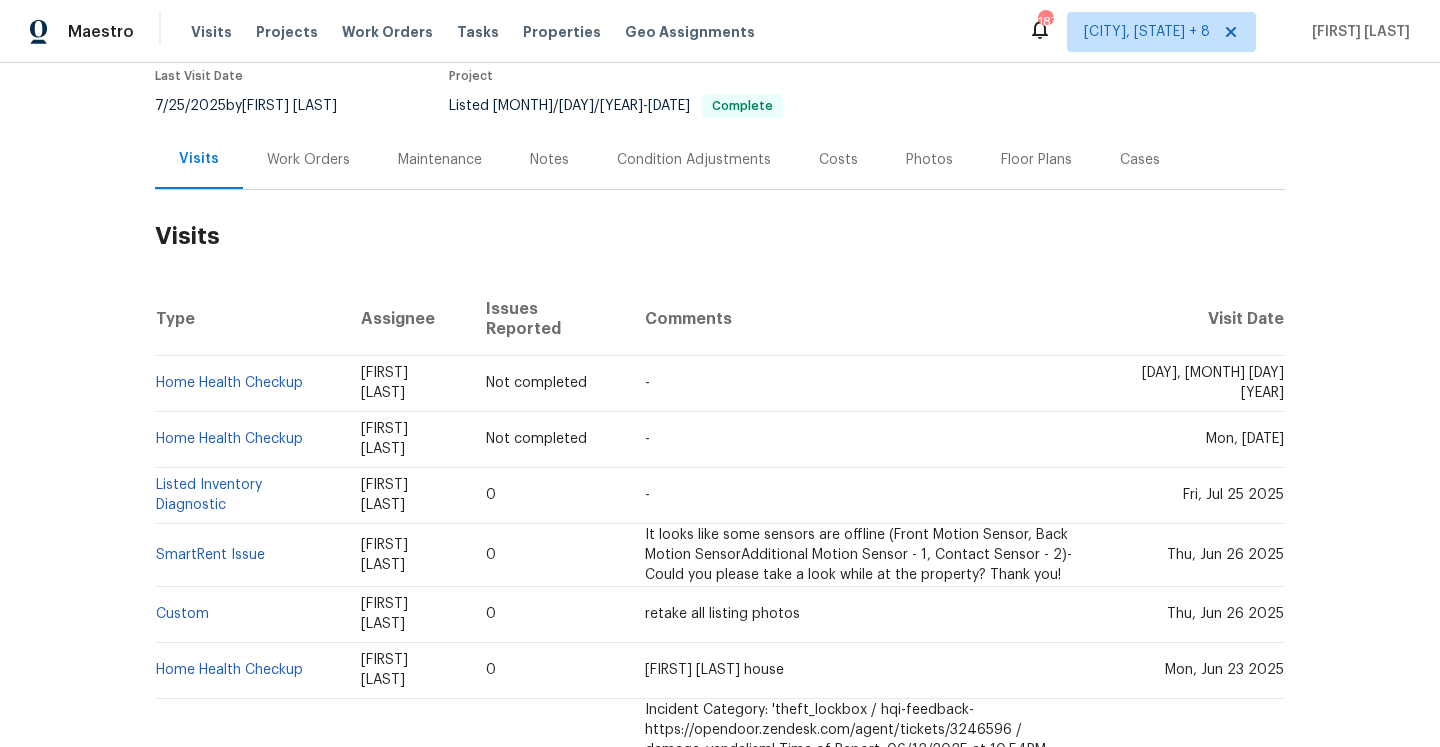 click on "Work Orders" at bounding box center [308, 159] 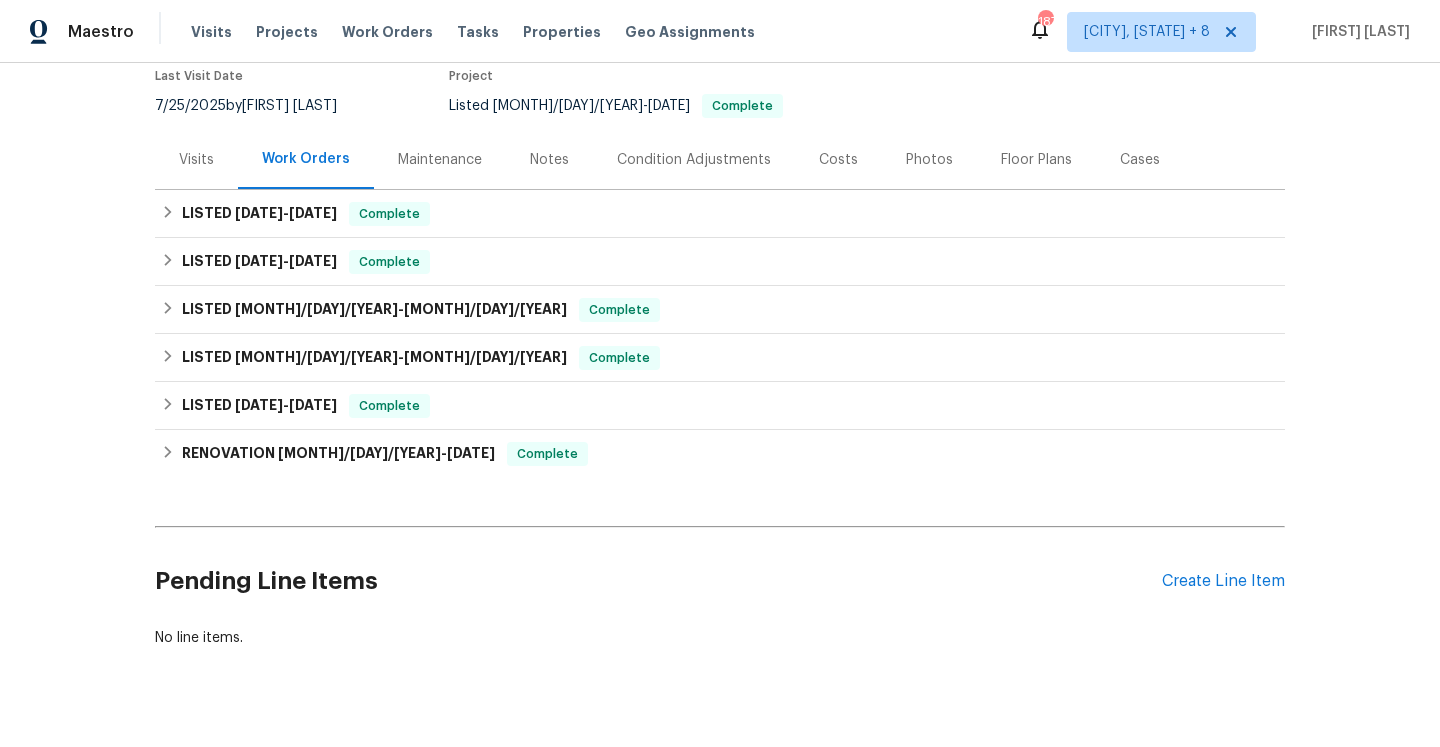 click on "Work Orders" at bounding box center [306, 159] 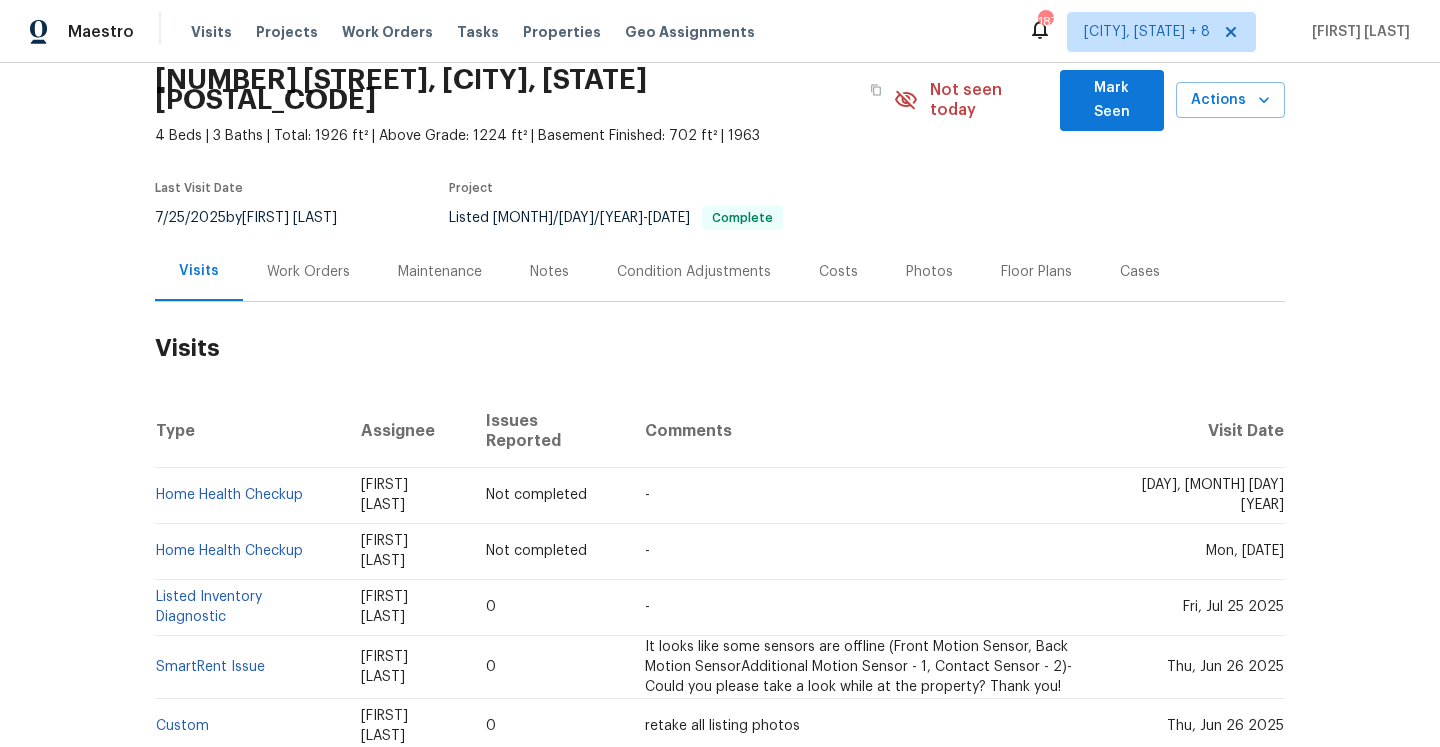 scroll, scrollTop: 0, scrollLeft: 0, axis: both 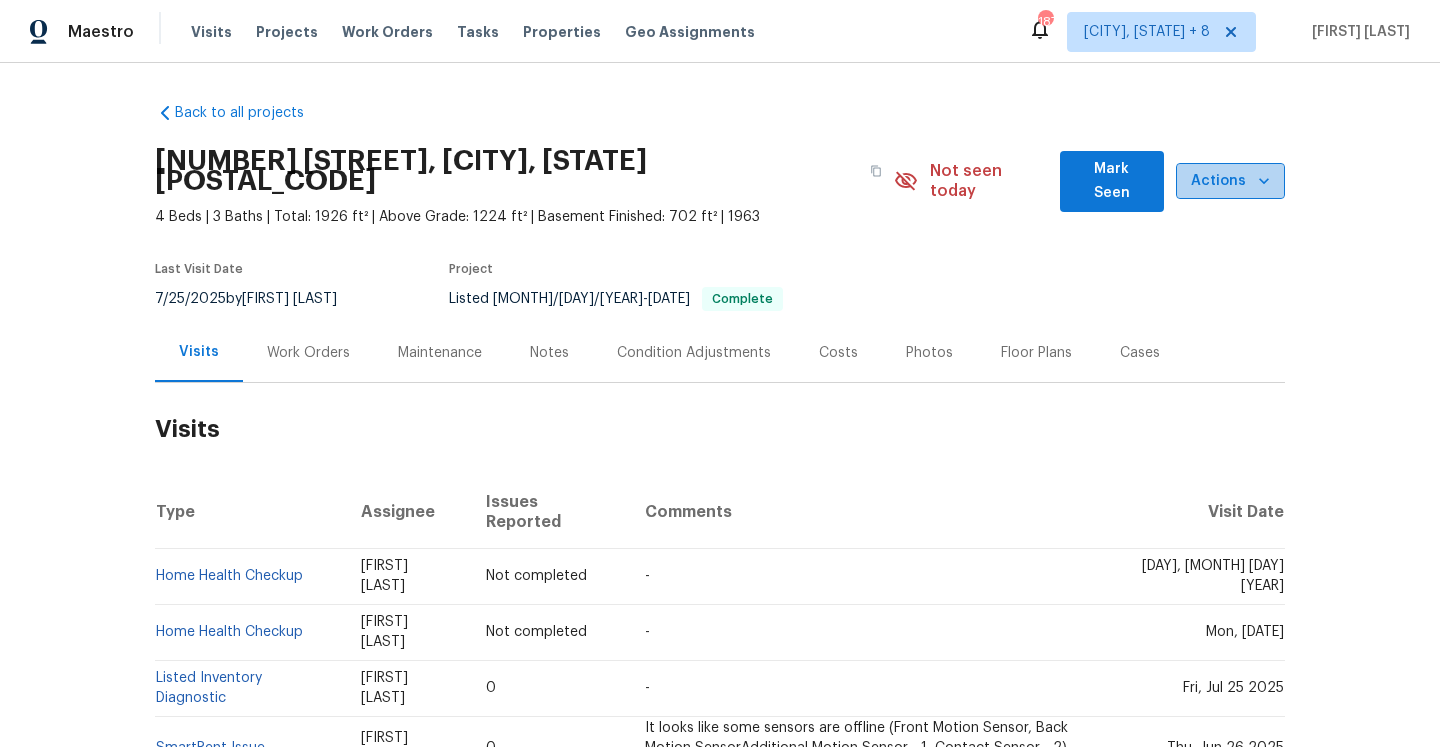 click on "Actions" at bounding box center (1230, 181) 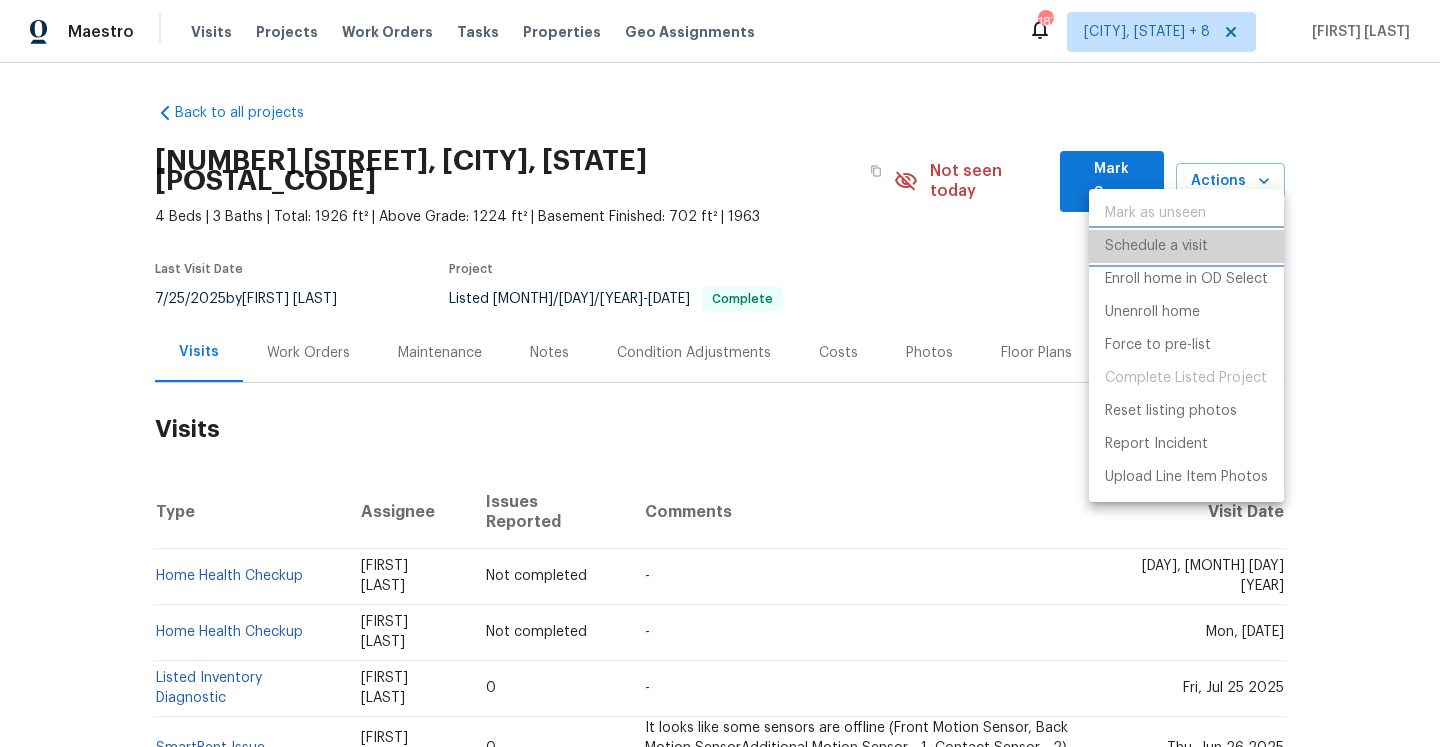 click on "Schedule a visit" at bounding box center [1156, 246] 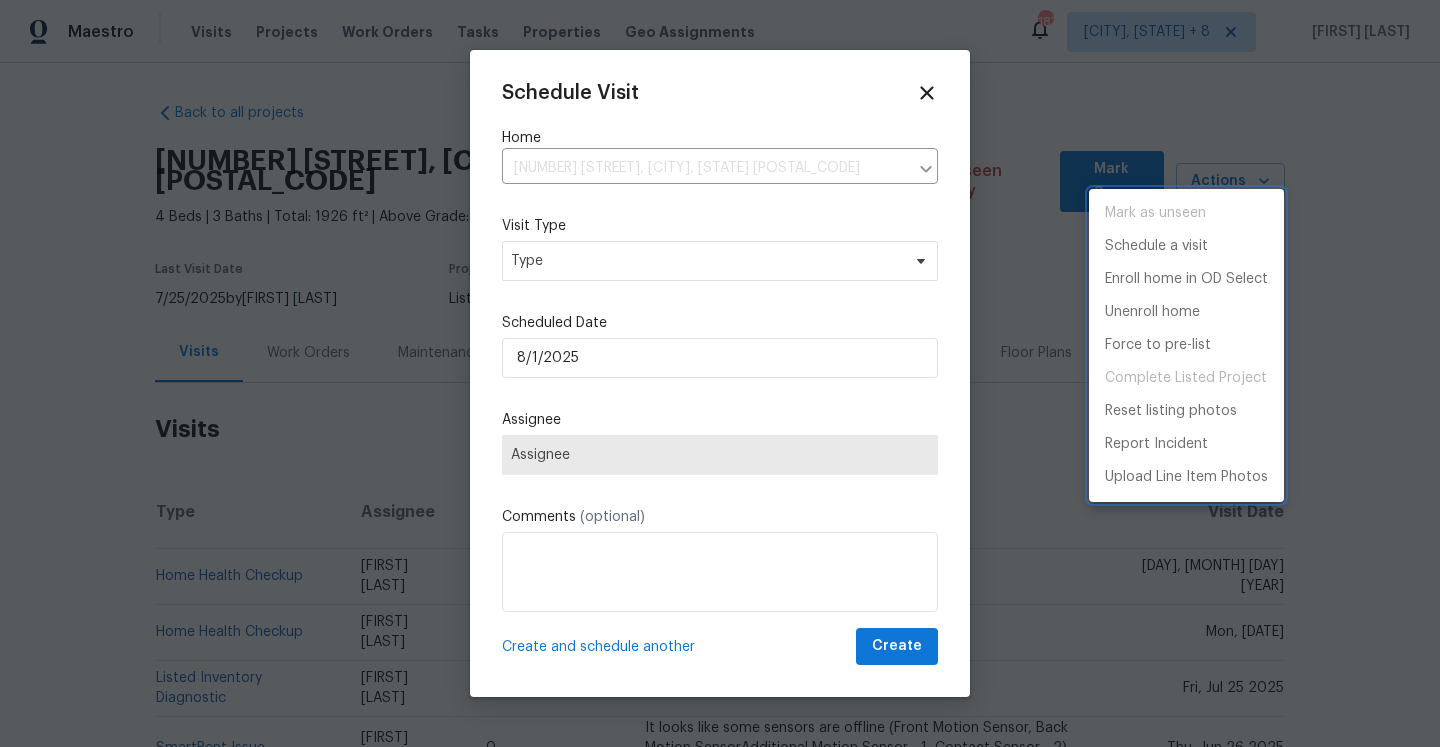 click at bounding box center (720, 373) 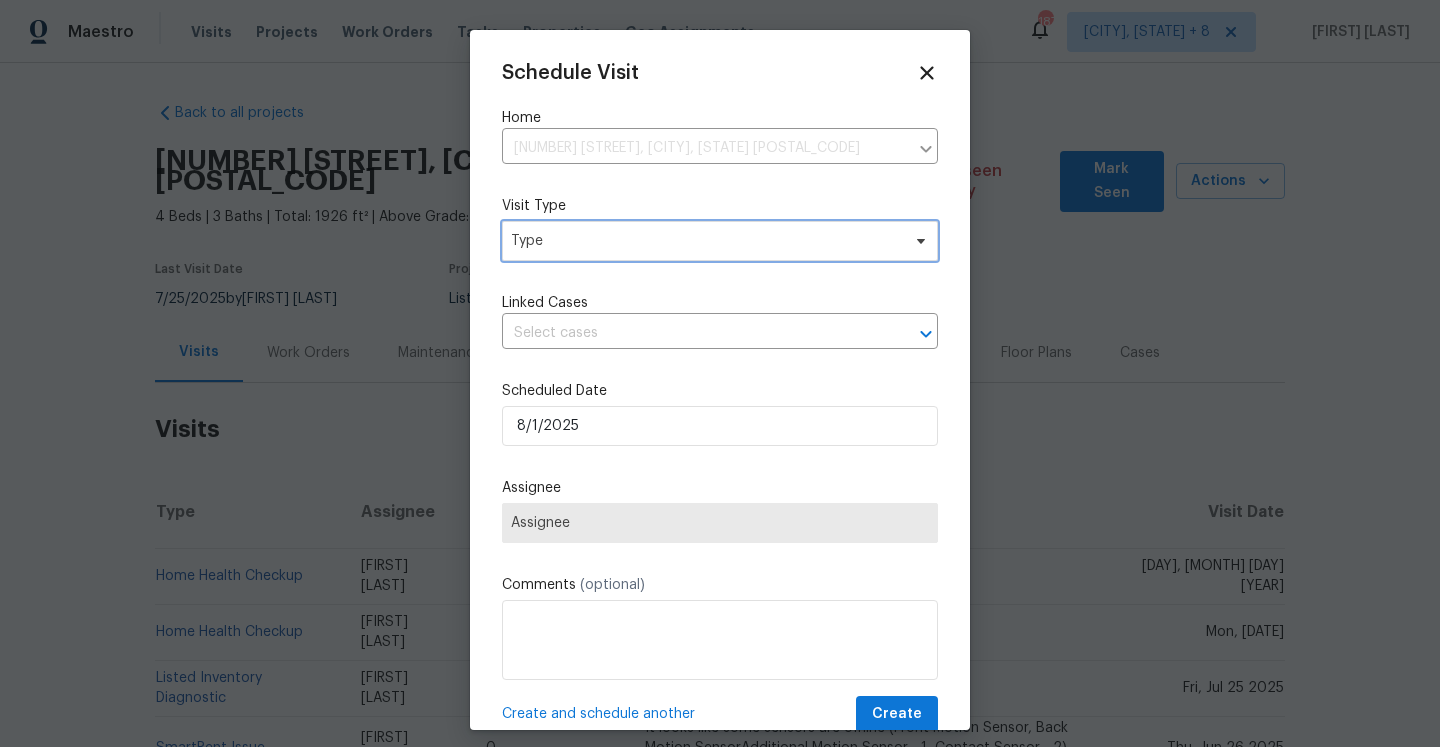 click on "Type" at bounding box center [705, 241] 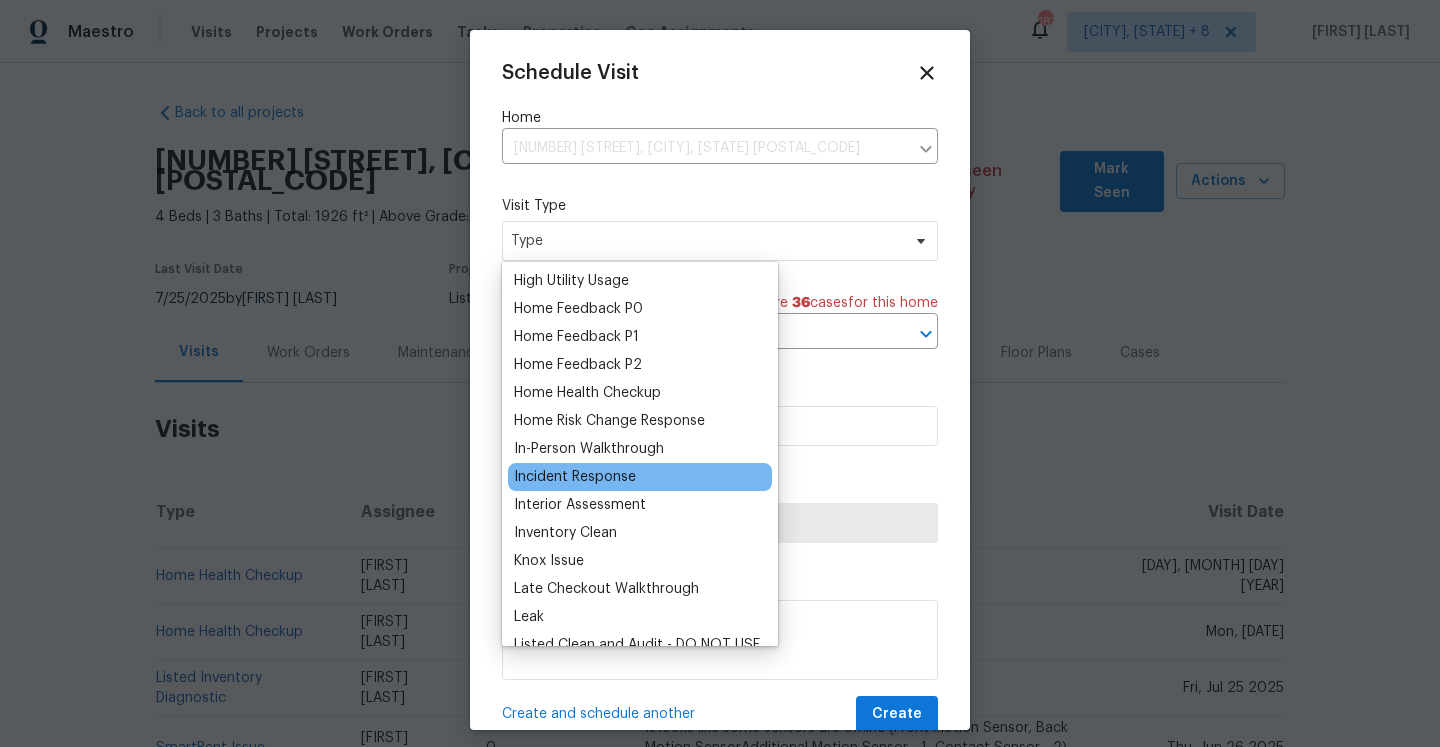 scroll, scrollTop: 536, scrollLeft: 0, axis: vertical 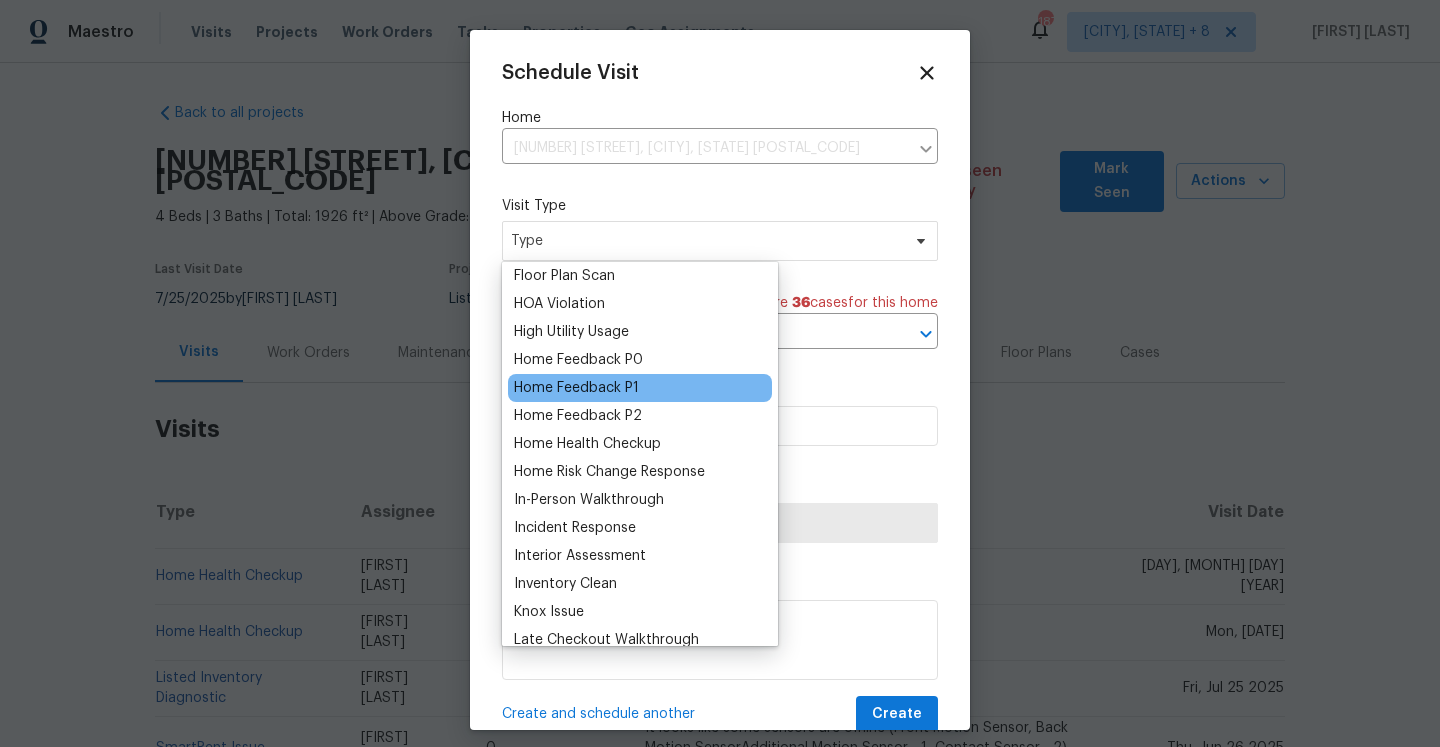 click on "Home Feedback P1" at bounding box center [576, 388] 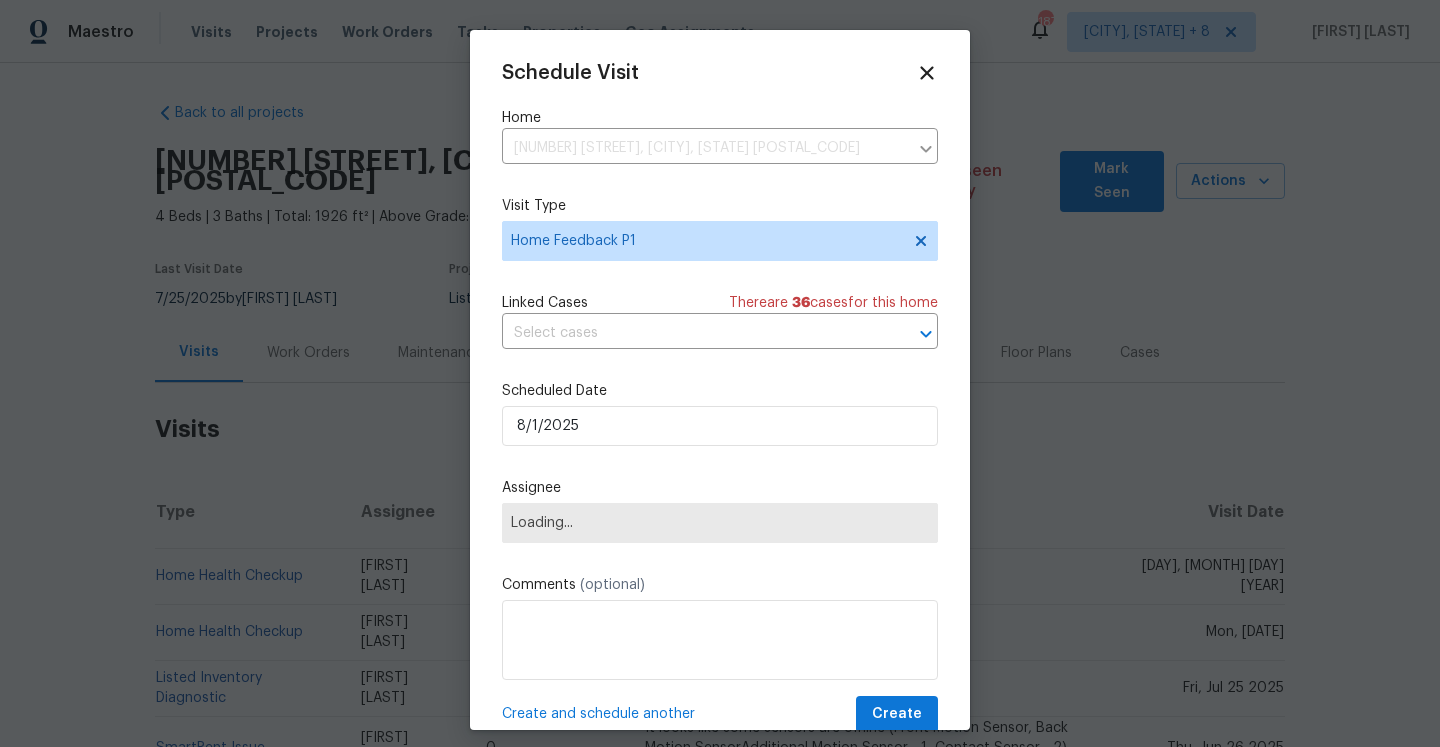 click on "Schedule Visit Home   2492 Brentwood Ct, Decatur, GA 30032 ​ Visit Type   Home Feedback P1 Linked Cases There  are   36  case s  for this home   ​ Scheduled Date   8/1/2025 Assignee   Loading... Comments   (optional) Create and schedule another Create" at bounding box center (720, 397) 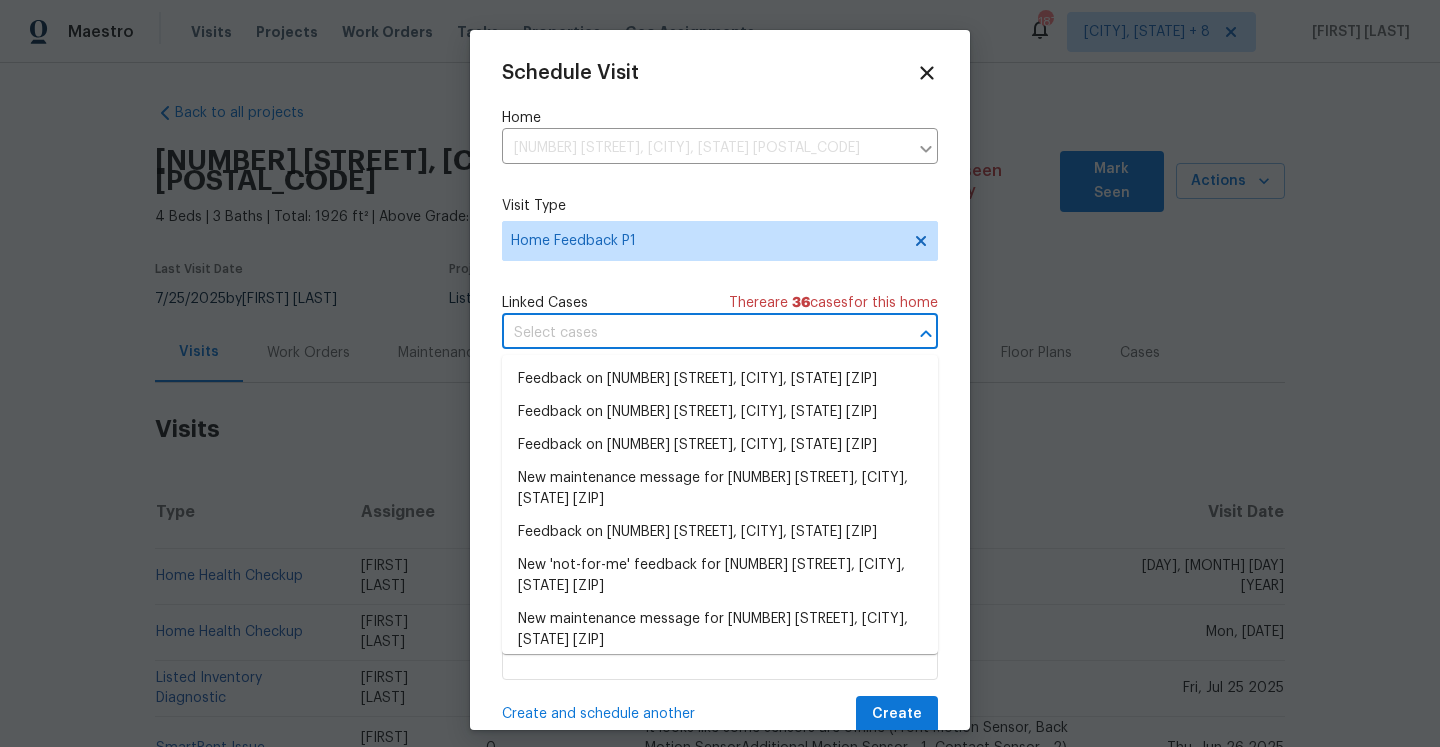 click at bounding box center (692, 333) 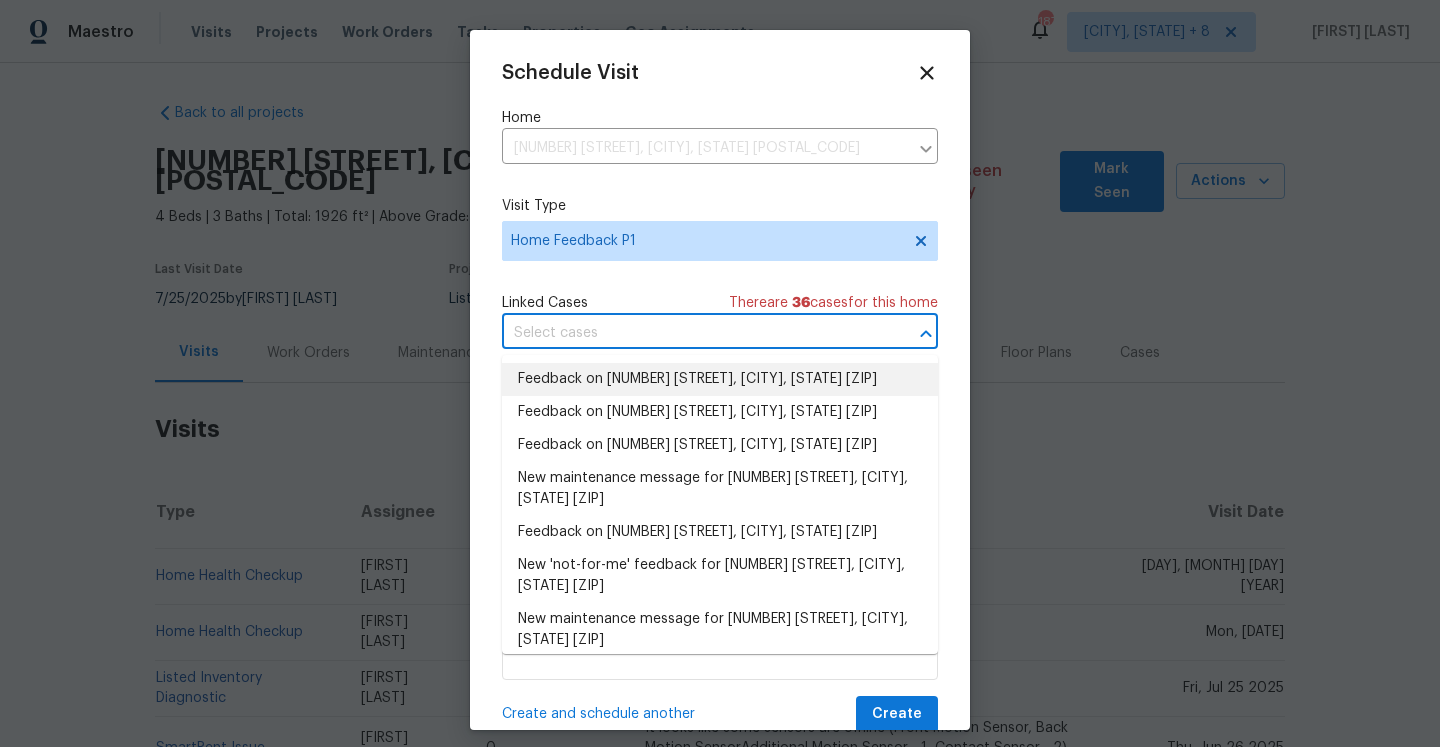 click on "Feedback on 2492 Brentwood Ct, Decatur, GA 30032" at bounding box center [720, 379] 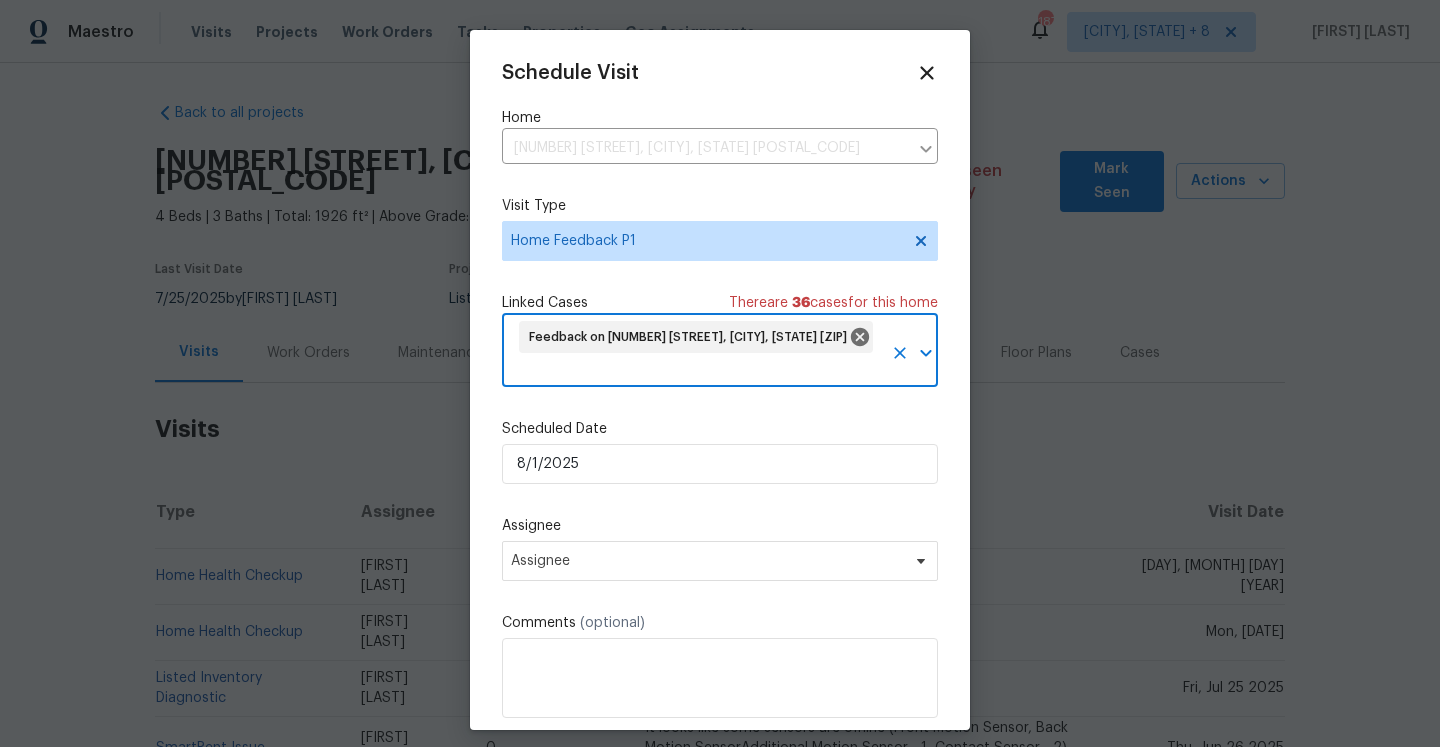 click on "Scheduled Date" at bounding box center [720, 429] 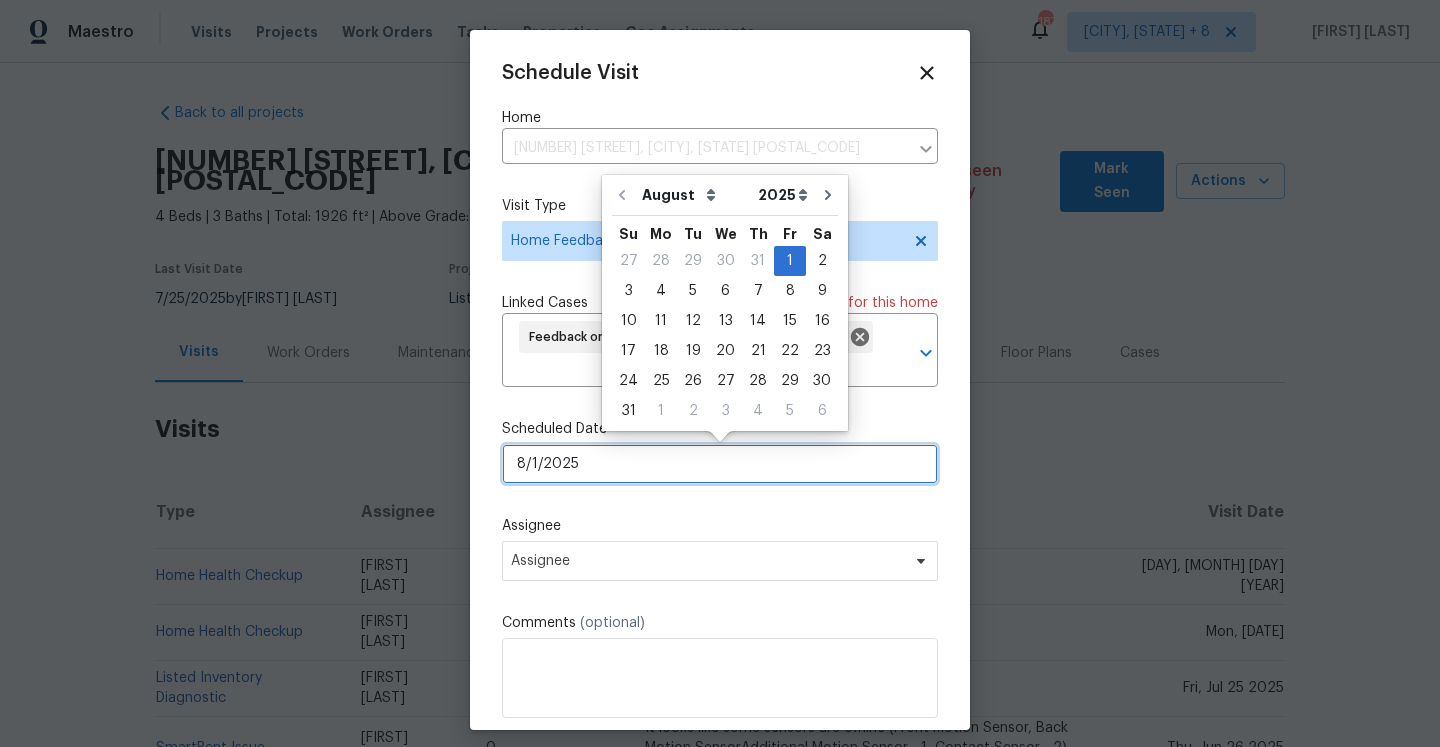 click on "8/1/2025" at bounding box center [720, 464] 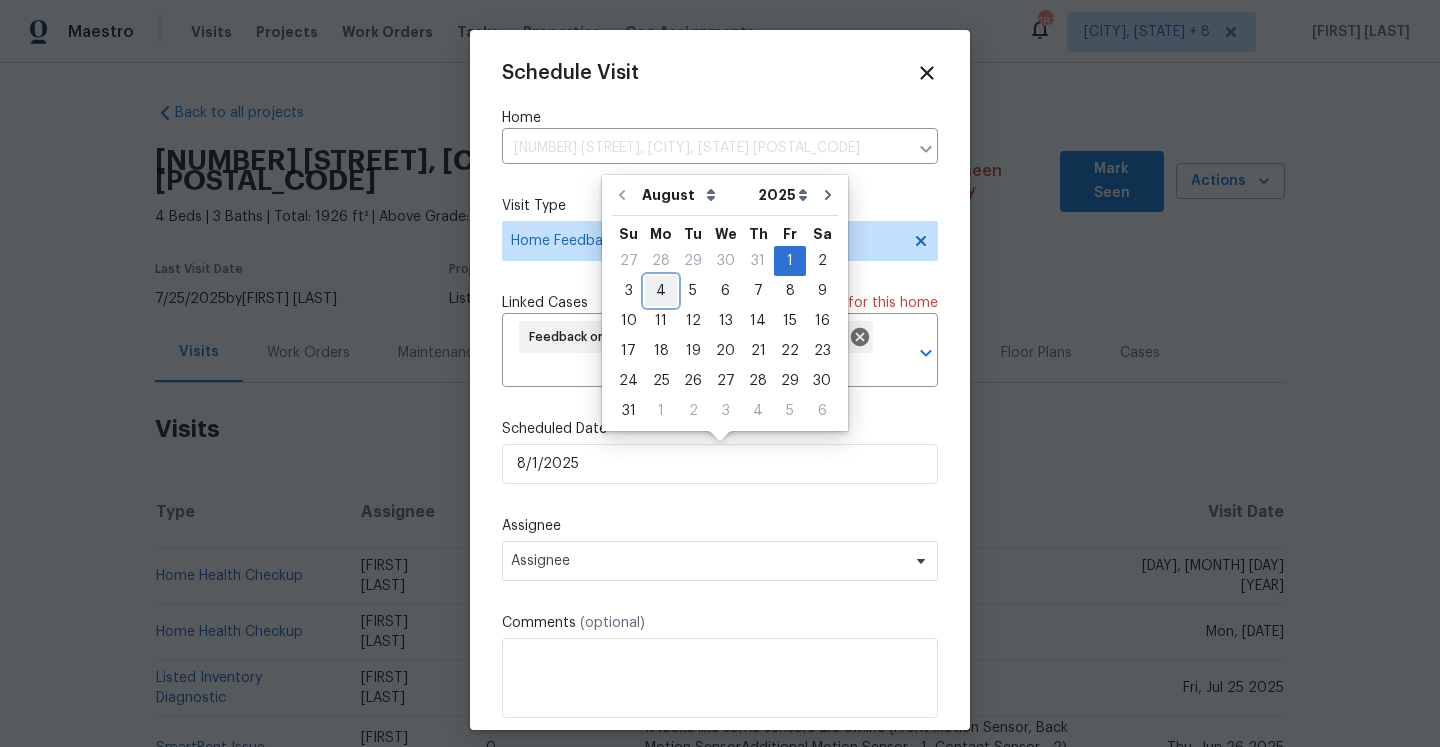 click on "4" at bounding box center (661, 291) 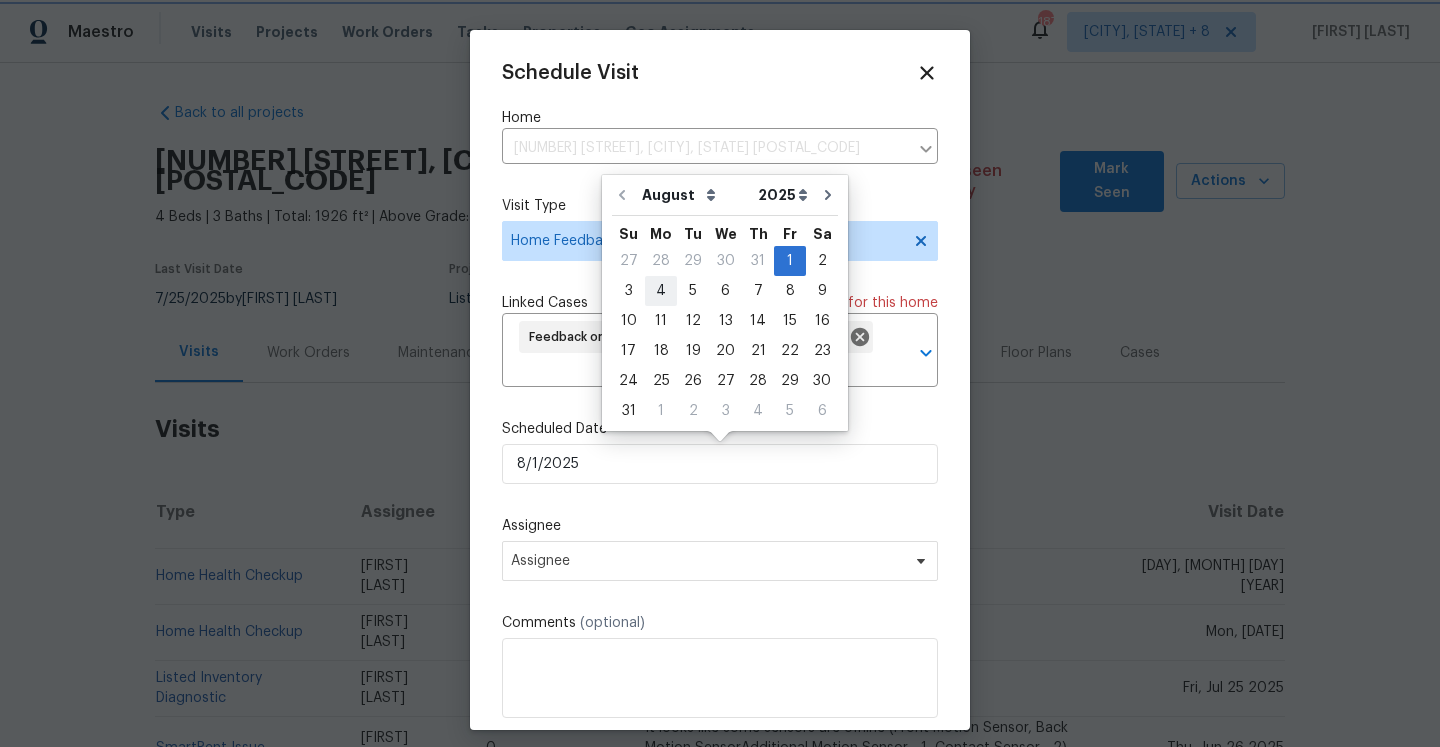 type on "8/4/2025" 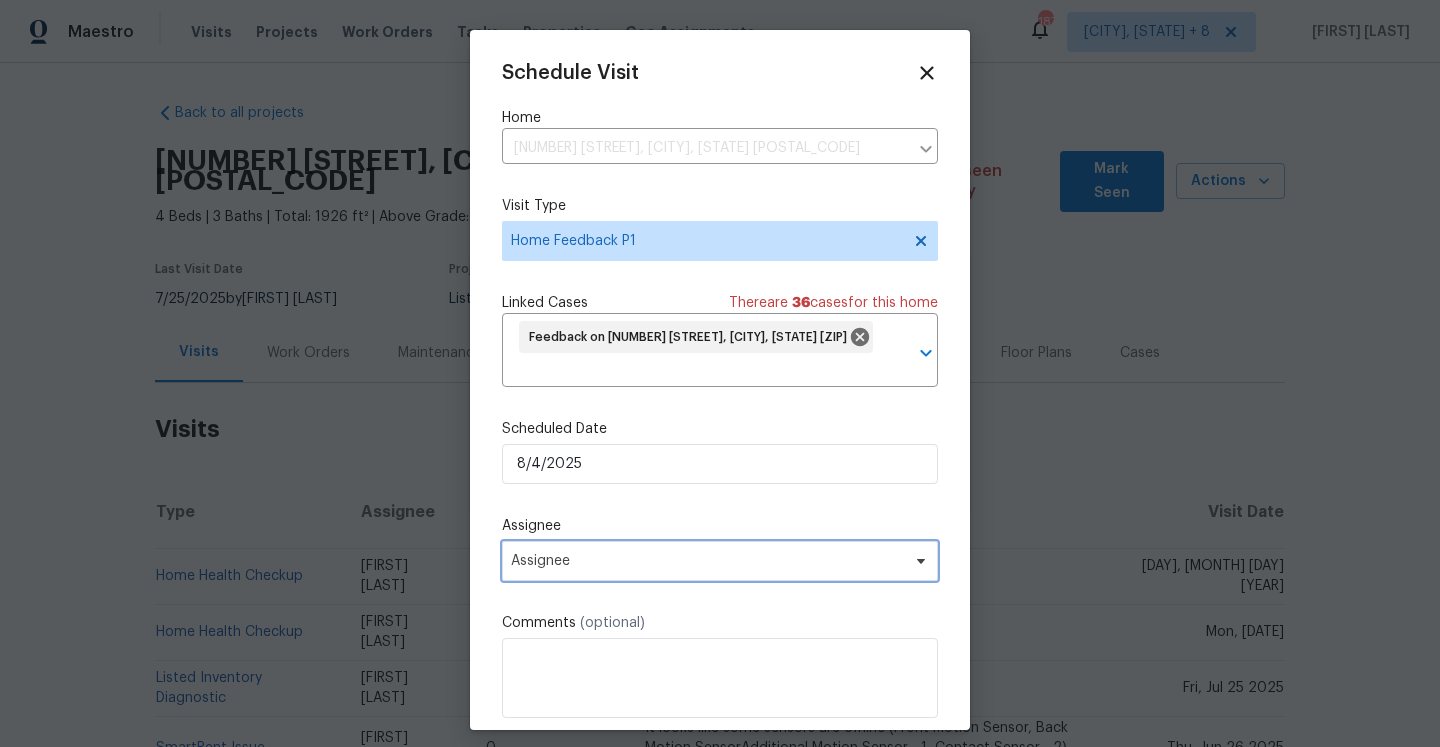 click on "Assignee" at bounding box center [720, 561] 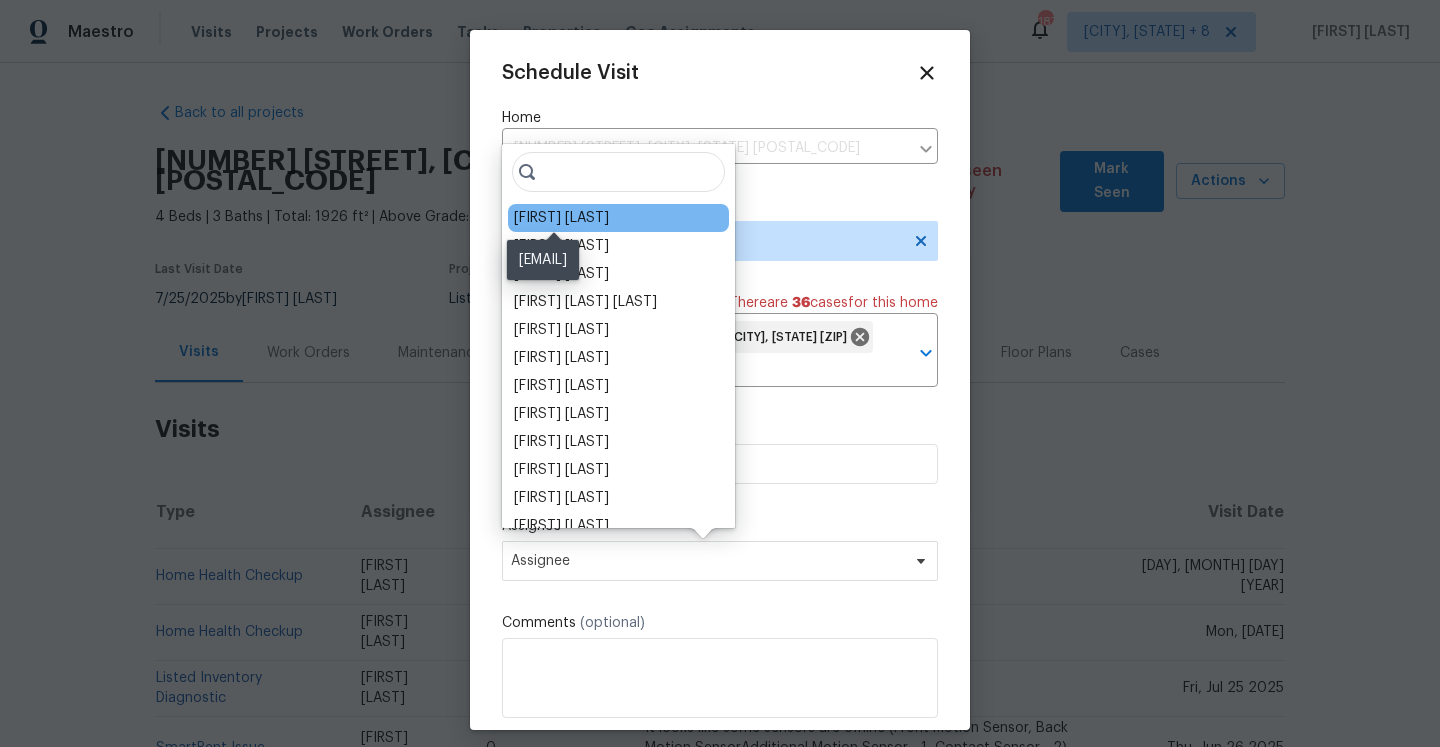 click on "[FIRST] [LAST]" at bounding box center [561, 218] 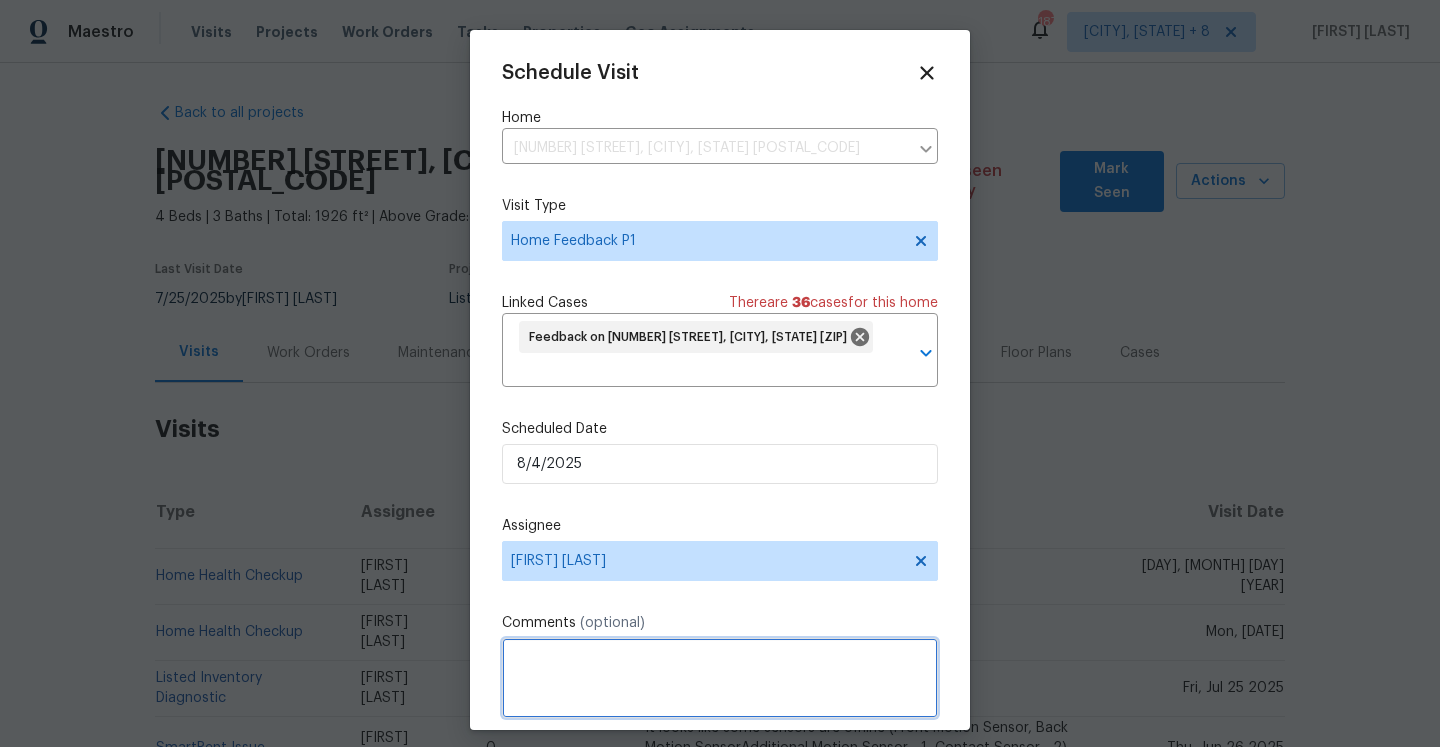 click at bounding box center [720, 678] 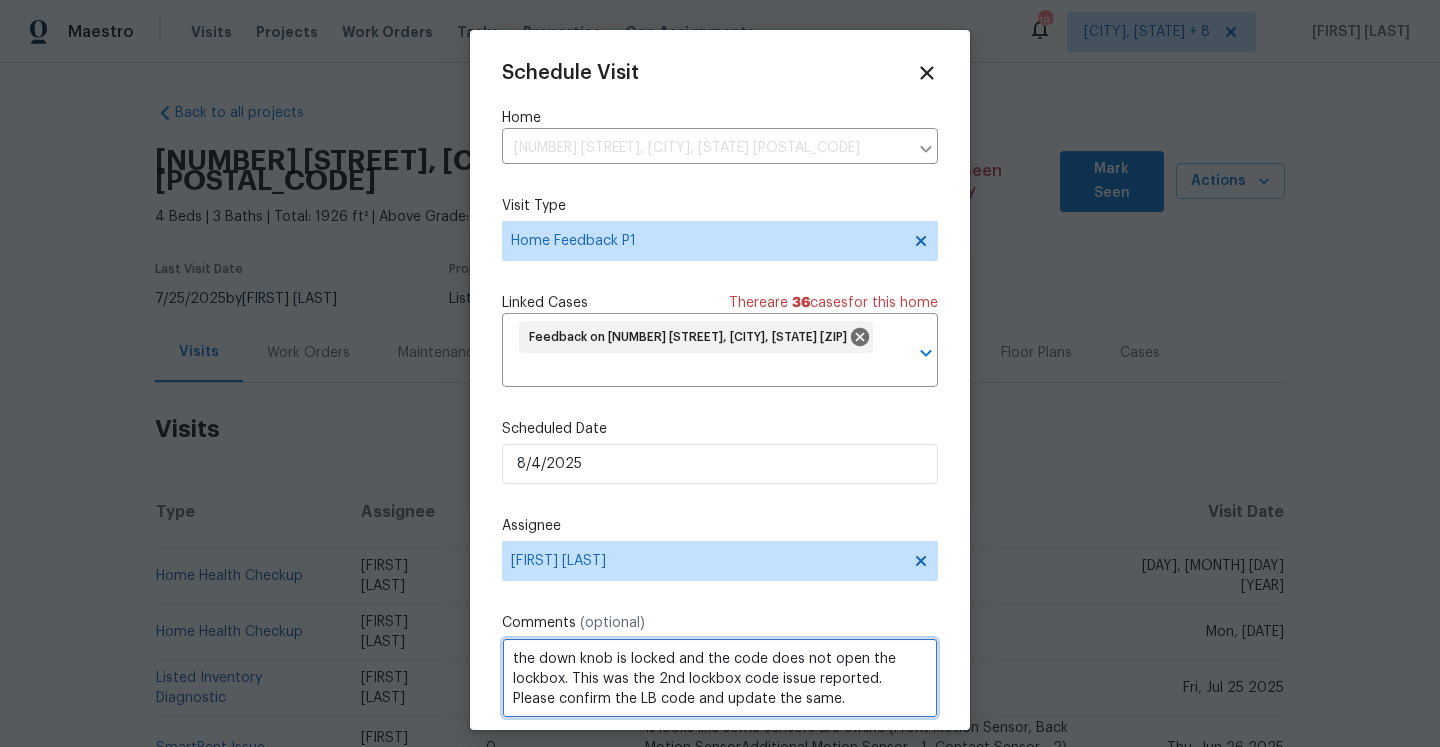 click on "locked ," 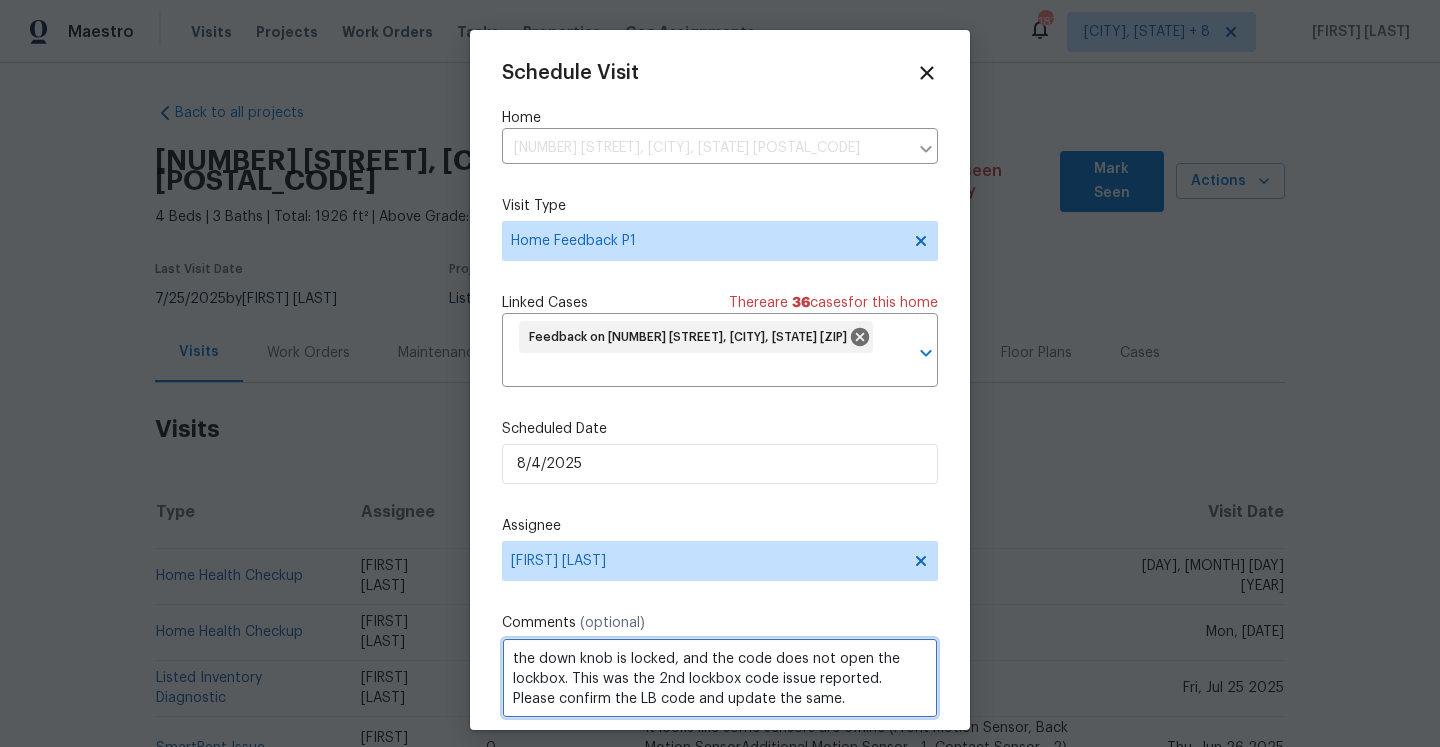 click on "the down knob is locked, and the code does not open the lockbox. This was the 2nd lockbox code issue reported. Please confirm the LB code and update the same." at bounding box center (720, 678) 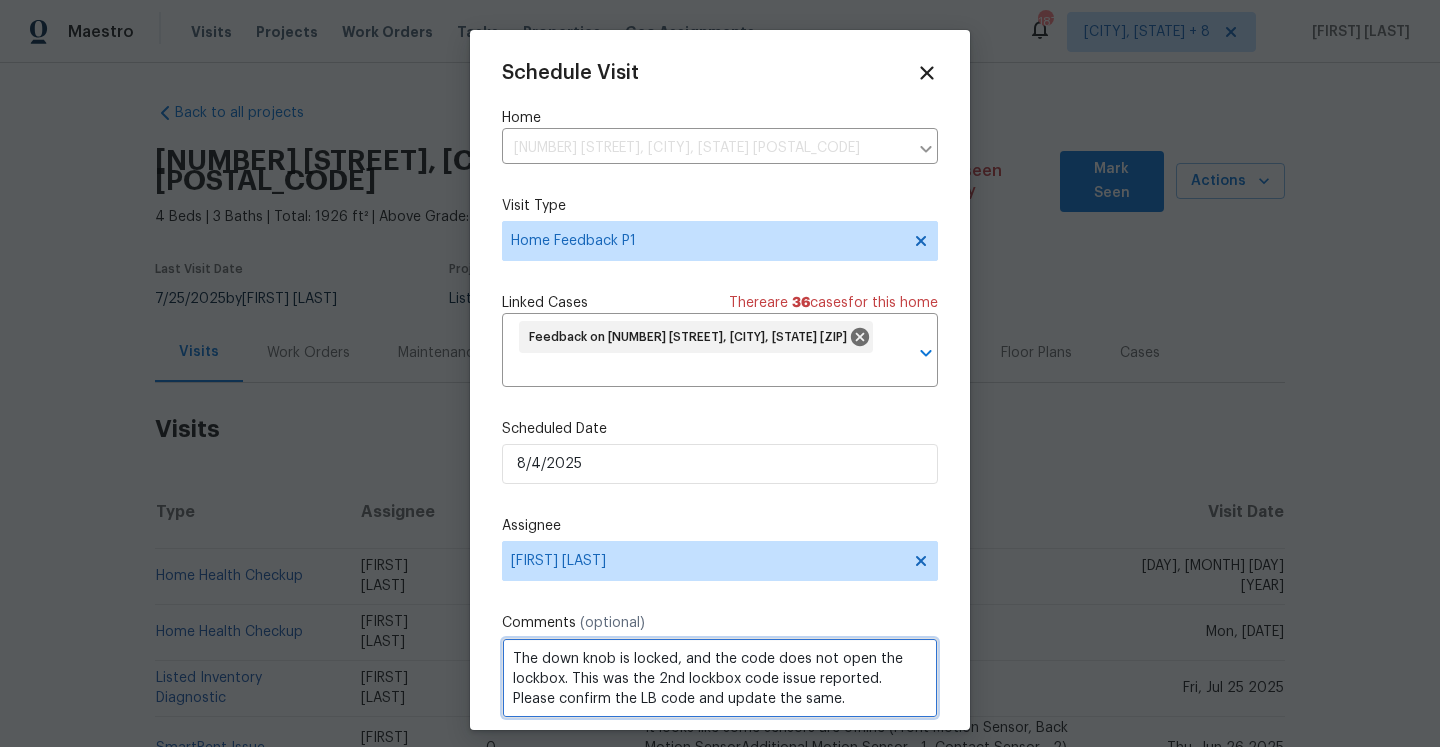 scroll, scrollTop: 2, scrollLeft: 0, axis: vertical 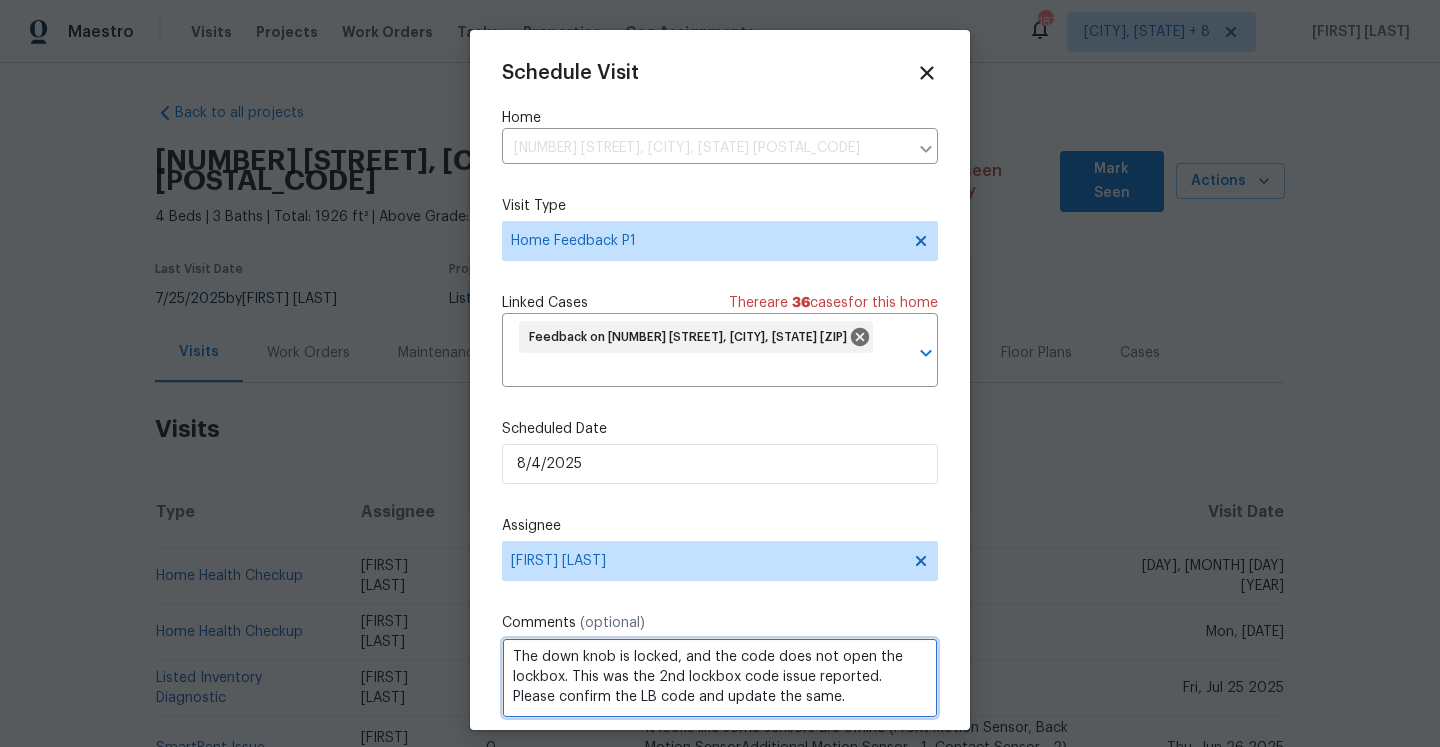 click on "The down knob is locked, and the code does not open the lockbox. This was the 2nd lockbox code issue reported. Please confirm the LB code and update the same." at bounding box center (720, 678) 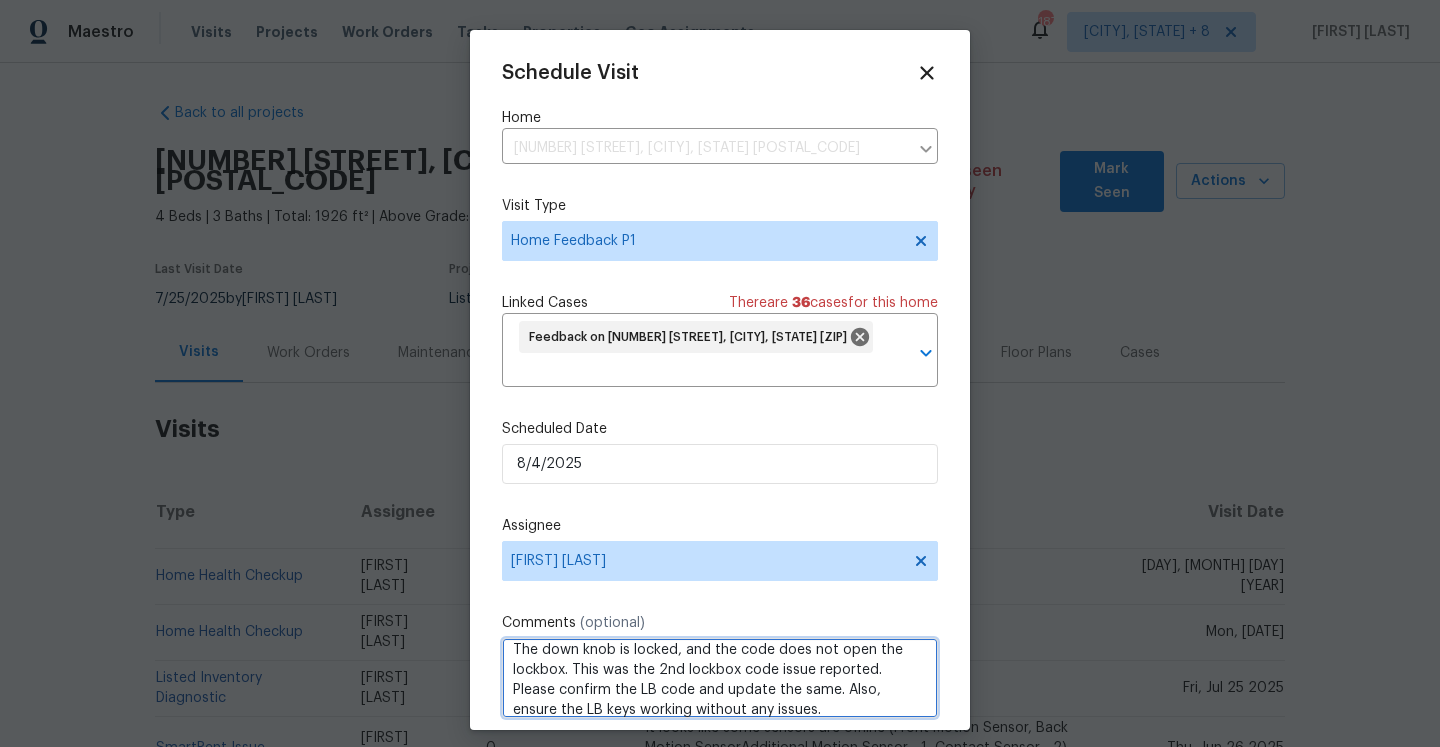 scroll, scrollTop: 22, scrollLeft: 0, axis: vertical 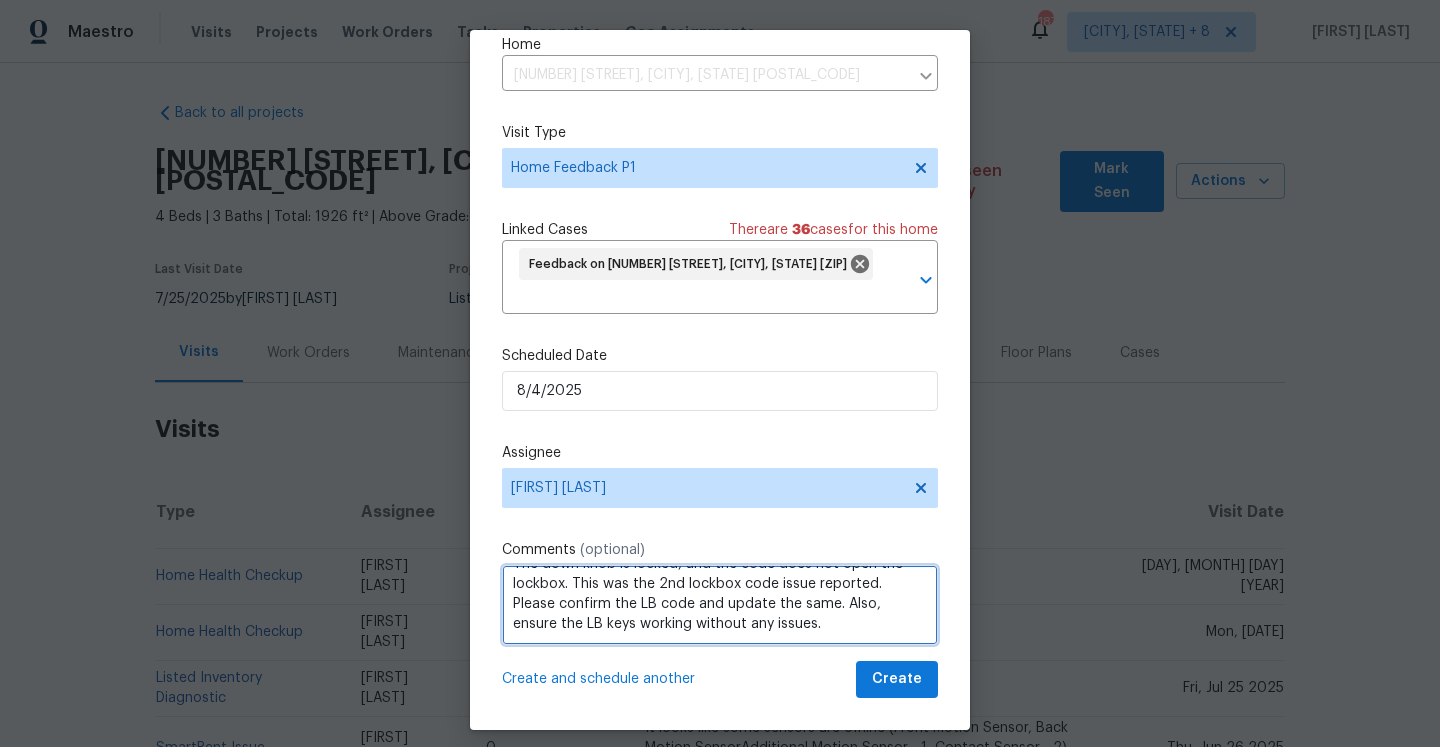 type on "The down knob is locked, and the code does not open the lockbox. This was the 2nd lockbox code issue reported. Please confirm the LB code and update the same. Also, ensure the LB keys working without any issues." 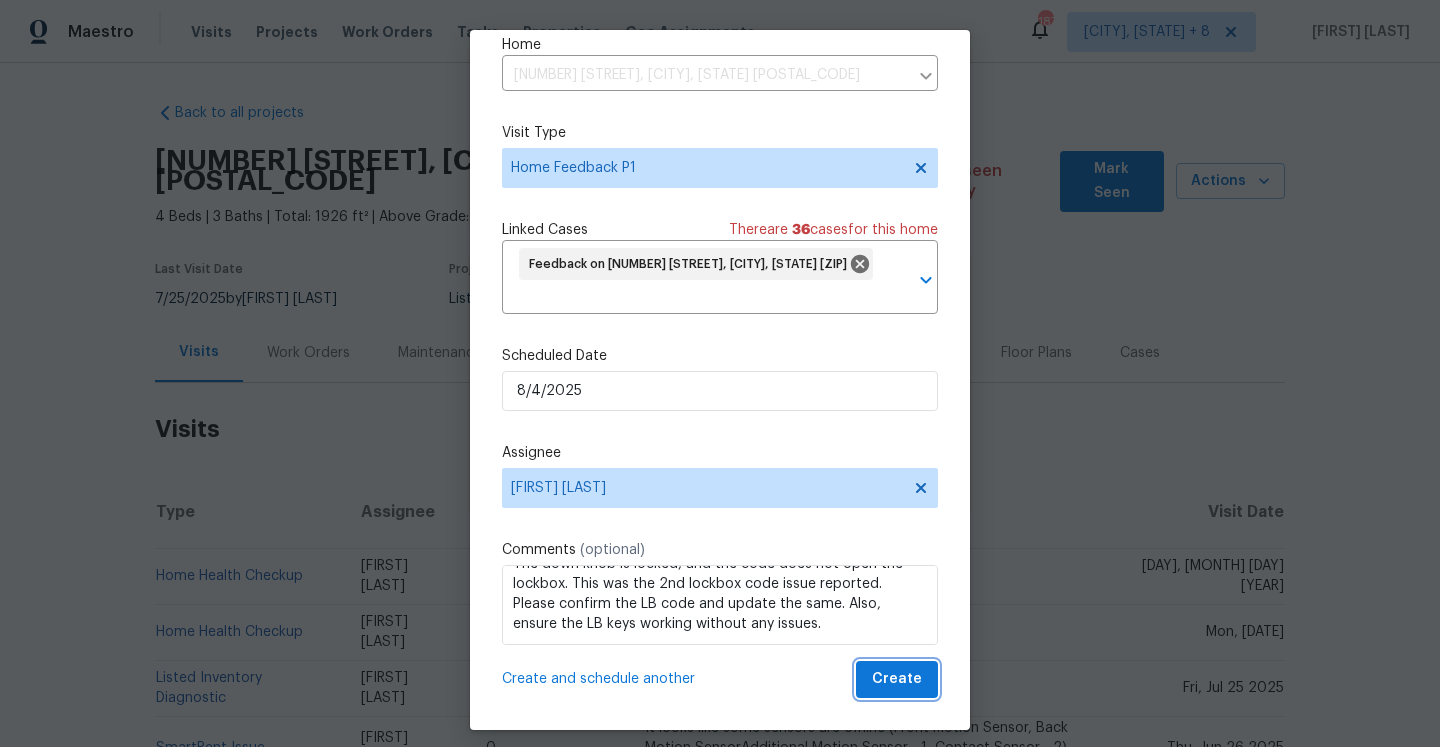 click on "Create" at bounding box center [897, 679] 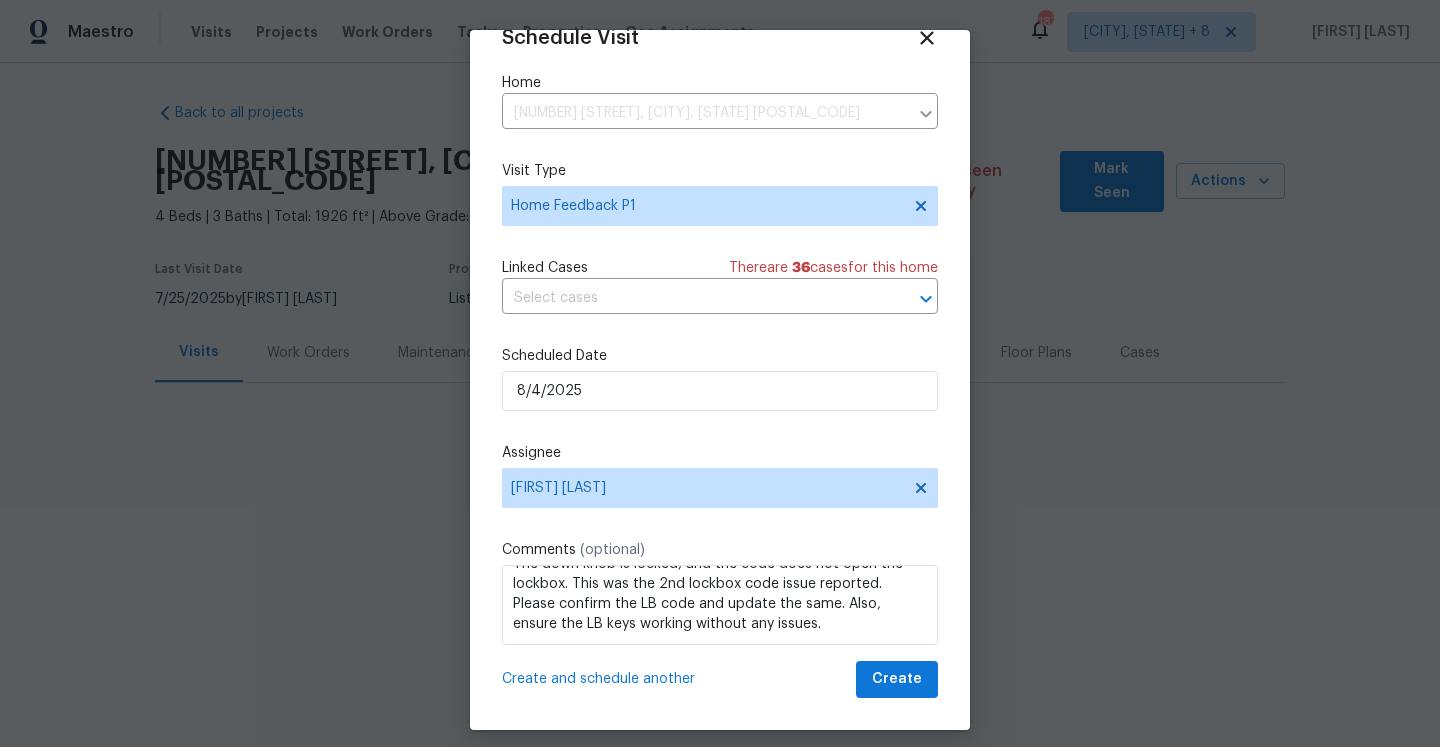scroll, scrollTop: 36, scrollLeft: 0, axis: vertical 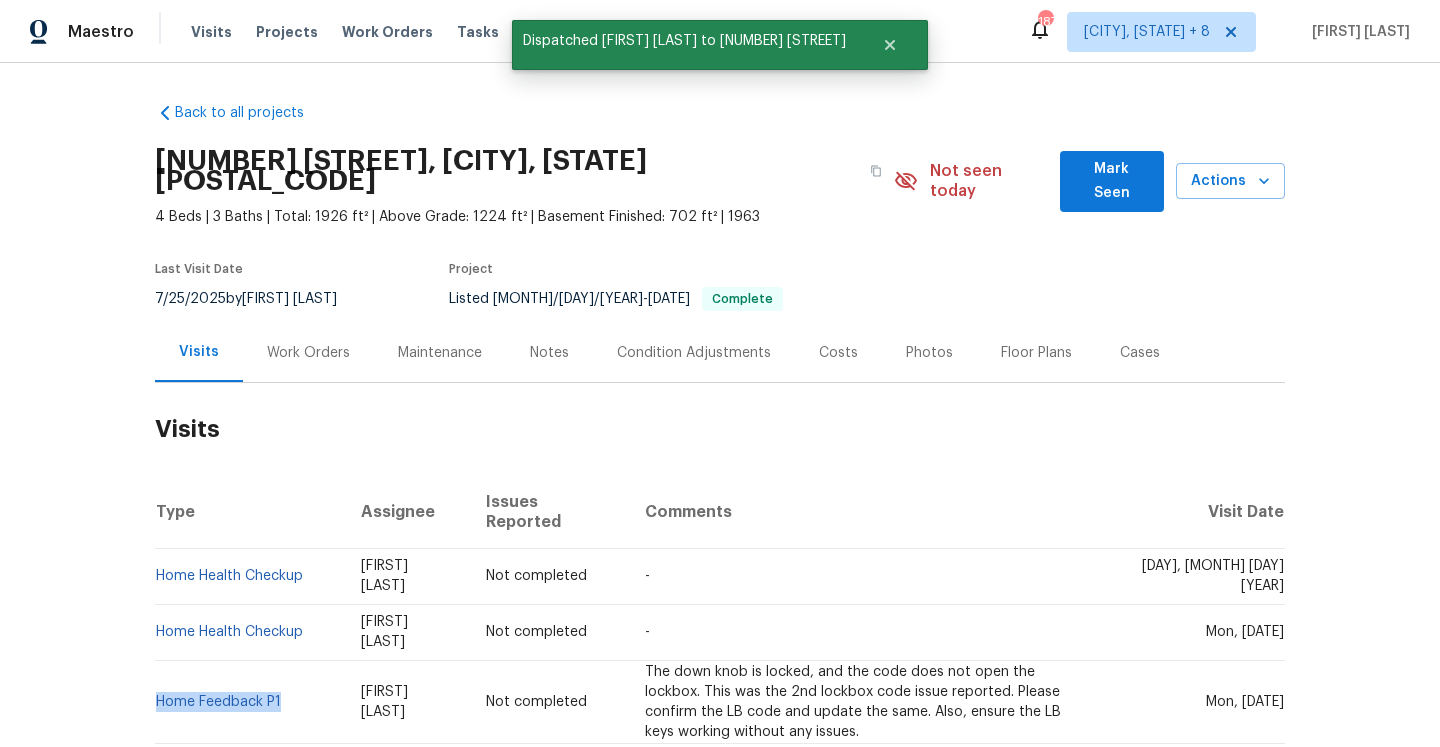 drag, startPoint x: 285, startPoint y: 674, endPoint x: 159, endPoint y: 656, distance: 127.27922 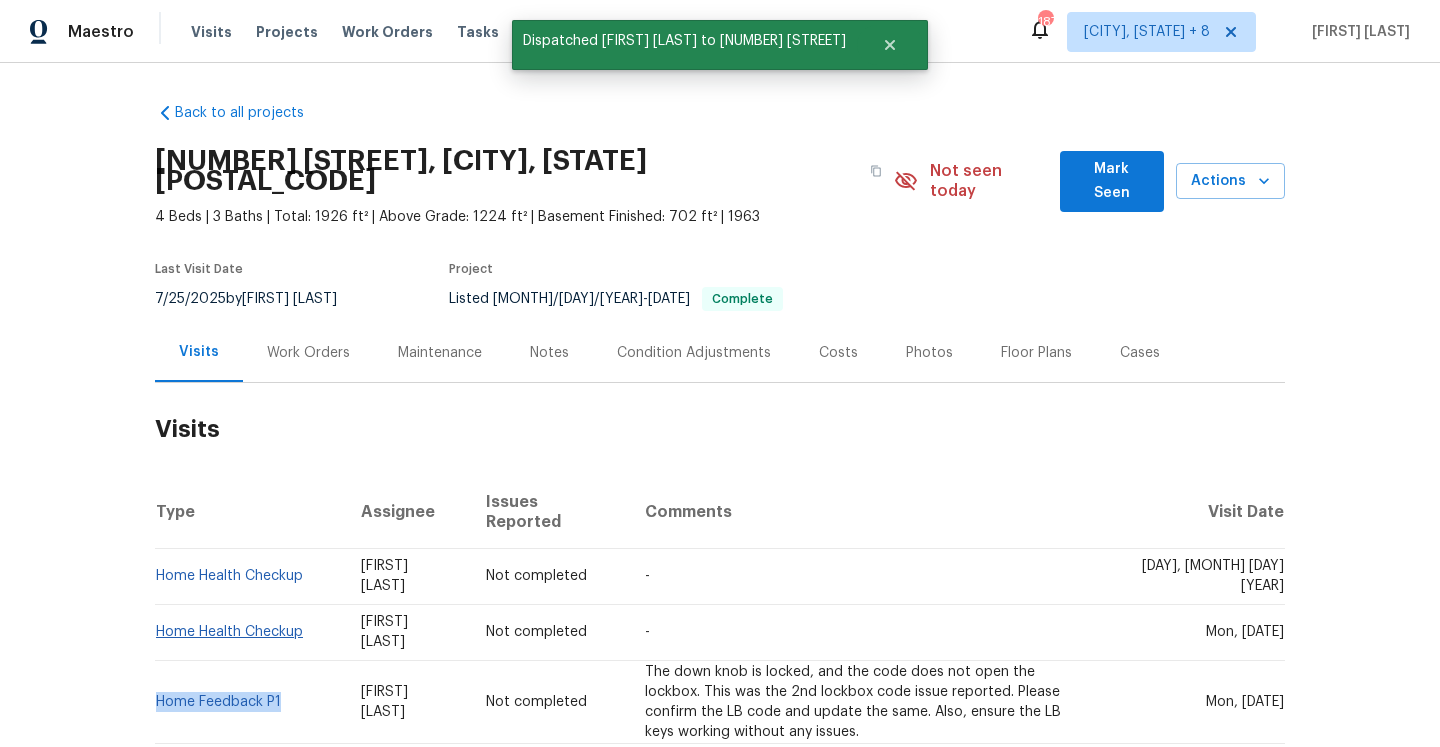 copy on "Home Feedback P1" 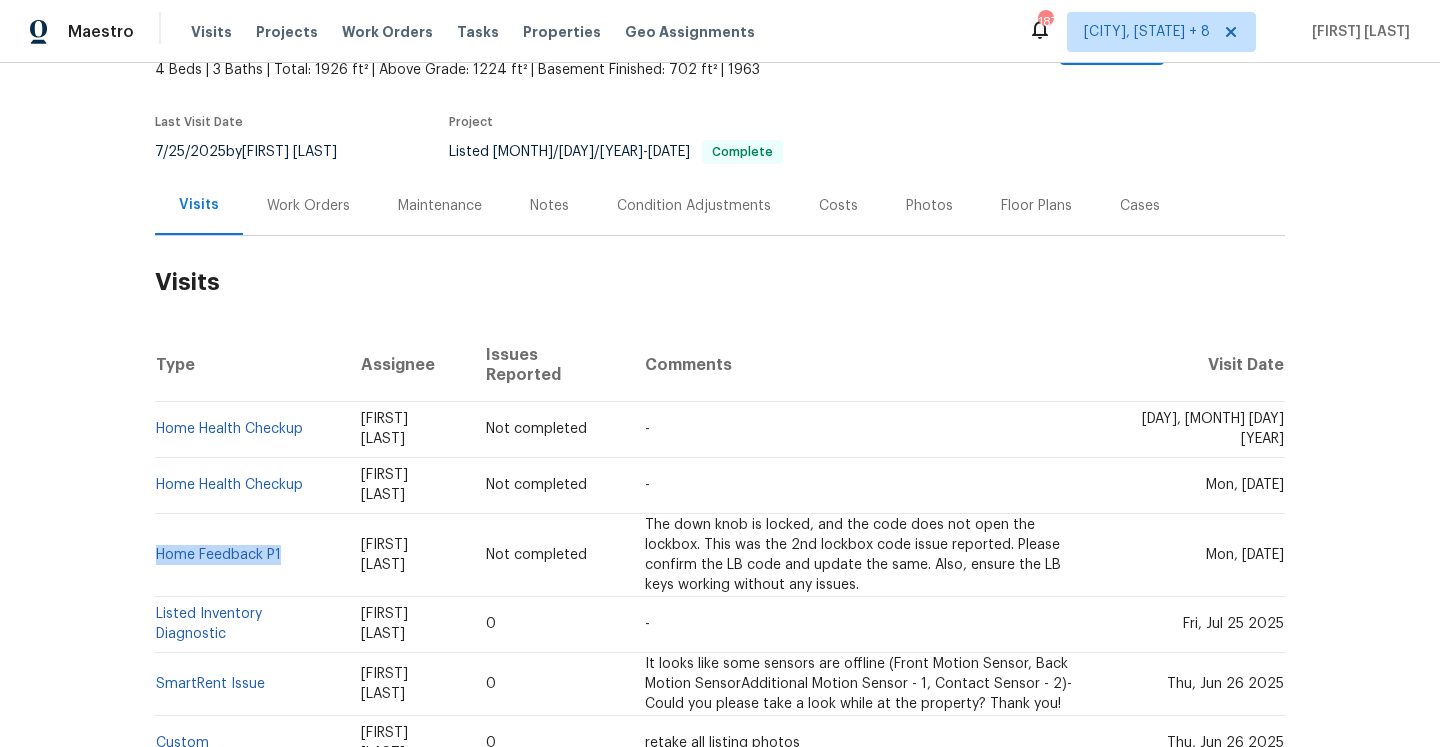 scroll, scrollTop: 158, scrollLeft: 0, axis: vertical 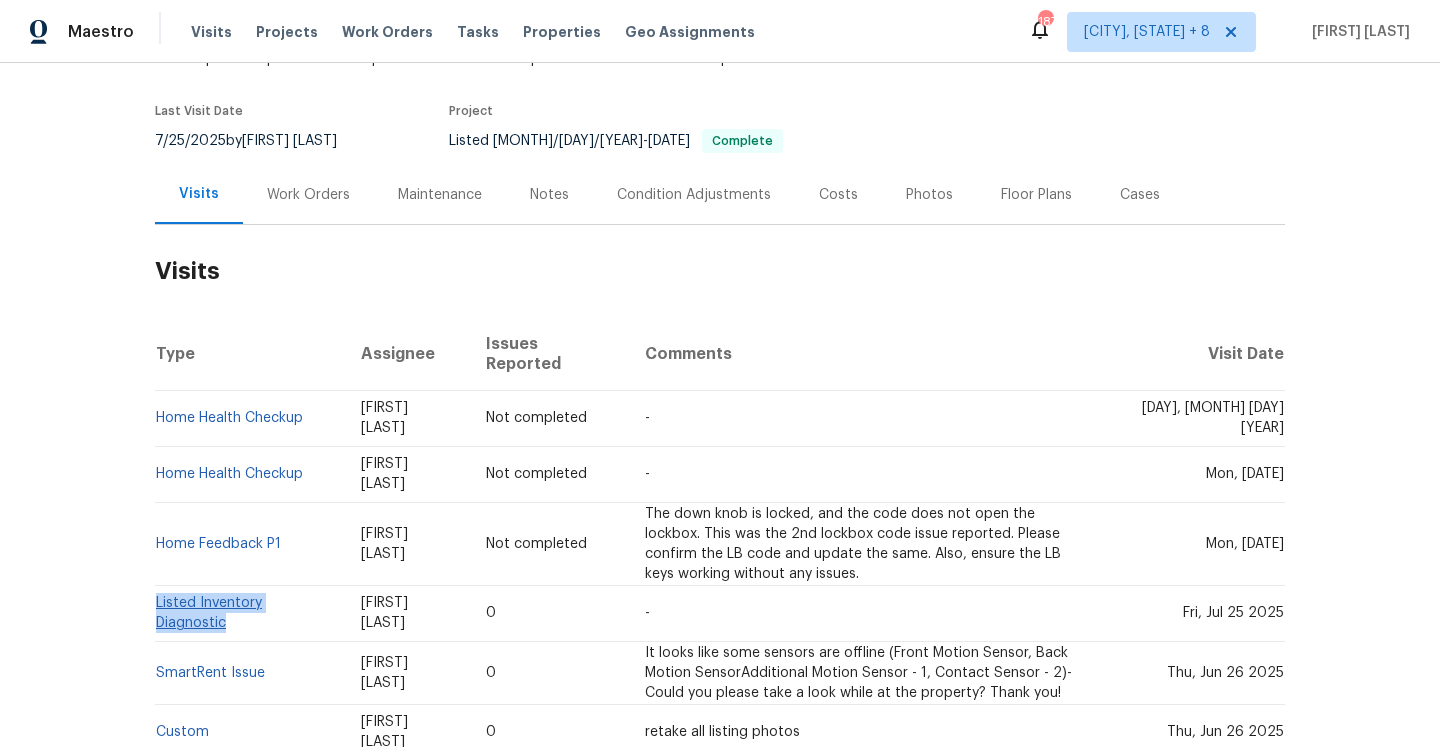 drag, startPoint x: 342, startPoint y: 578, endPoint x: 157, endPoint y: 577, distance: 185.0027 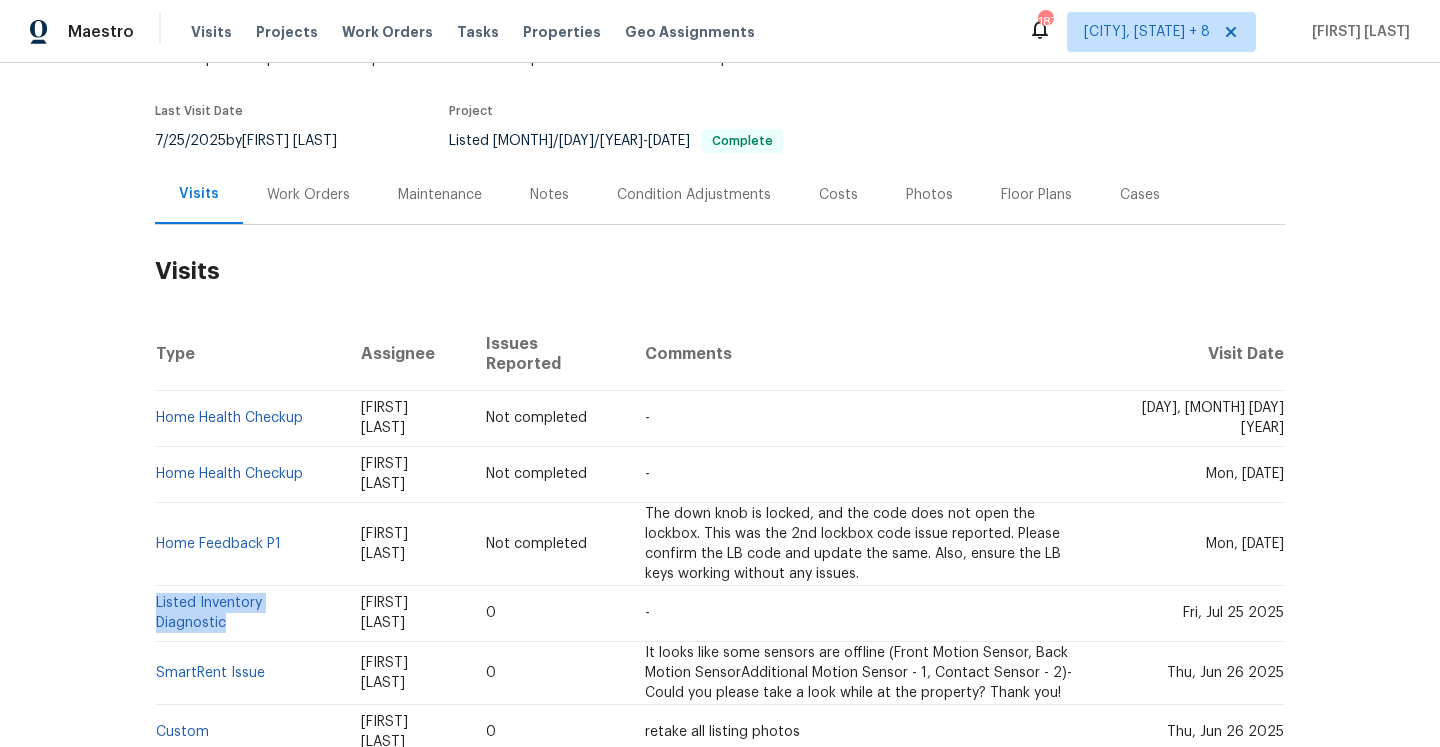 copy on "Listed Inventory Diagnostic" 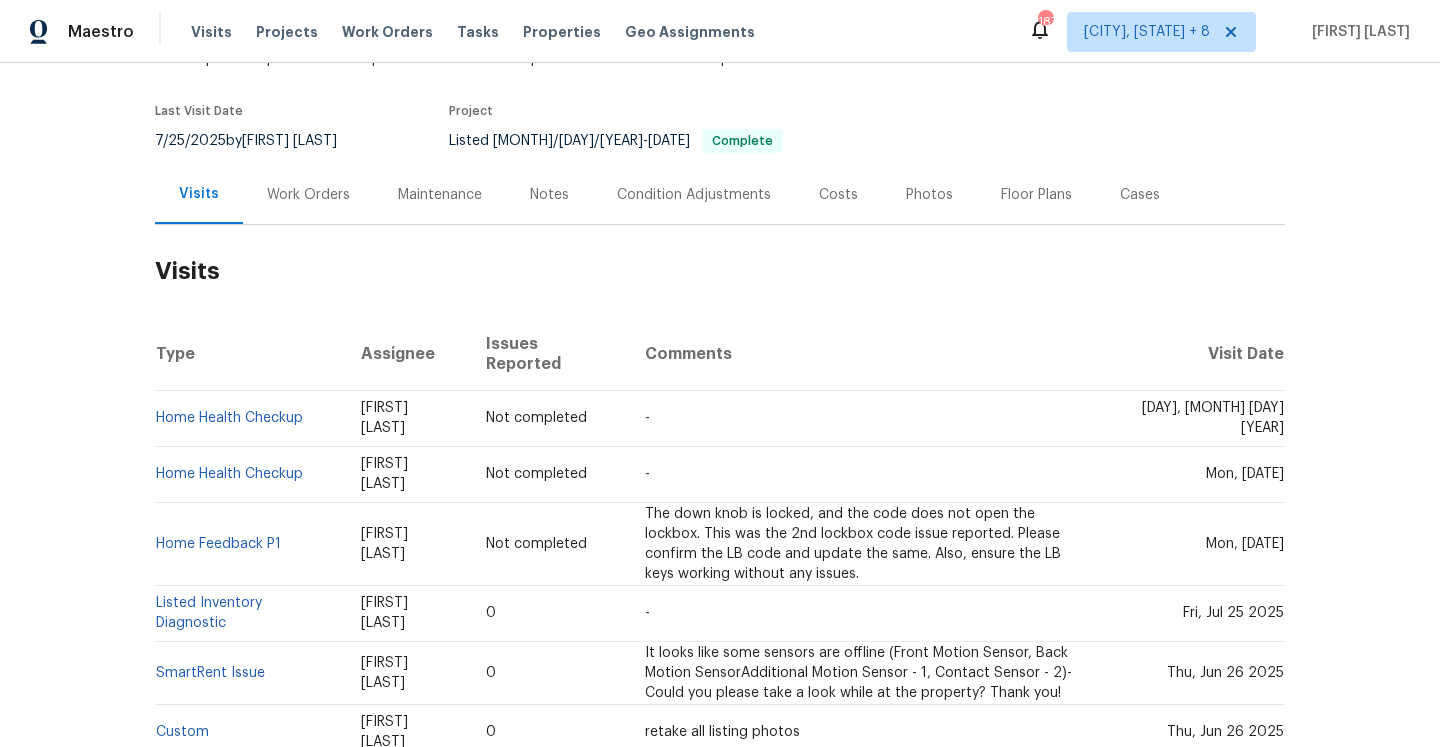 click on "Work Orders" at bounding box center [308, 195] 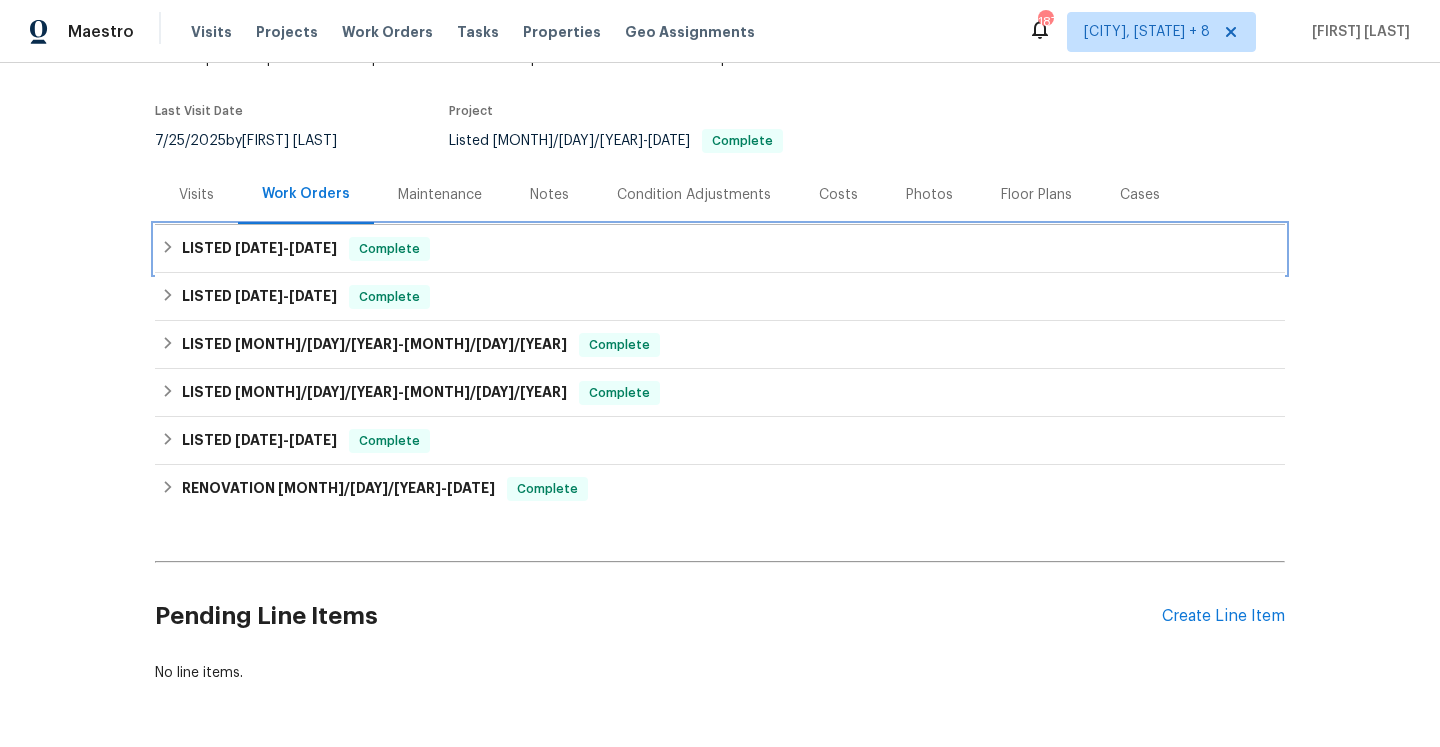 click on "6/24/25" at bounding box center (313, 248) 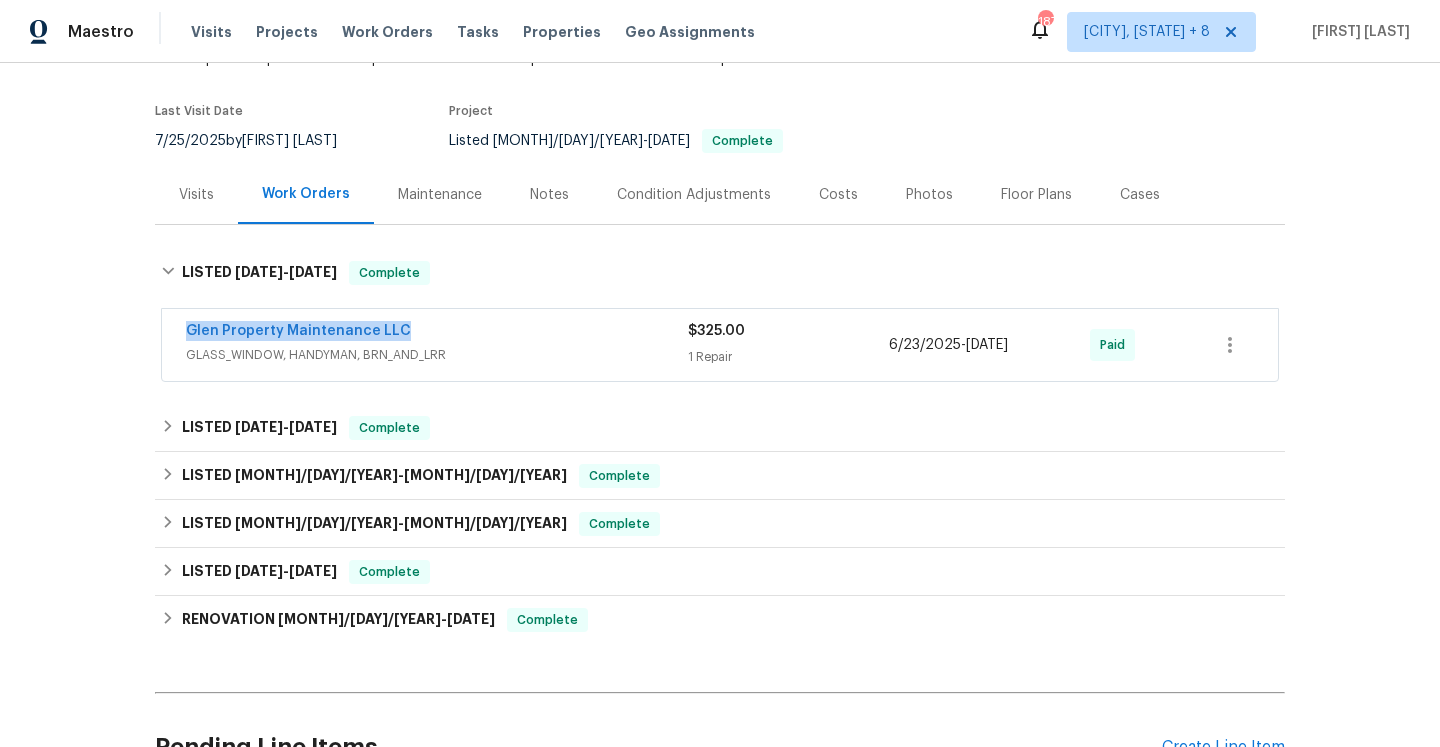 drag, startPoint x: 408, startPoint y: 319, endPoint x: 186, endPoint y: 319, distance: 222 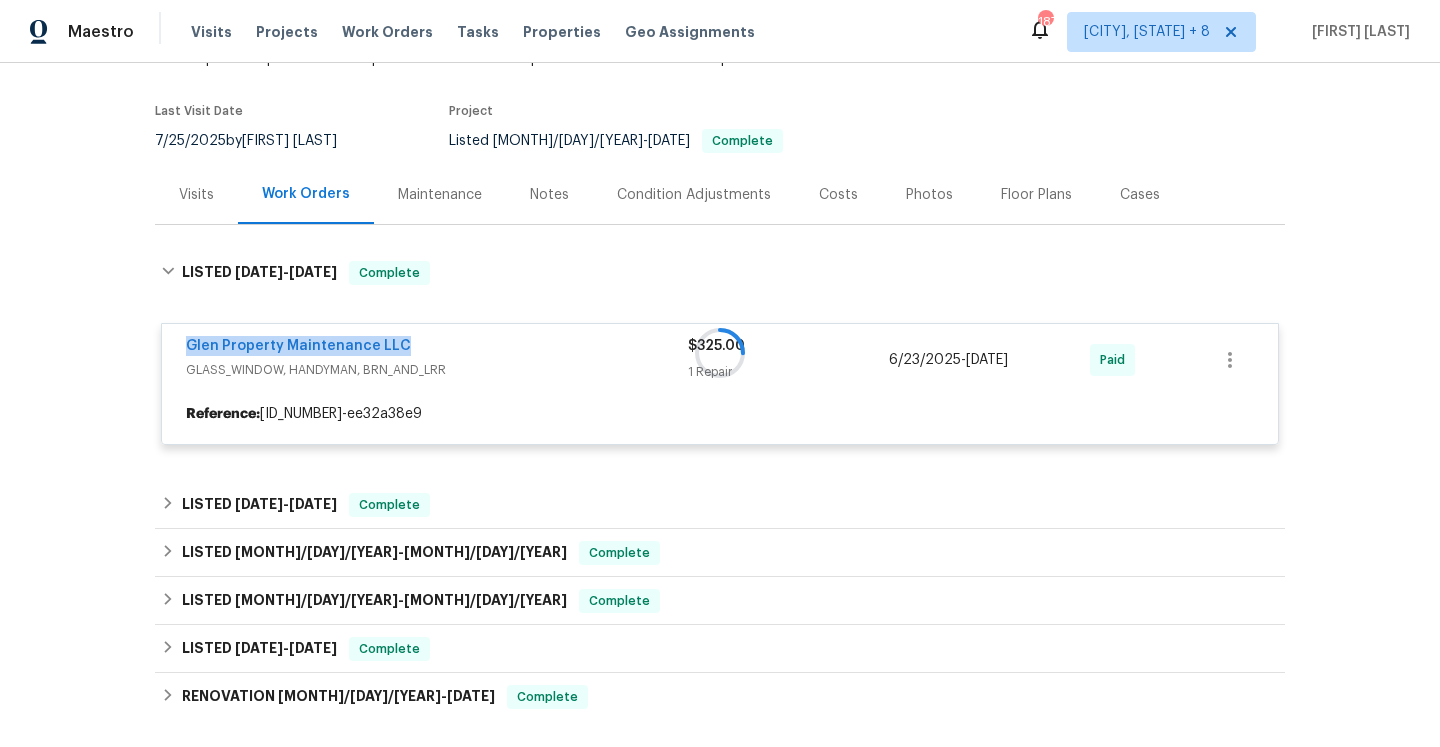 copy on "Glen Property Maintenance LLC" 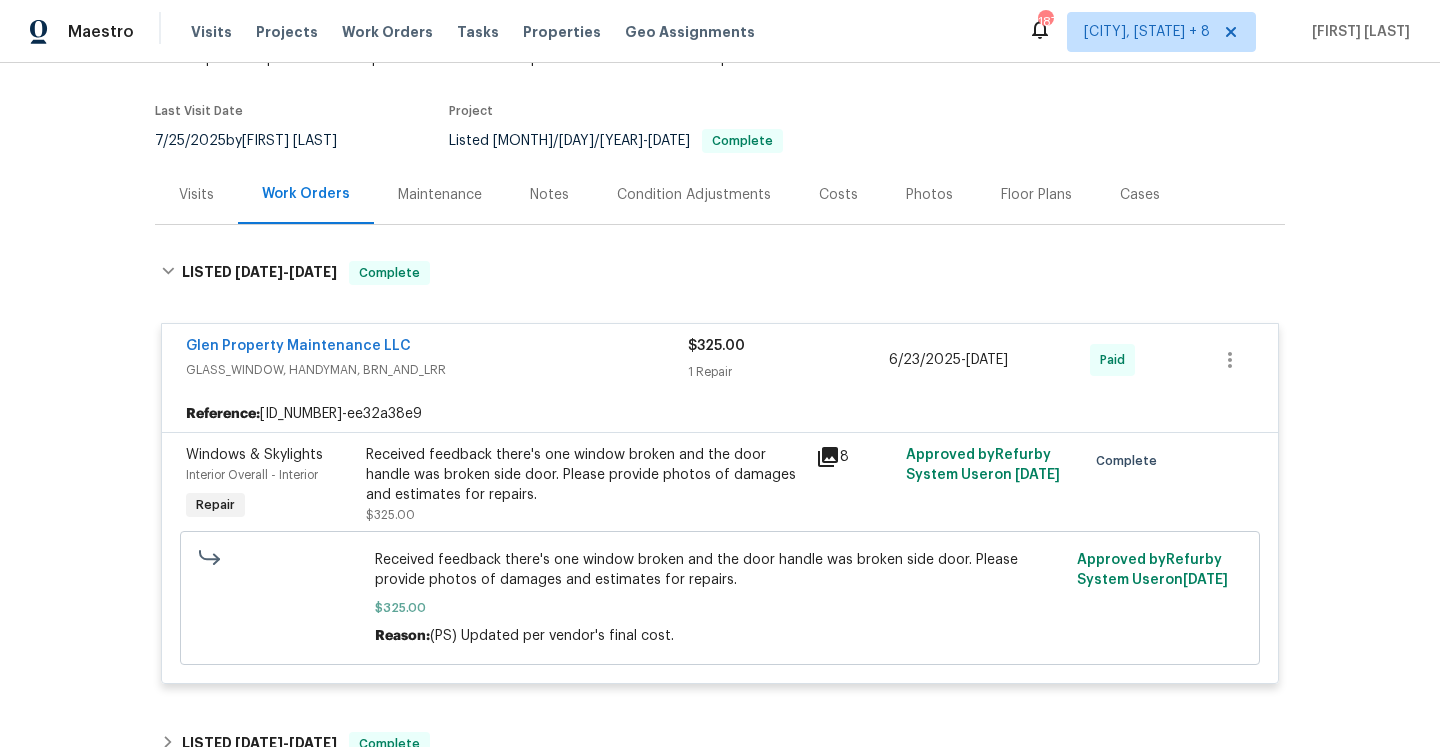 click on "Visits" at bounding box center [196, 194] 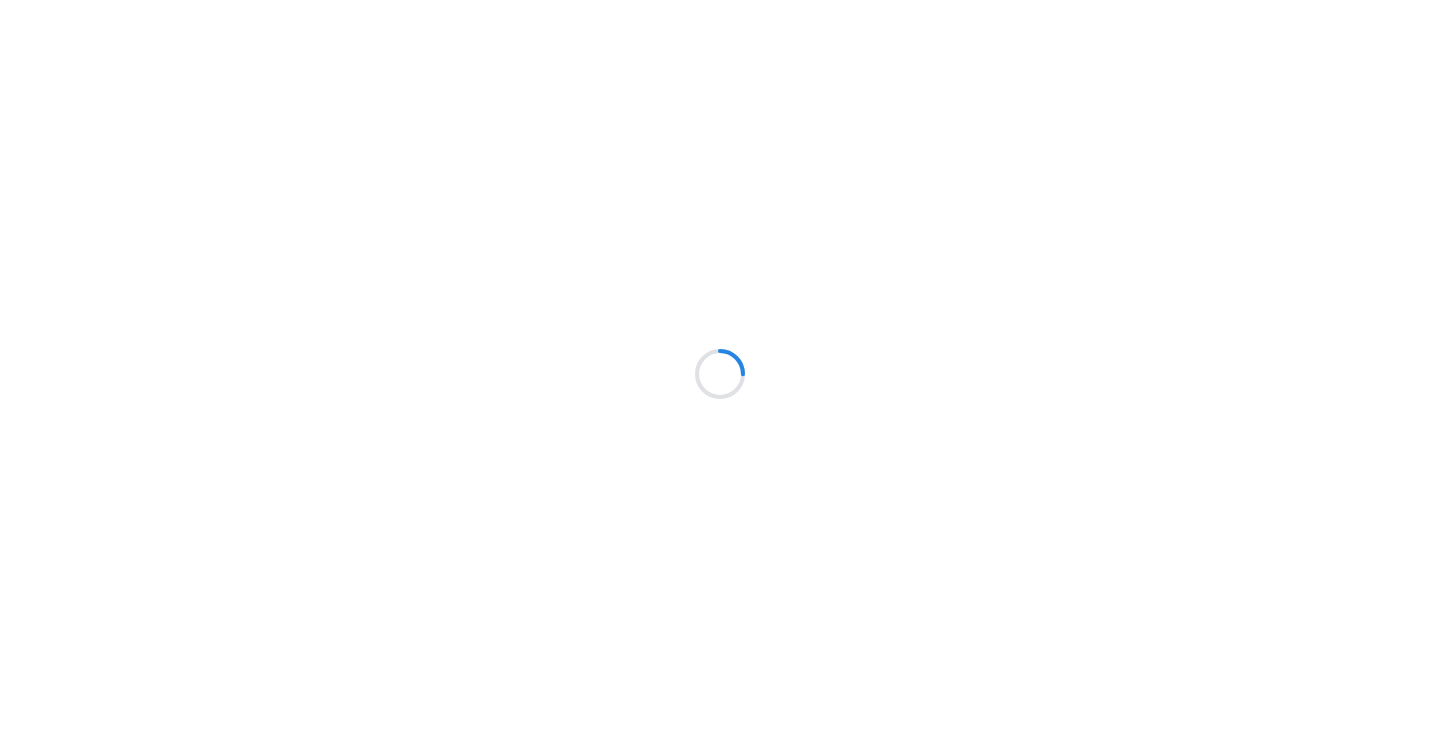 scroll, scrollTop: 0, scrollLeft: 0, axis: both 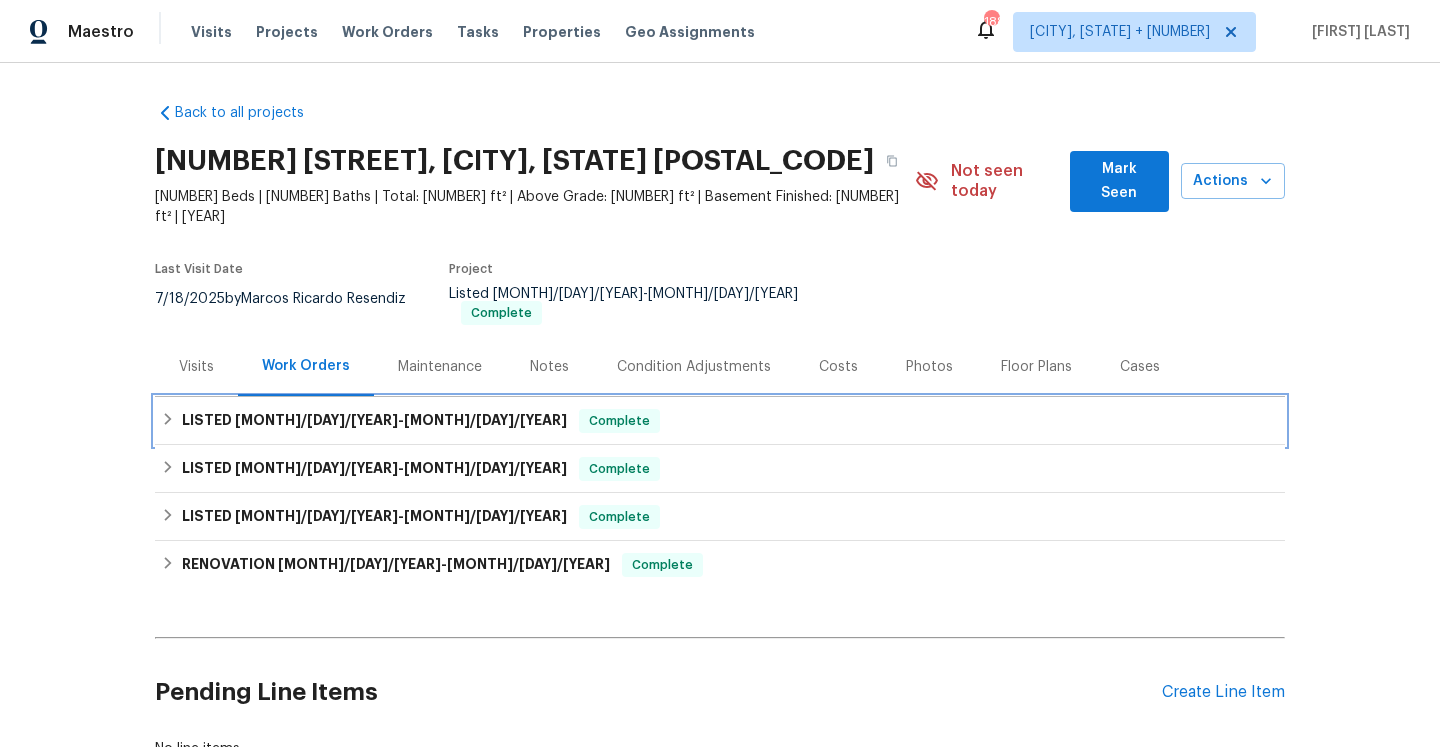click on "LISTED   [MONTH]/[DAY]/[YEAR]  -  [MONTH]/[DAY]/[YEAR] Complete" at bounding box center (720, 421) 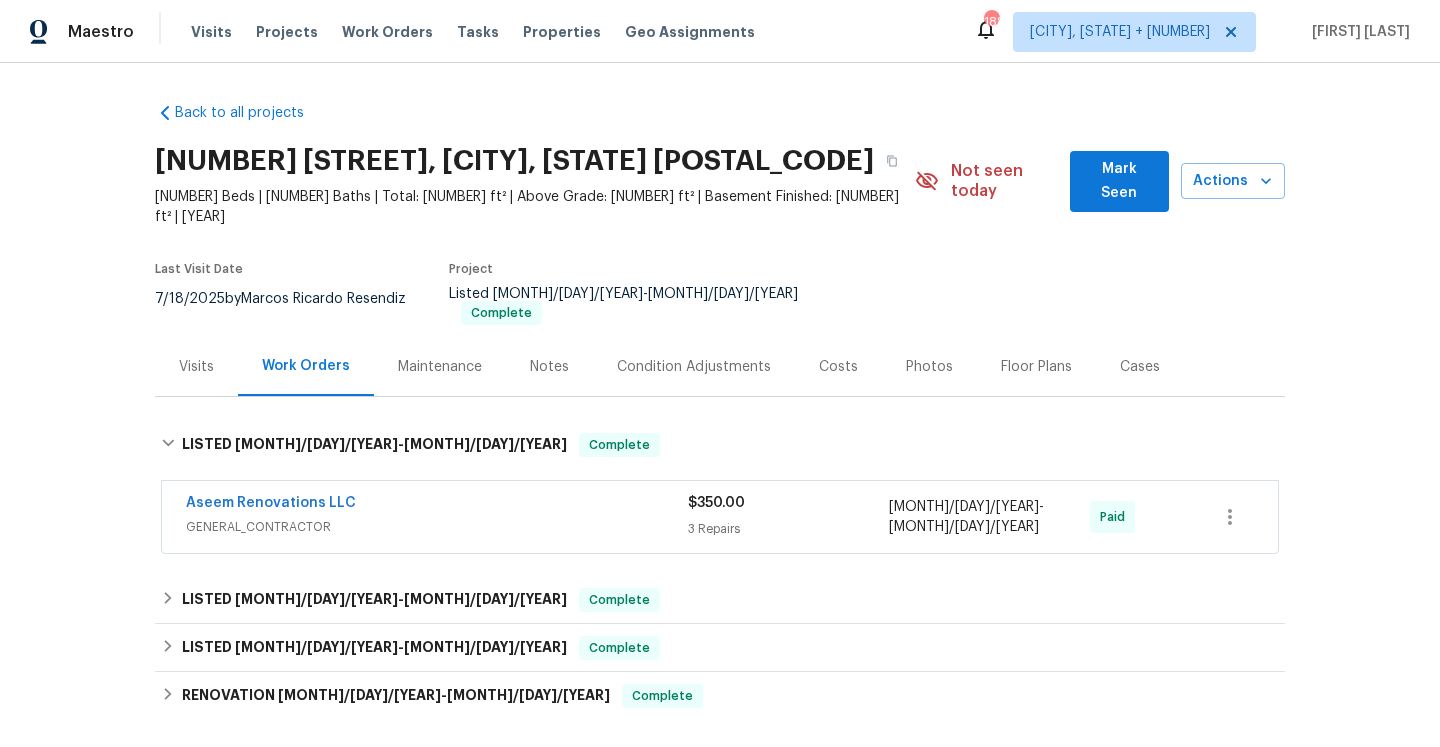 click on "GENERAL_CONTRACTOR" at bounding box center [437, 527] 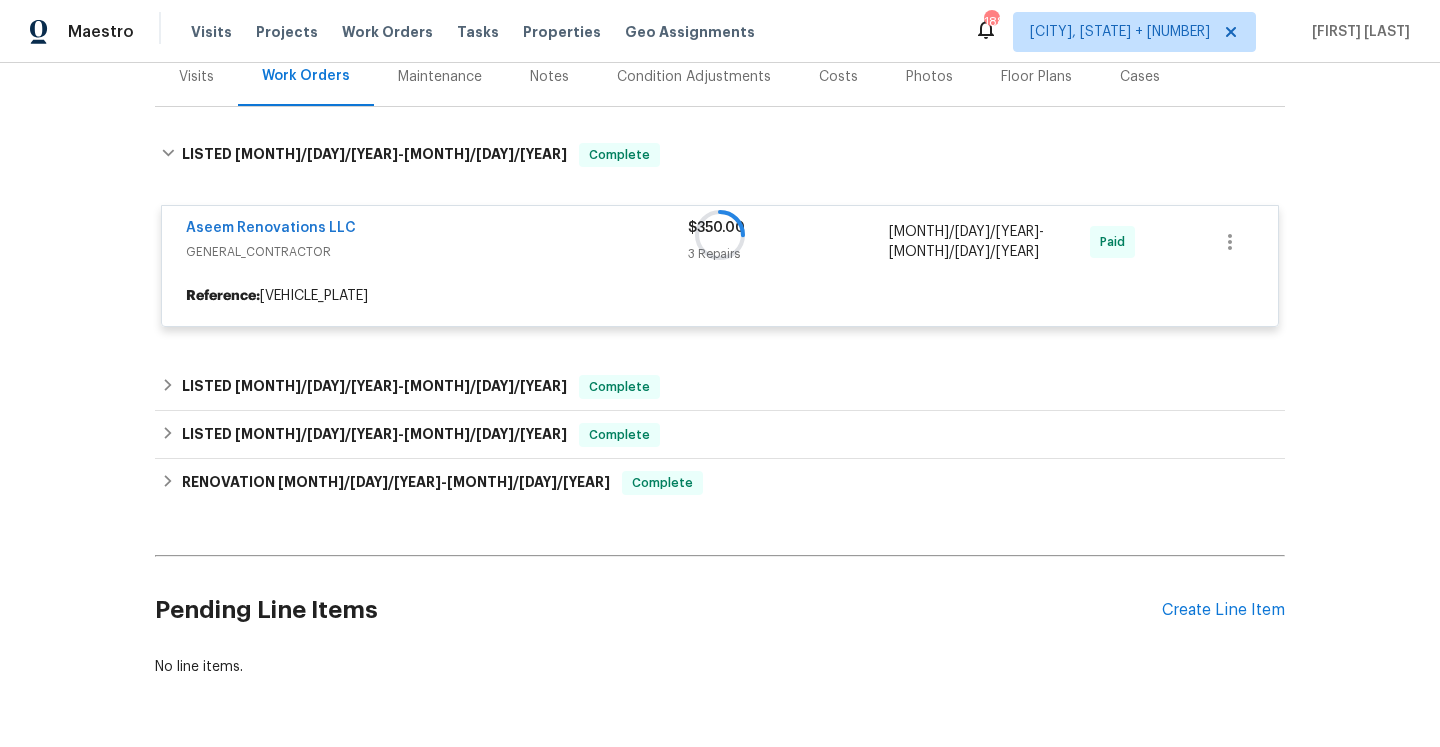 scroll, scrollTop: 321, scrollLeft: 0, axis: vertical 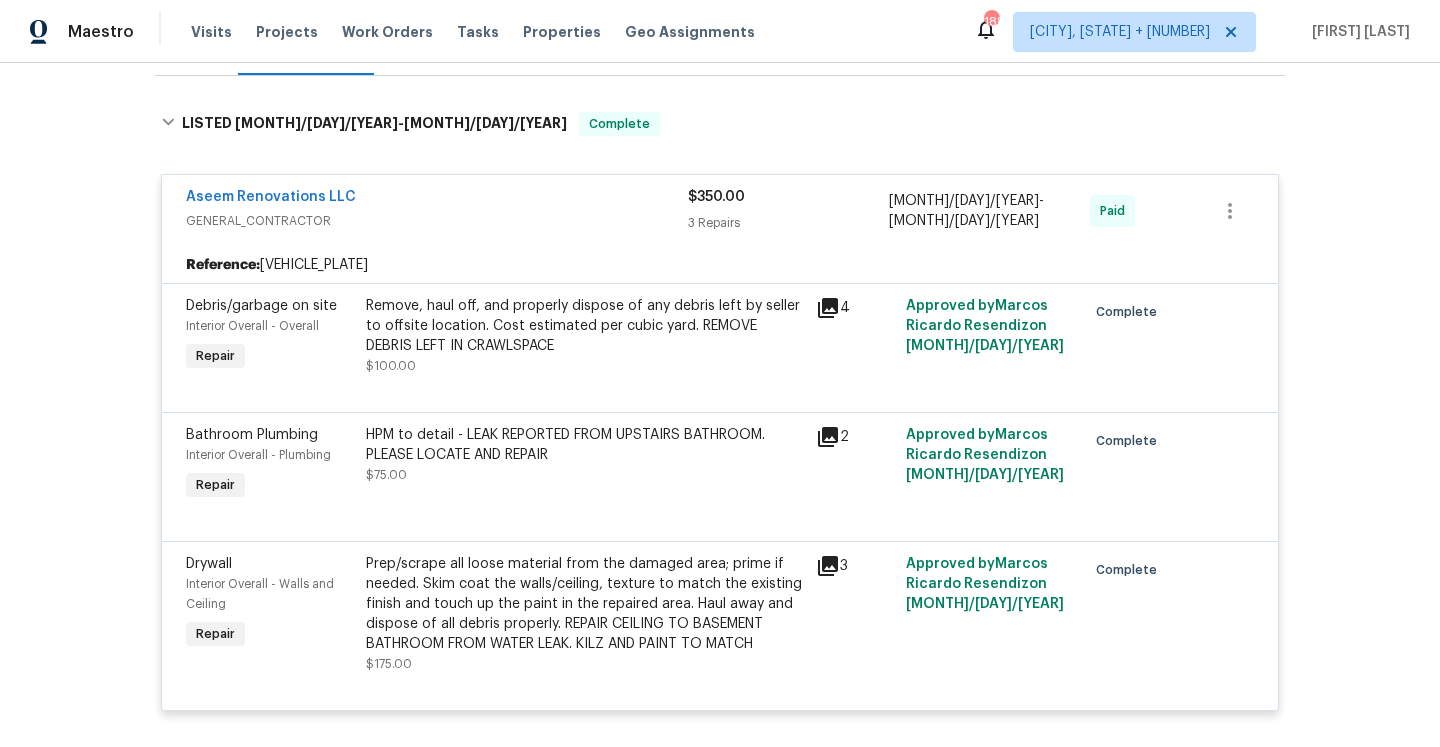 click on "GENERAL_CONTRACTOR" at bounding box center [437, 221] 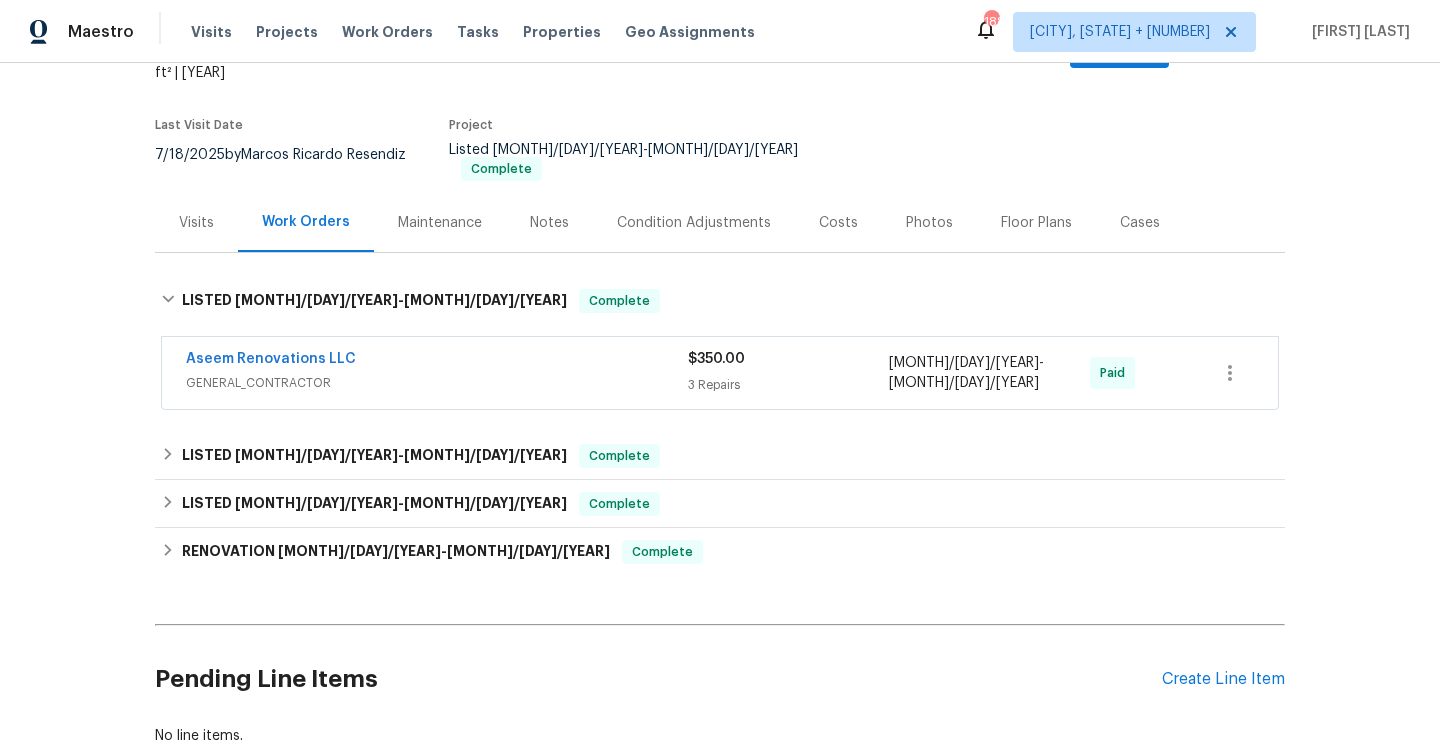 scroll, scrollTop: 132, scrollLeft: 0, axis: vertical 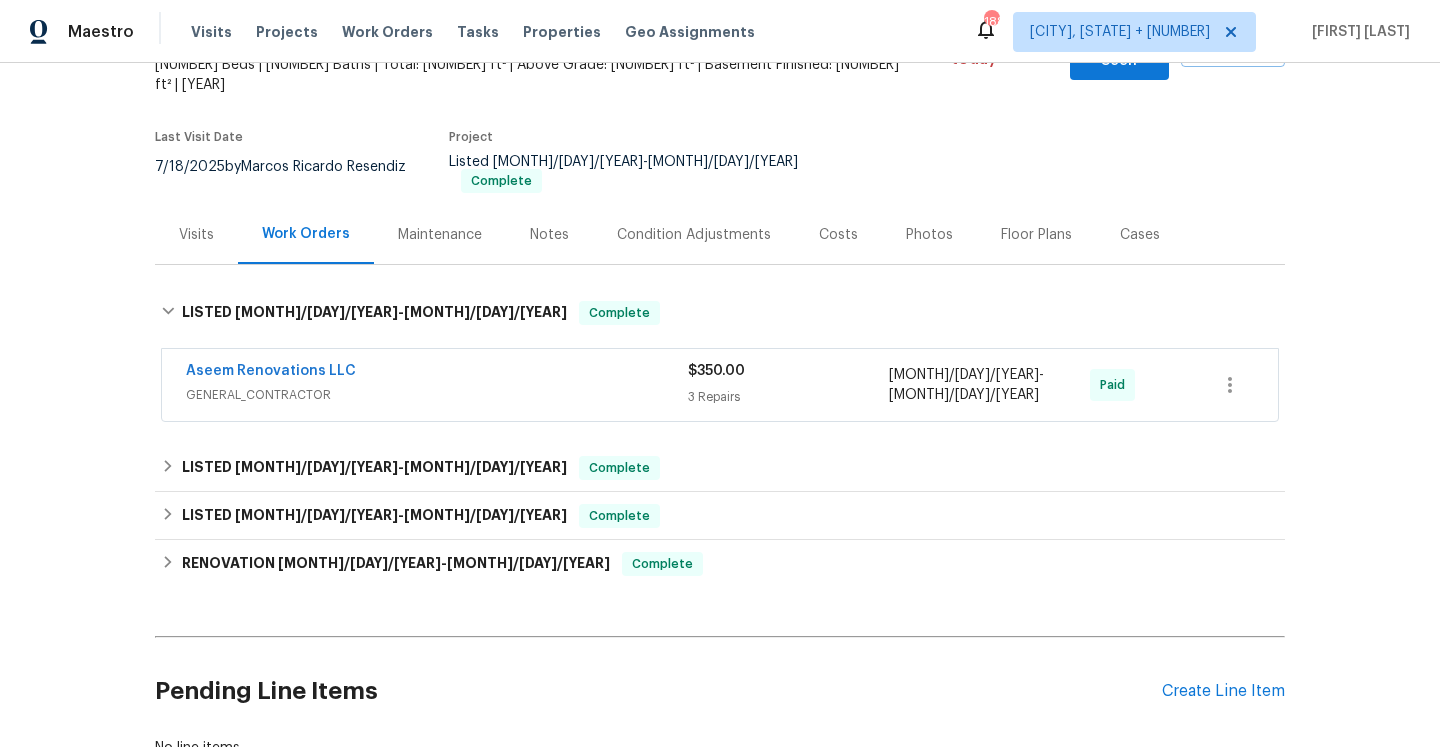 click on "Back to all projects [NUMBER] [STREET], [CITY], [STATE] [NUMBER] Beds | [NUMBER] Baths | Total: [NUMBER] ft² | Above Grade: [NUMBER] ft² | Basement Finished: [NUMBER] ft² | [YEAR] Not seen today Mark Seen Actions Last Visit Date [MONTH]/[DAY]/[YEAR]  by  [FIRST] [LAST]   Project Listed   [MONTH]/[DAY]/[YEAR]  -  [MONTH]/[DAY]/[YEAR] Complete Visits Work Orders Maintenance Notes Condition Adjustments Costs Photos Floor Plans Cases LISTED   [MONTH]/[DAY]/[YEAR]  -  [MONTH]/[DAY]/[YEAR] Complete [COMPANY] [CONTRACTOR_TYPE] [CURRENCY][AMOUNT] [NUMBER] Repairs [MONTH]/[DAY]/[YEAR]  -  [MONTH]/[DAY]/[YEAR] Paid LISTED   [MONTH]/[DAY]/[YEAR]  -  [MONTH]/[DAY]/[YEAR] Complete [COMPANY] [CONTRACTOR_TYPE], [OD_SELECT] [CURRENCY][AMOUNT] [NUMBER] Repair [MONTH]/[DAY]/[YEAR]  -  [MONTH]/[DAY]/[YEAR] Paid LISTED   [MONTH]/[DAY]/[YEAR]  -  [MONTH]/[DAY]/[YEAR] Complete [COMPANY] [LOCKSMITH] [CURRENCY][AMOUNT] [NUMBER] Repair [MONTH]/[DAY]/[YEAR]  -  [MONTH]/[DAY]/[YEAR] Paid RENOVATION   [MONTH]/[DAY]/[YEAR]  -  [MONTH]/[DAY]/[YEAR] Complete [COMPANY] [CONTRACTOR_TYPE], [OD_SELECT] [CURRENCY][AMOUNT] [NUMBER] Repairs | [NUMBER] Upgrade [MONTH]/[DAY]/[YEAR]  -  [MONTH]/[DAY]/[YEAR] Paid [COMPANY] [CONTRACTOR_TYPE] [CURRENCY][AMOUNT] [NUMBER] Repair [MONTH]/[DAY]/[YEAR]  -  [MONTH]/[DAY]/[YEAR] Paid [COMPANY] [FLOORING] [CURRENCY][AMOUNT] [NUMBER] Repair  -" at bounding box center (720, 405) 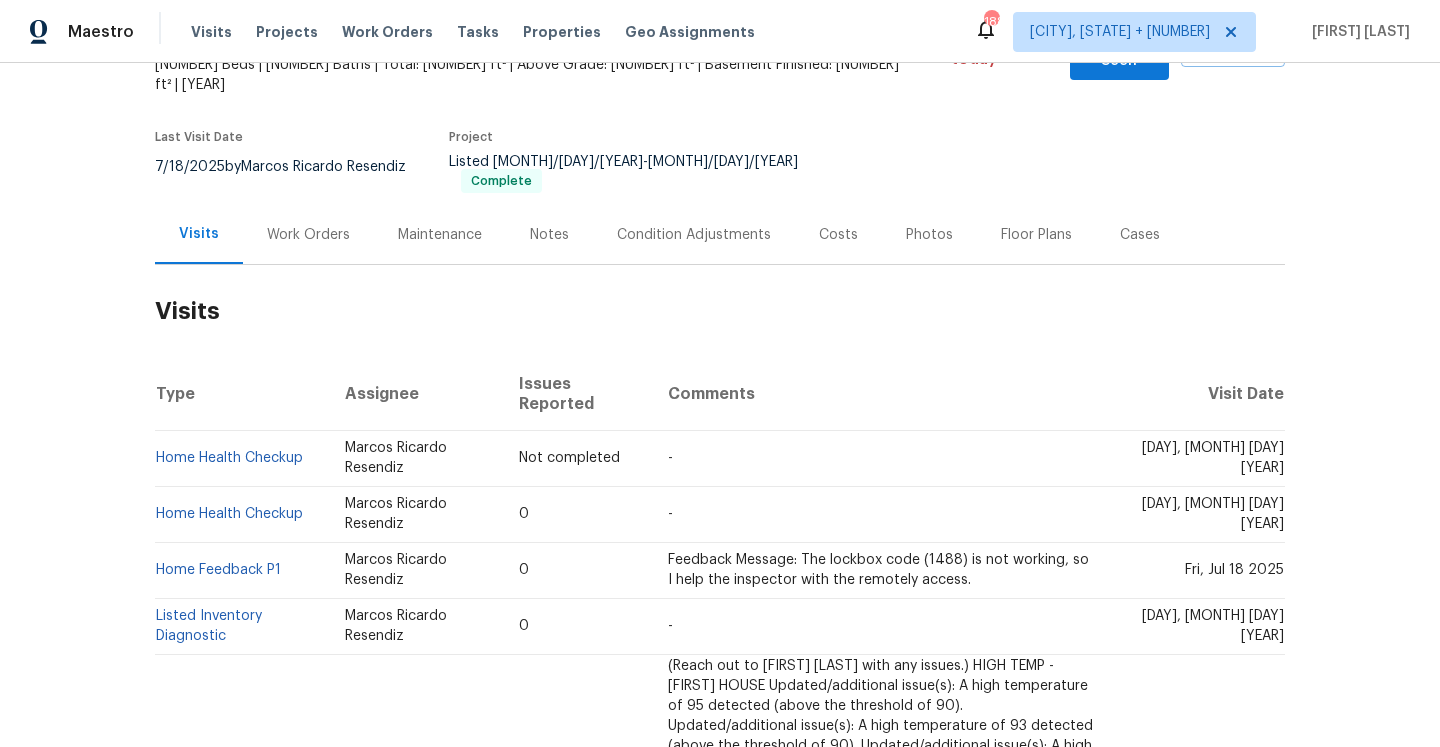 click on "Work Orders" at bounding box center (308, 234) 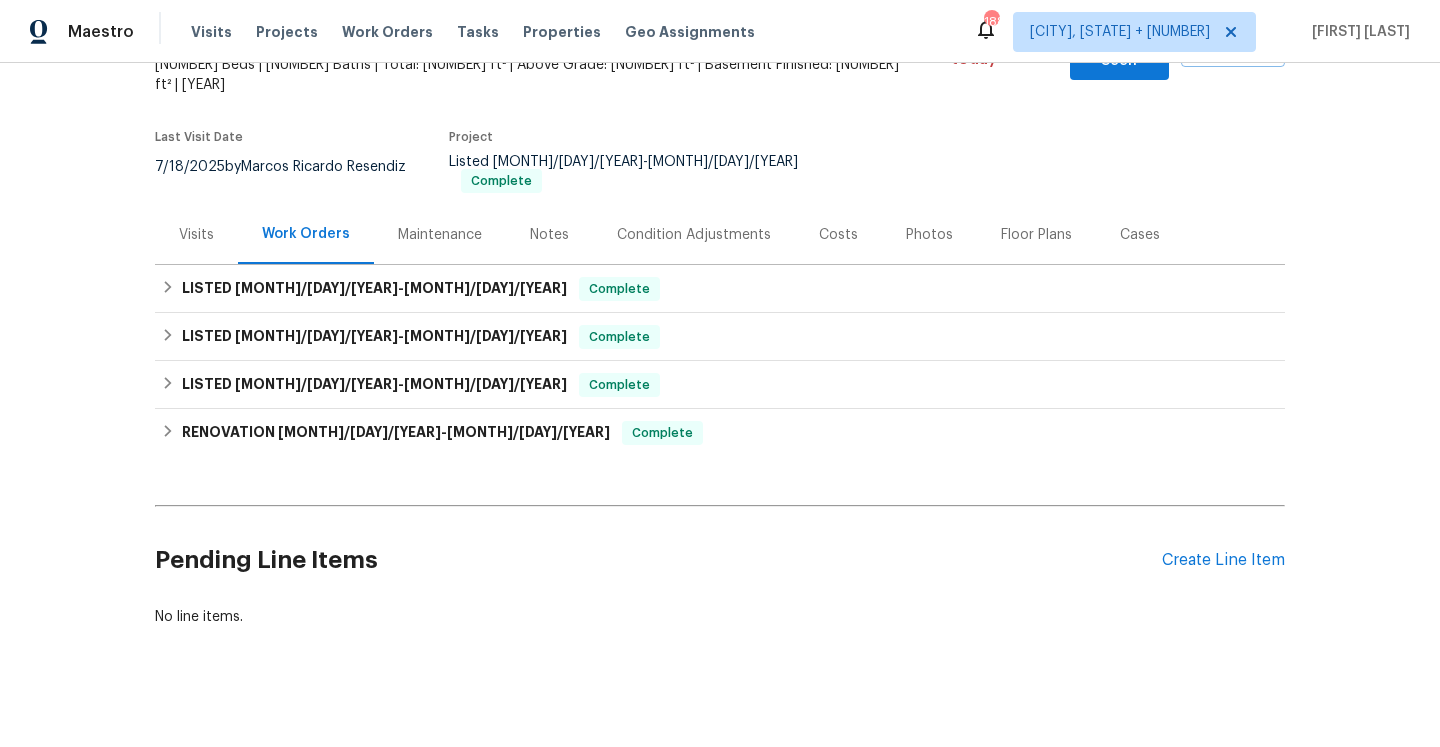 scroll, scrollTop: 114, scrollLeft: 0, axis: vertical 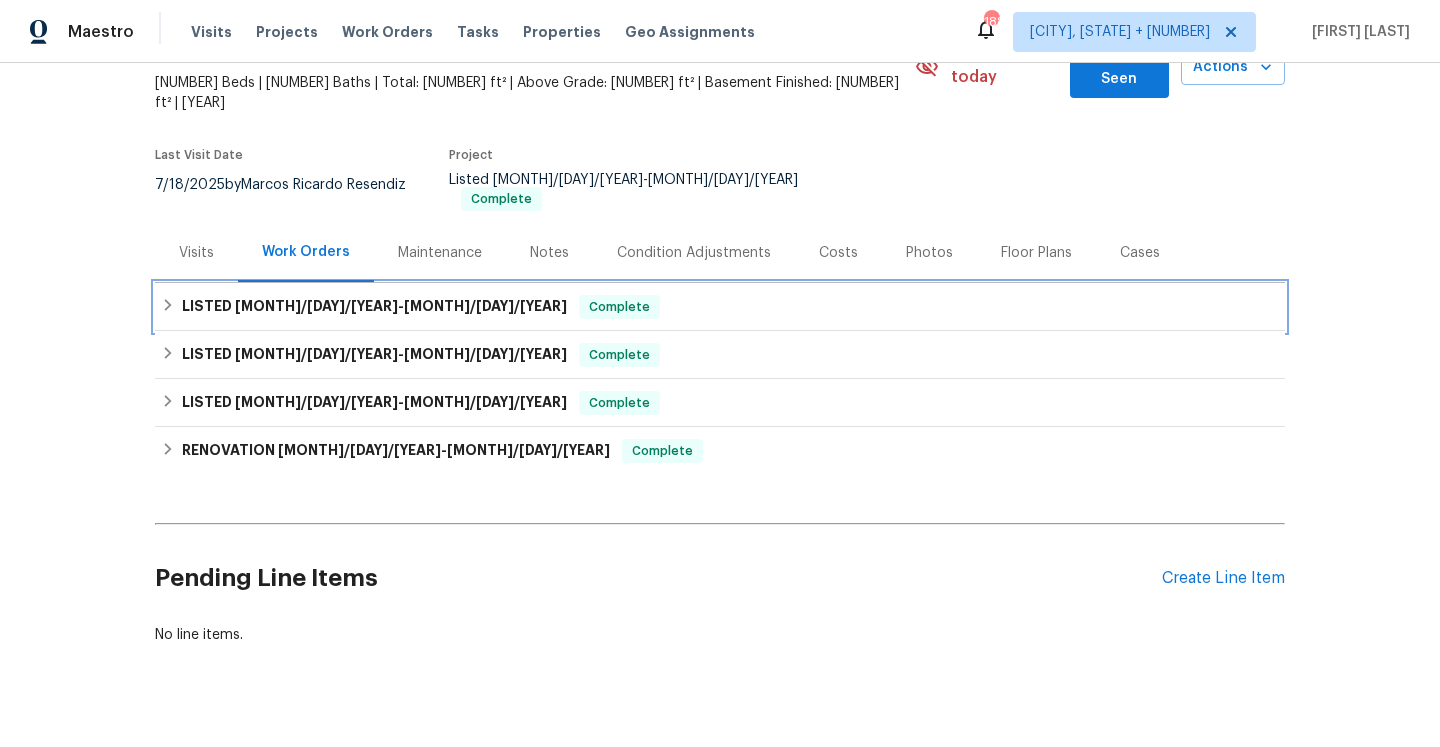 click on "LISTED   [MONTH]/[DAY]/[YEAR]  -  [MONTH]/[DAY]/[YEAR]" at bounding box center [374, 307] 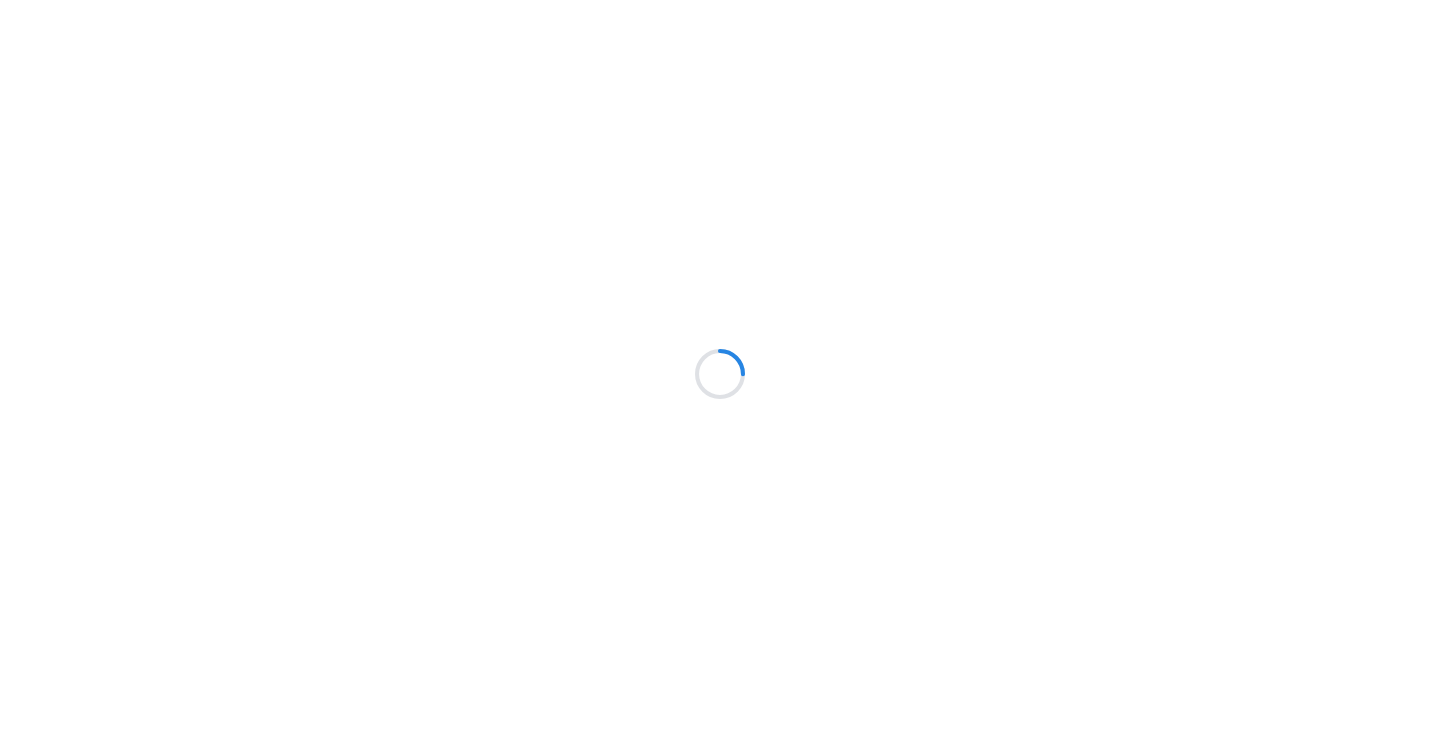 scroll, scrollTop: 0, scrollLeft: 0, axis: both 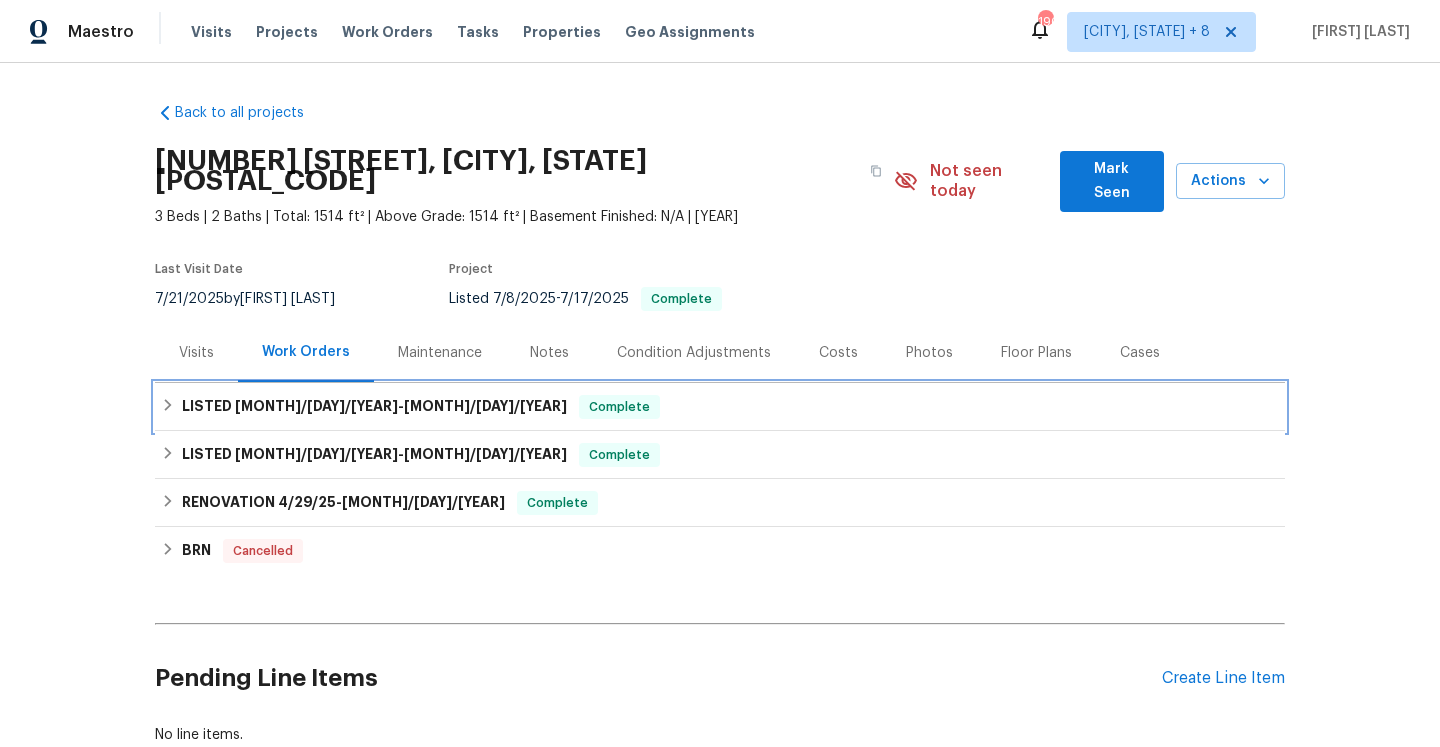 click on "LISTED   7/8/25  -  7/17/25 Complete" at bounding box center [720, 407] 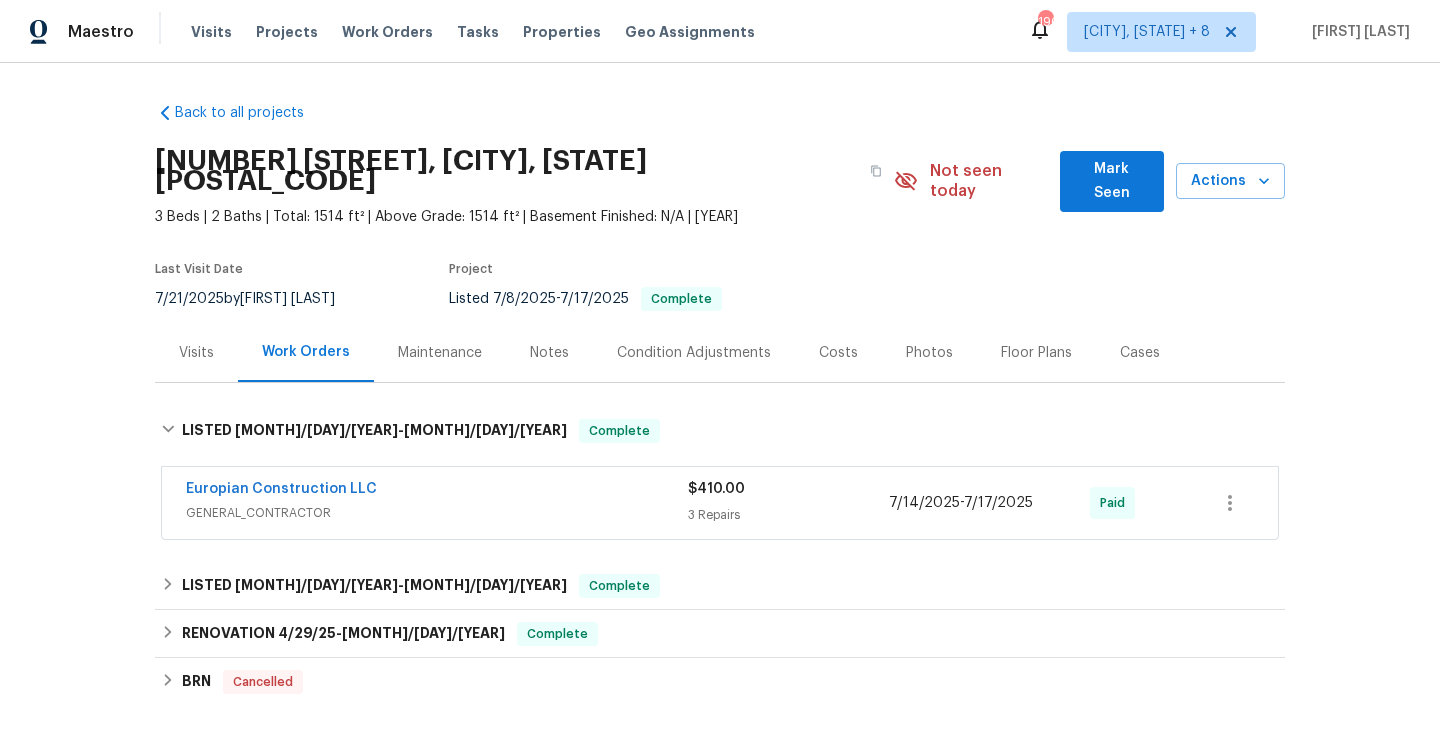 click on "Europian Construction LLC" at bounding box center [437, 491] 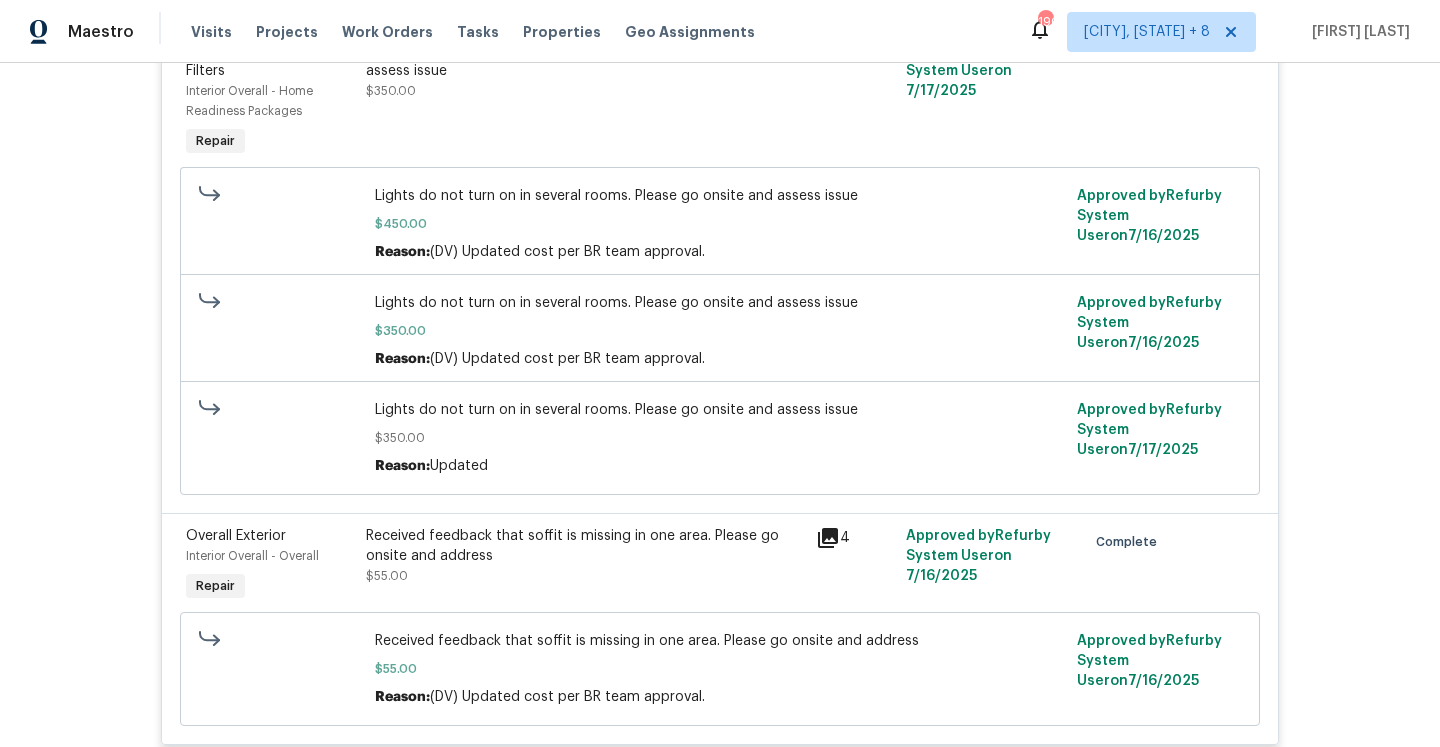 scroll, scrollTop: 380, scrollLeft: 0, axis: vertical 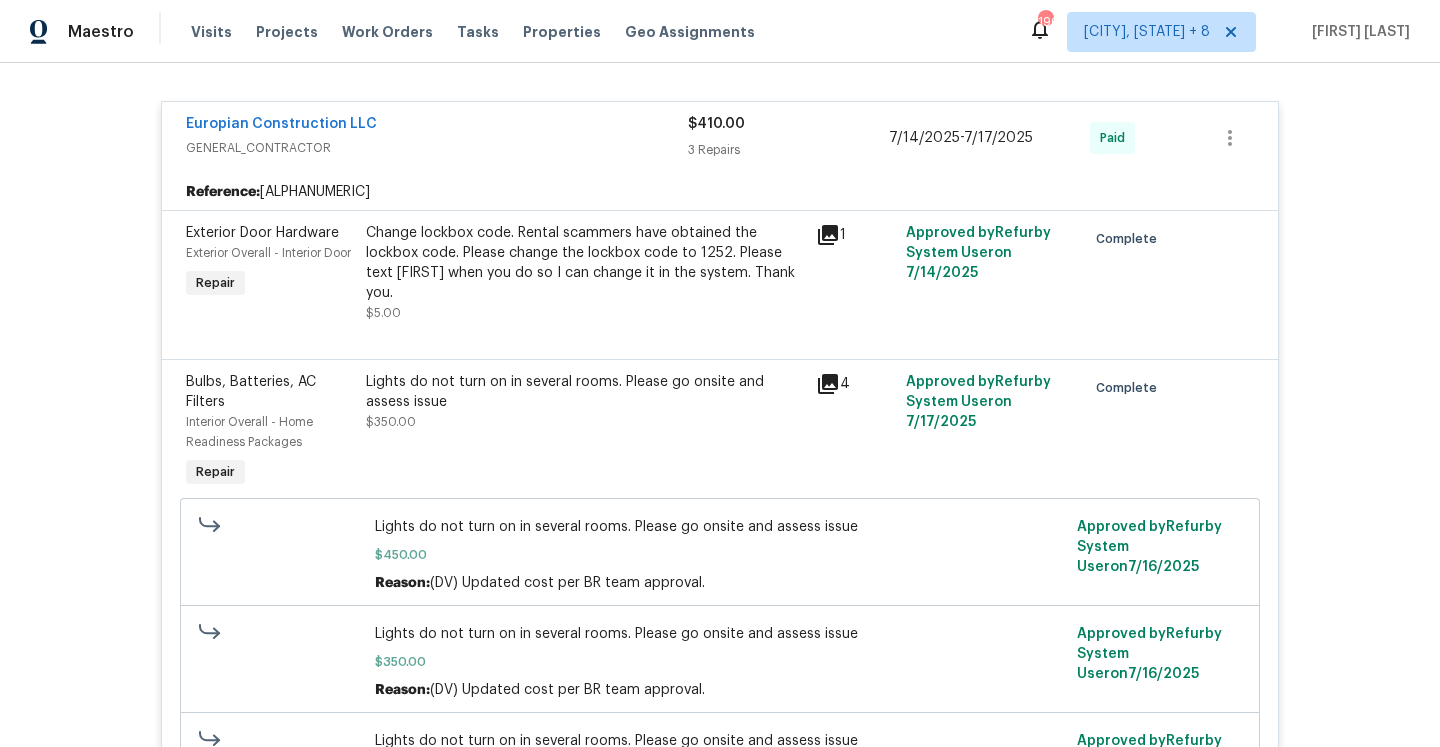click on "GENERAL_CONTRACTOR" at bounding box center [437, 148] 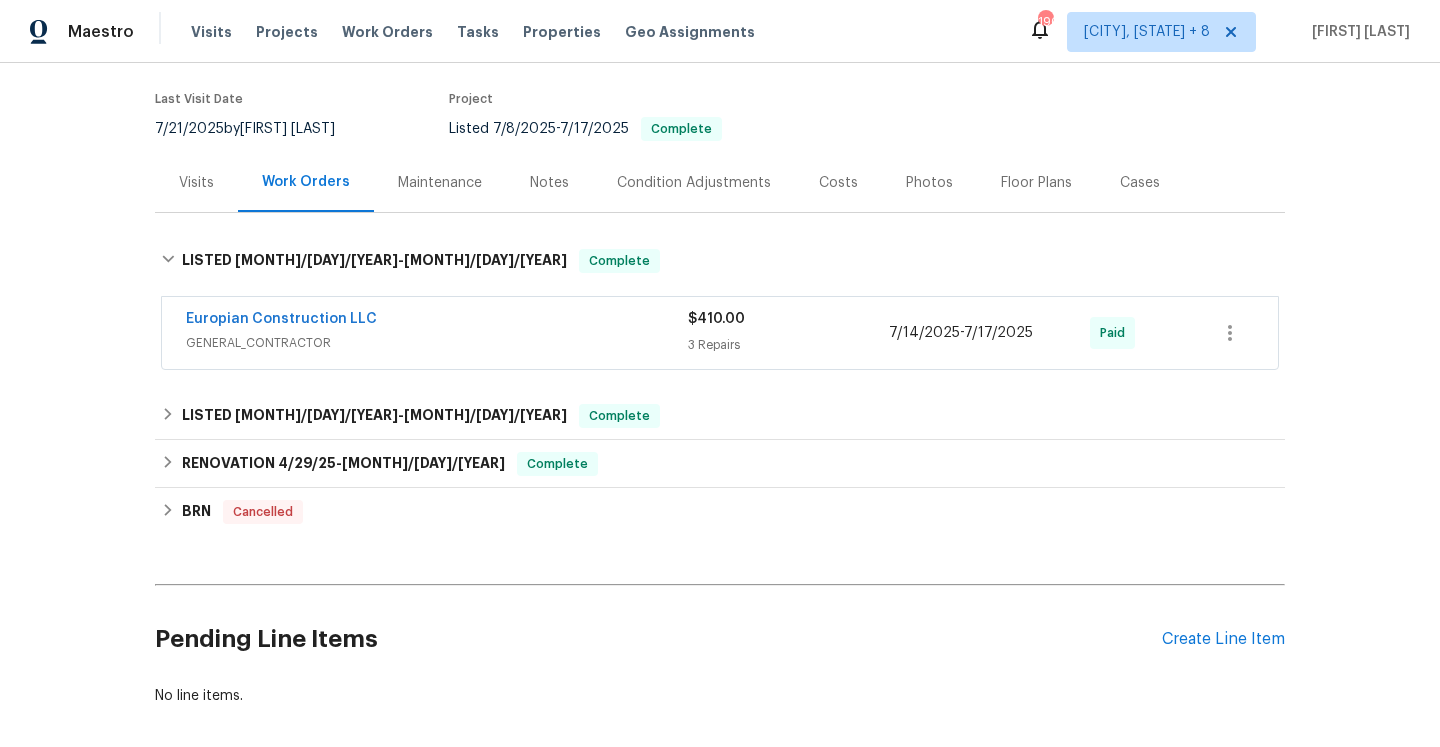 scroll, scrollTop: 93, scrollLeft: 0, axis: vertical 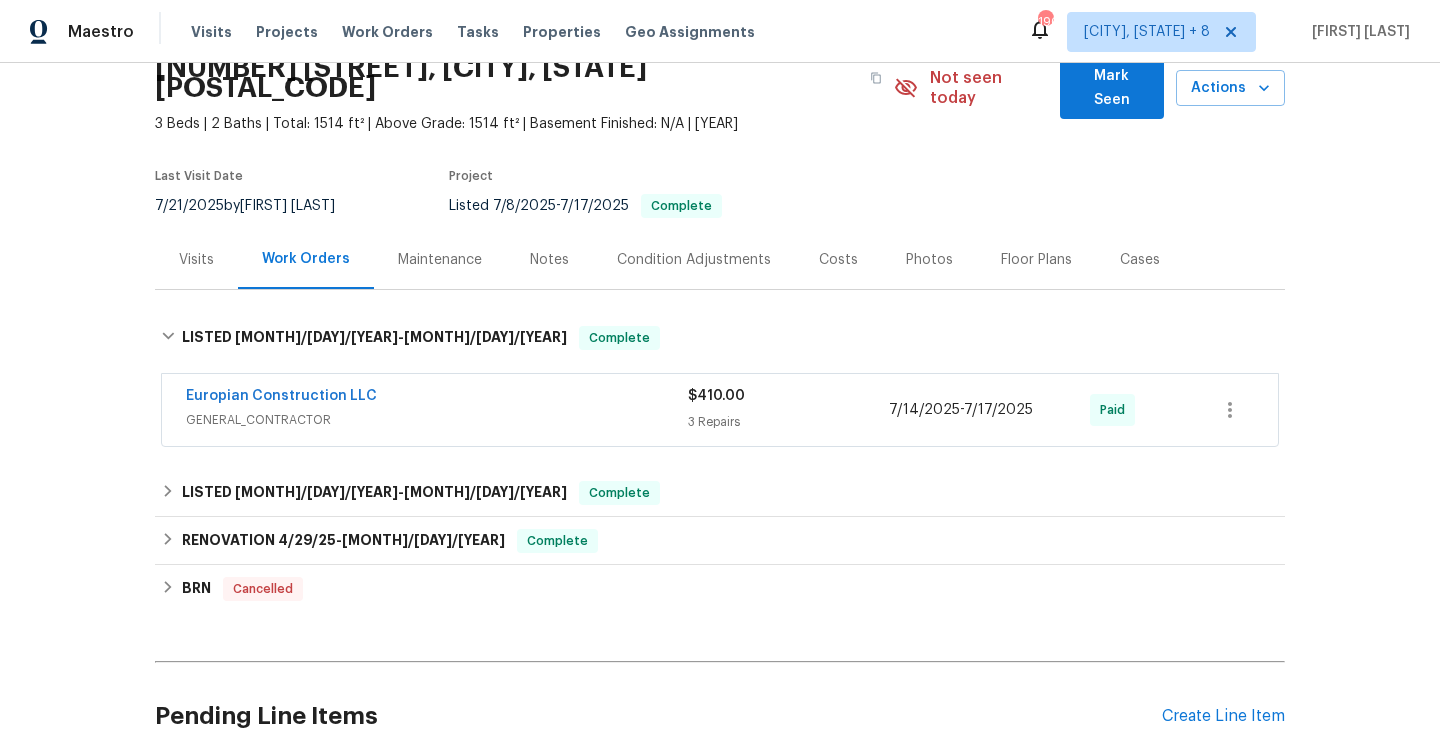 click on "Visits" at bounding box center [196, 259] 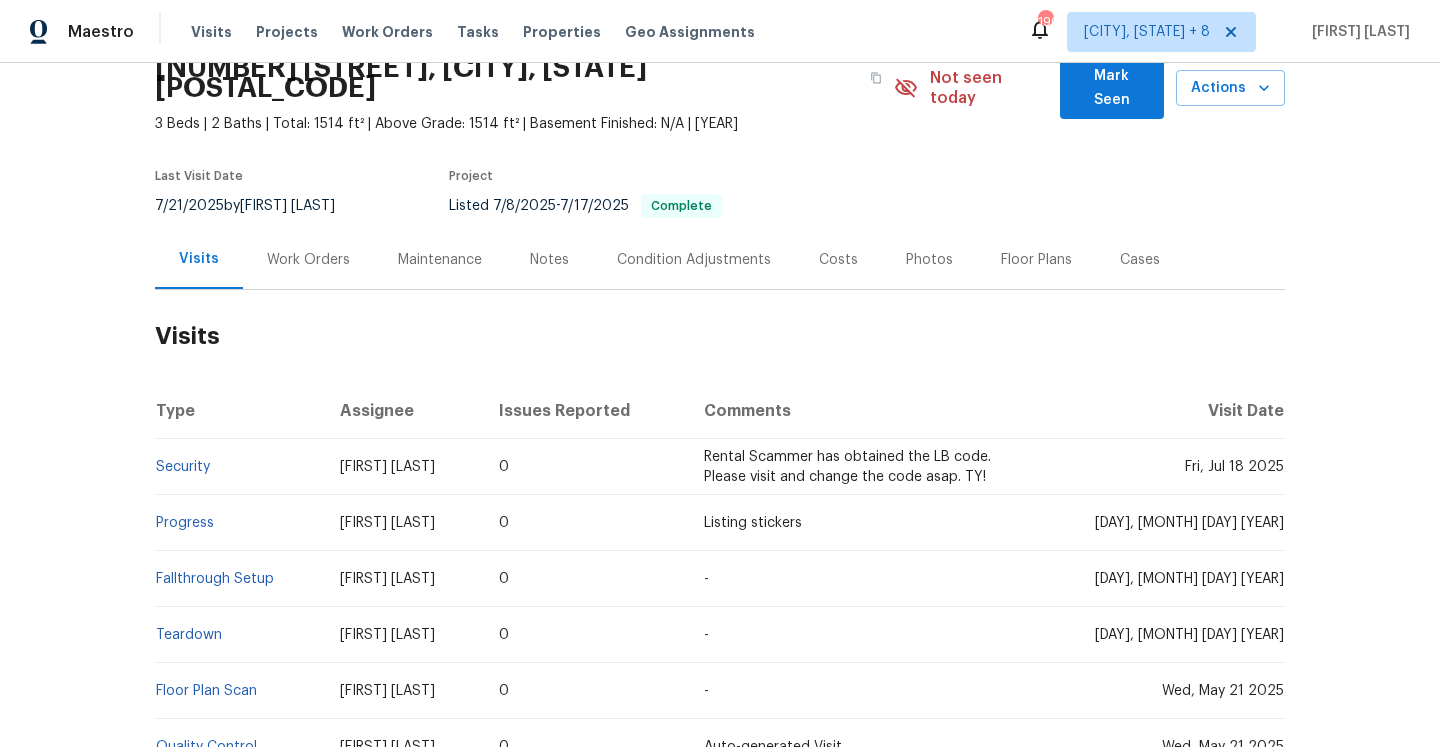 click on "Work Orders" at bounding box center [308, 260] 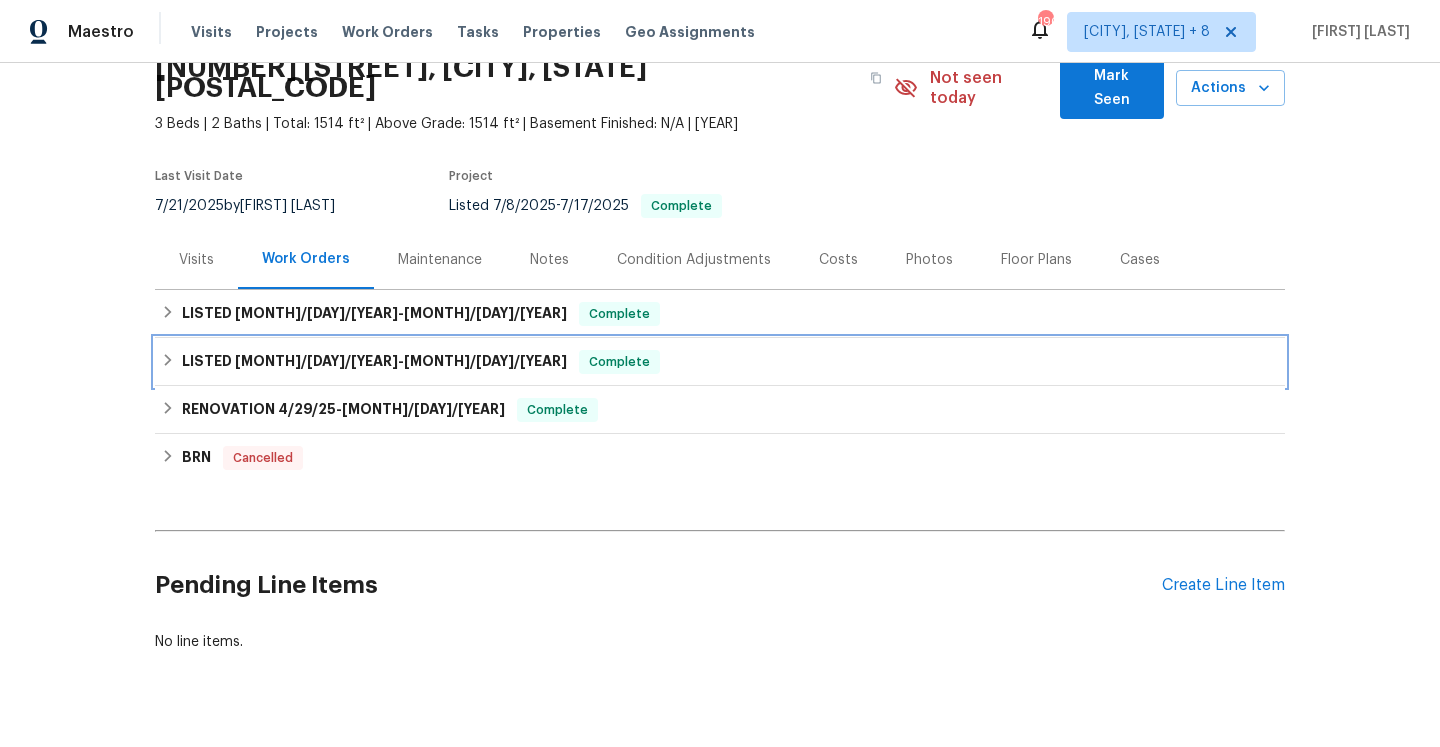 click on "Complete" at bounding box center (619, 362) 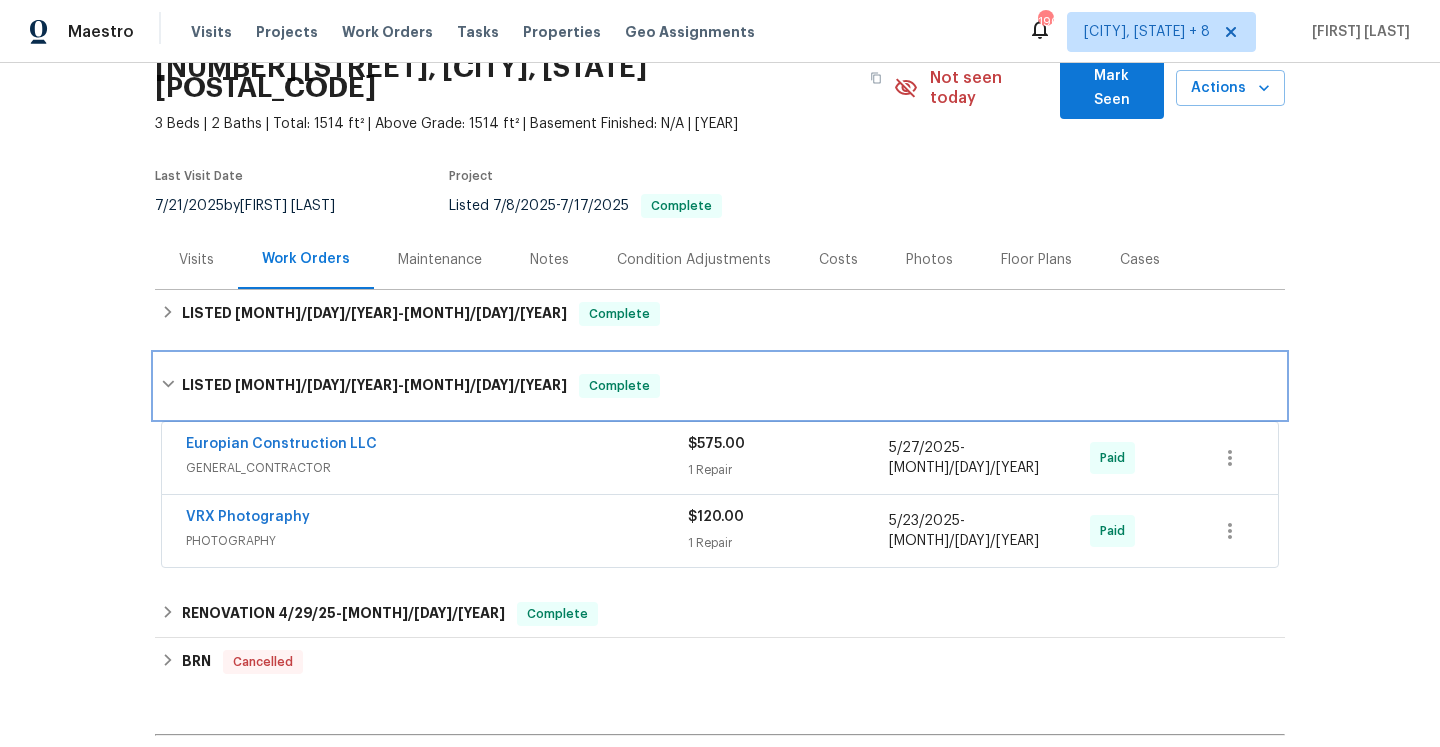 click on "Complete" at bounding box center [619, 386] 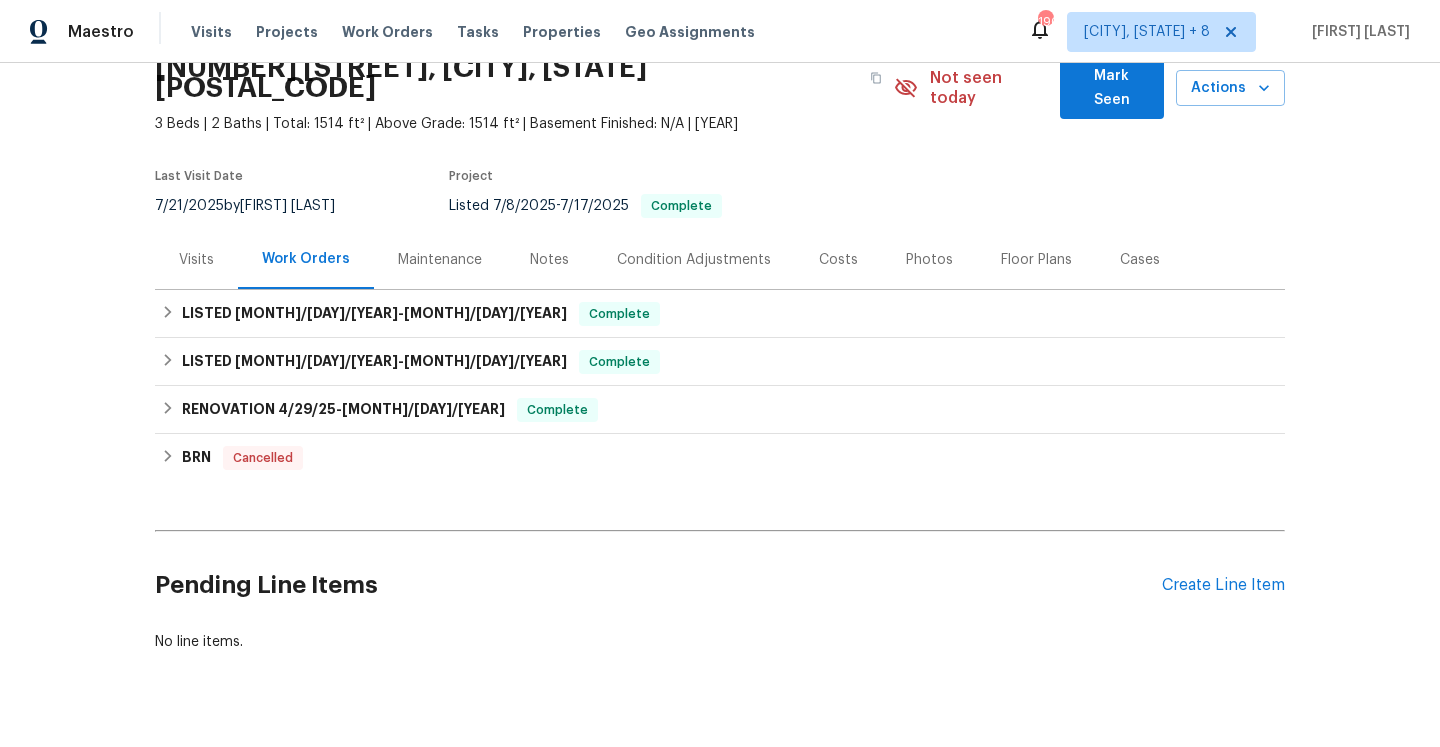 click on "Visits" at bounding box center [196, 260] 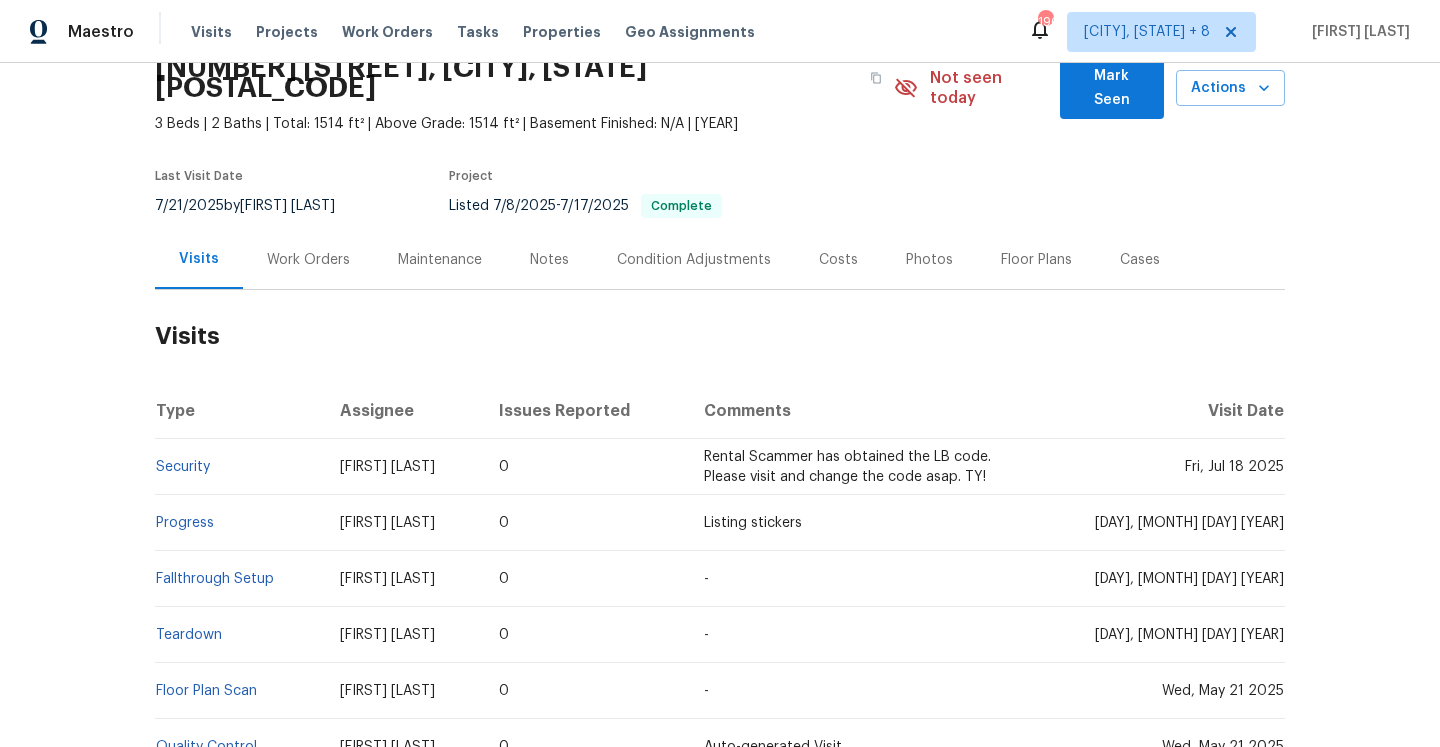 click on "Work Orders" at bounding box center (308, 260) 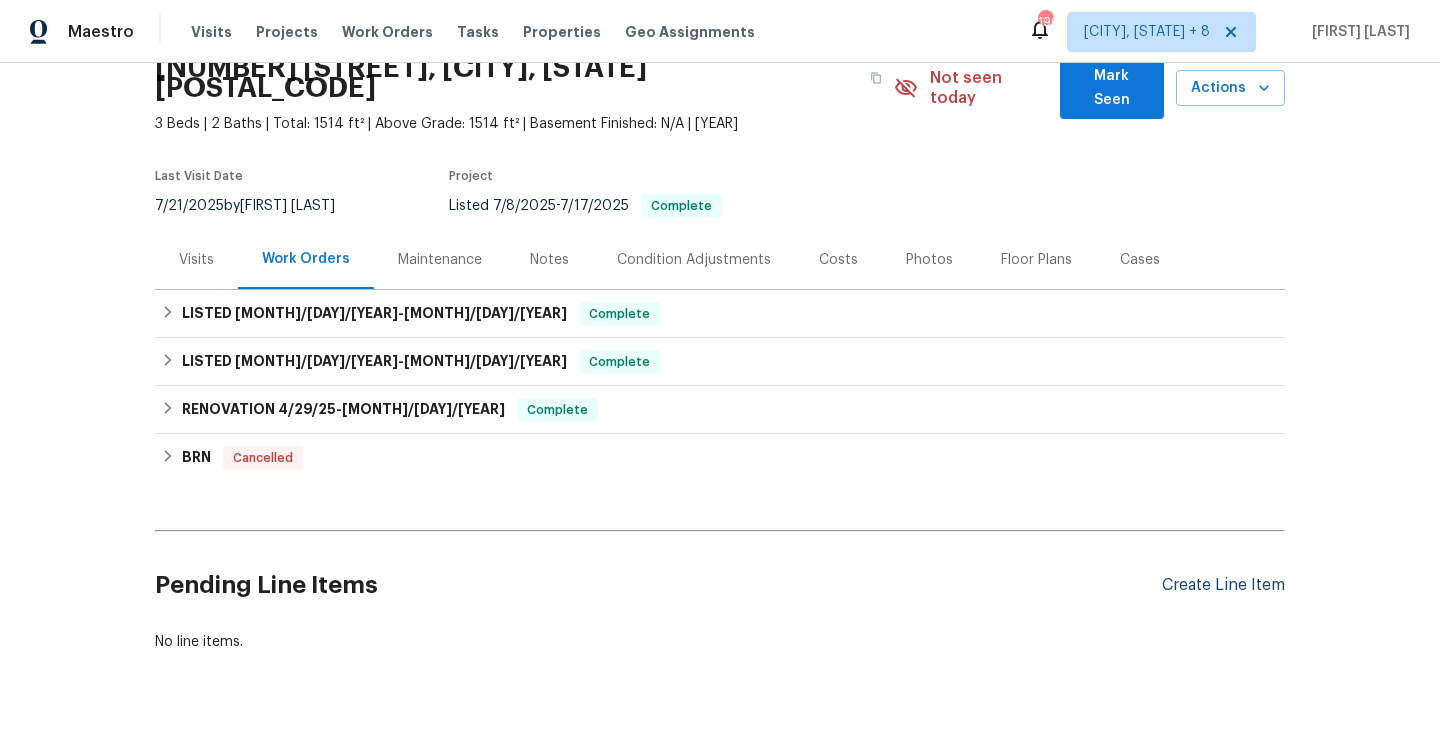 click on "Create Line Item" at bounding box center (1223, 585) 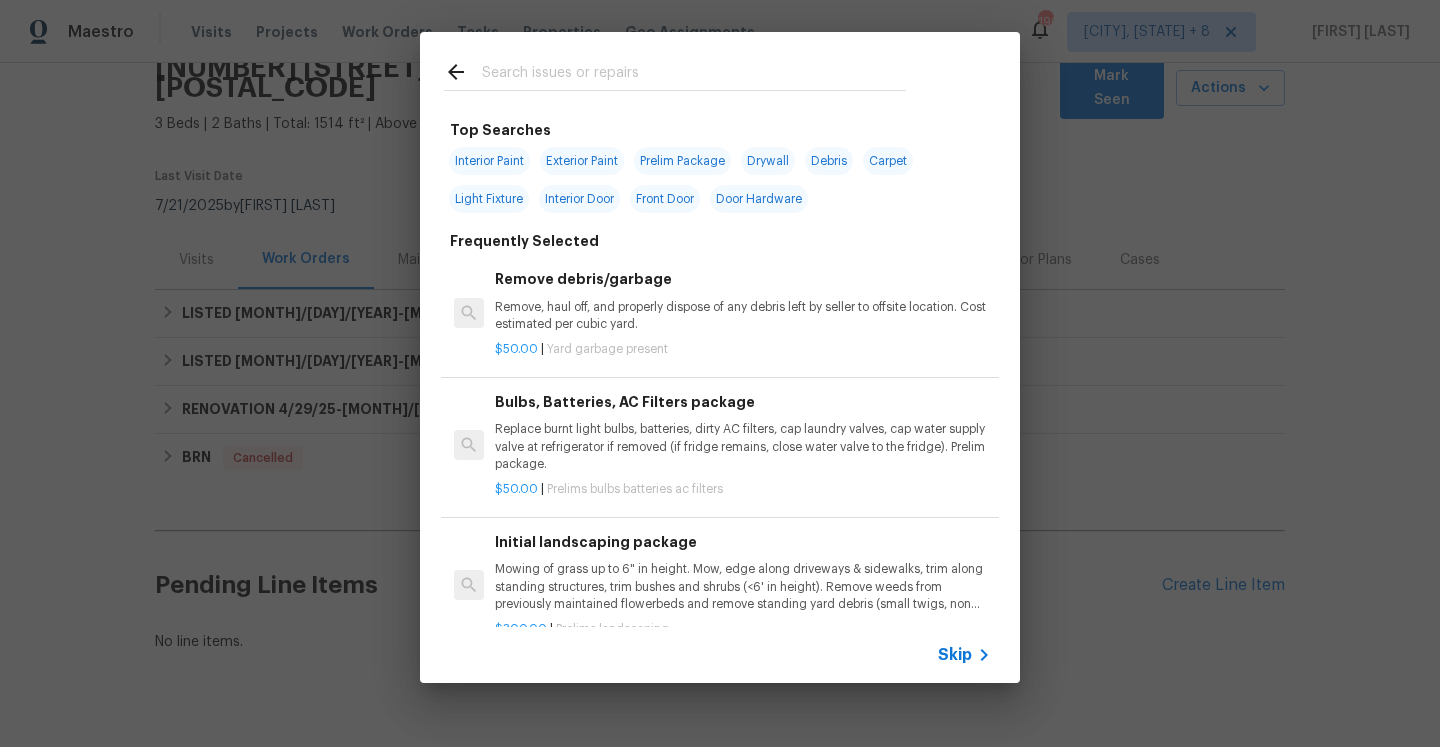 click on "Top Searches Interior Paint Exterior Paint Prelim Package Drywall Debris Carpet Light Fixture Interior Door Front Door Door Hardware Frequently Selected Remove debris/garbage Remove, haul off, and properly dispose of any debris left by seller to offsite location. Cost estimated per cubic yard. $50.00   |   Yard garbage present Bulbs, Batteries, AC Filters package Replace burnt light bulbs, batteries, dirty AC filters, cap laundry valves, cap water supply valve at refrigerator if removed (if fridge remains, close water valve to the fridge). Prelim package. $50.00   |   Prelims bulbs batteries ac filters Initial landscaping package Mowing of grass up to 6" in height. Mow, edge along driveways & sidewalks, trim along standing structures, trim bushes and shrubs (<6' in height). Remove weeds from previously maintained flowerbeds and remove standing yard debris (small twigs, non seasonal falling leaves).  Use leaf blower to remove clippings from hard surfaces." $300.00   |   Prelims landscaping $10.00   |   $75.00" at bounding box center [720, 357] 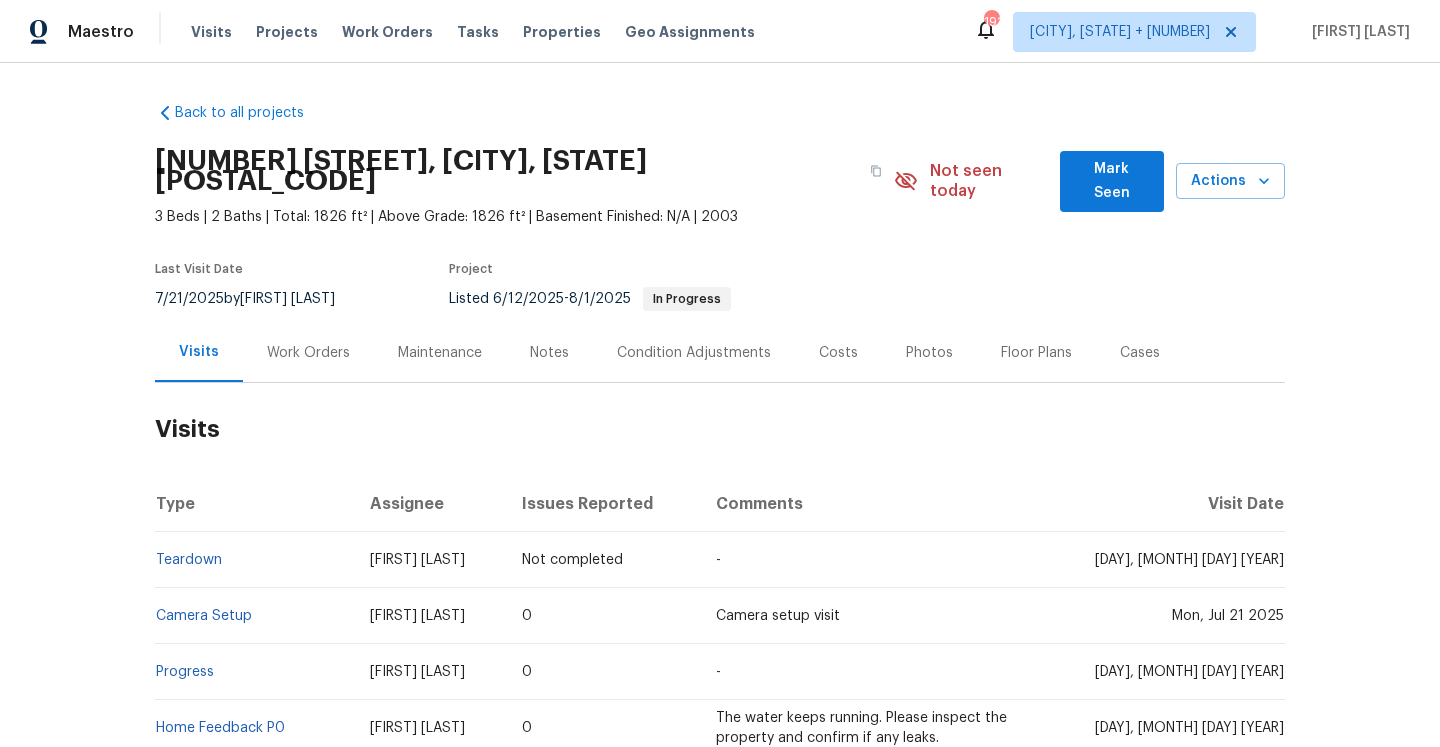 scroll, scrollTop: 0, scrollLeft: 0, axis: both 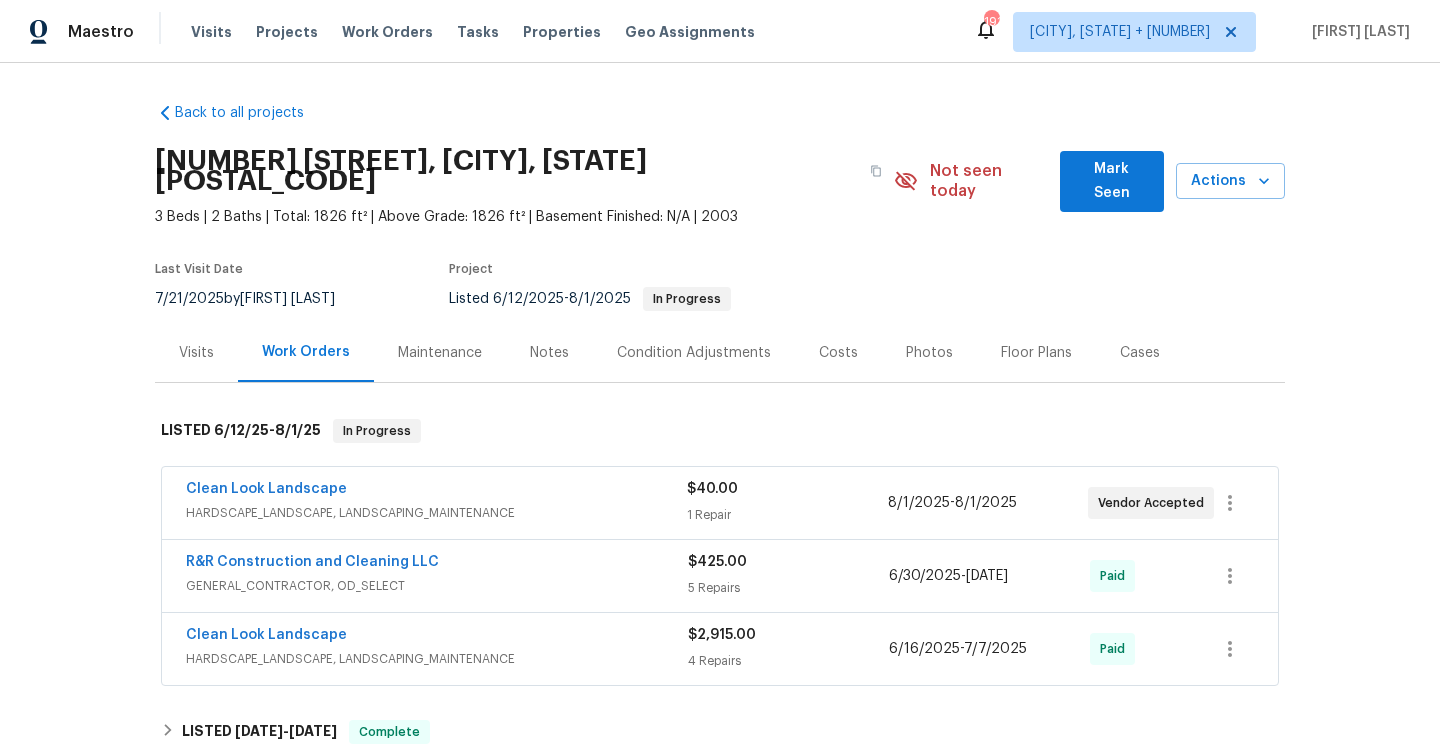 click on "Clean Look Landscape" at bounding box center [436, 491] 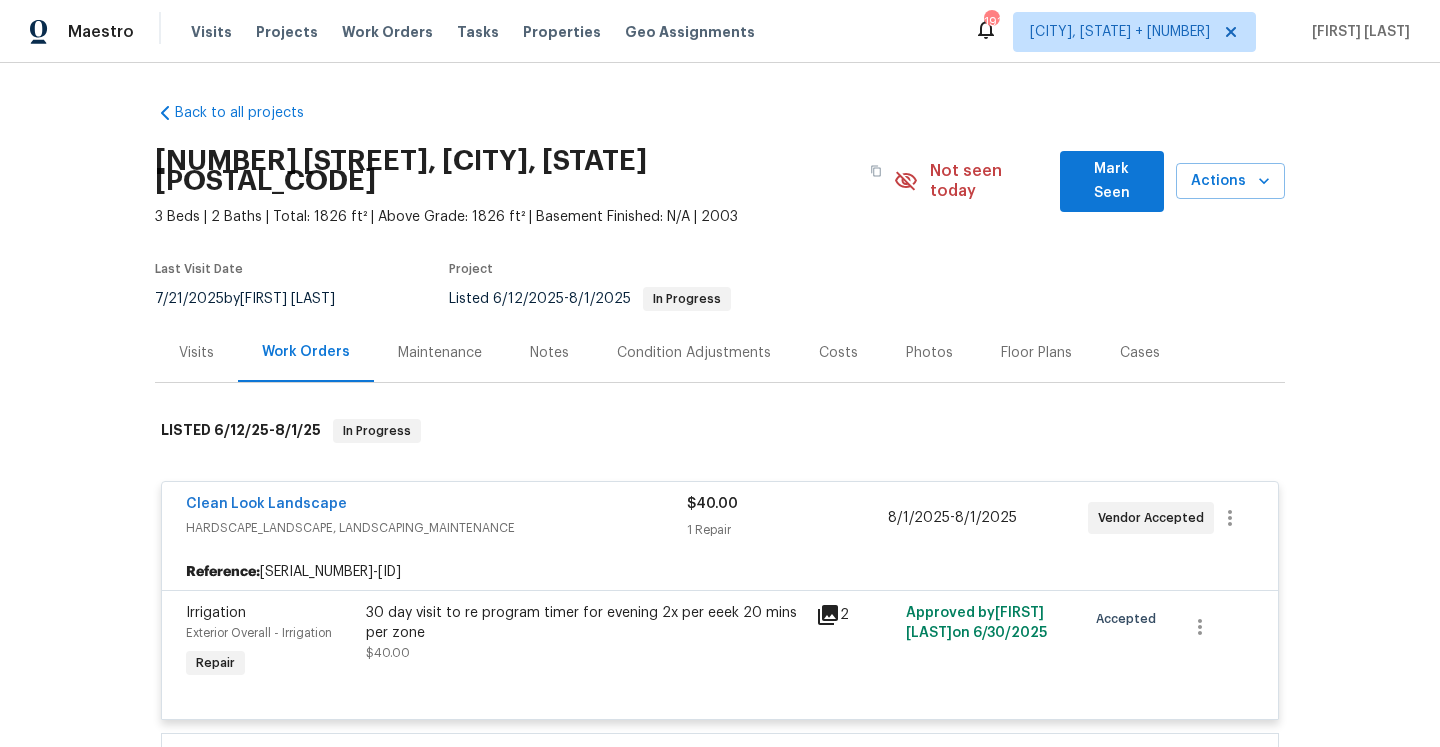 click on "Clean Look Landscape" at bounding box center [436, 506] 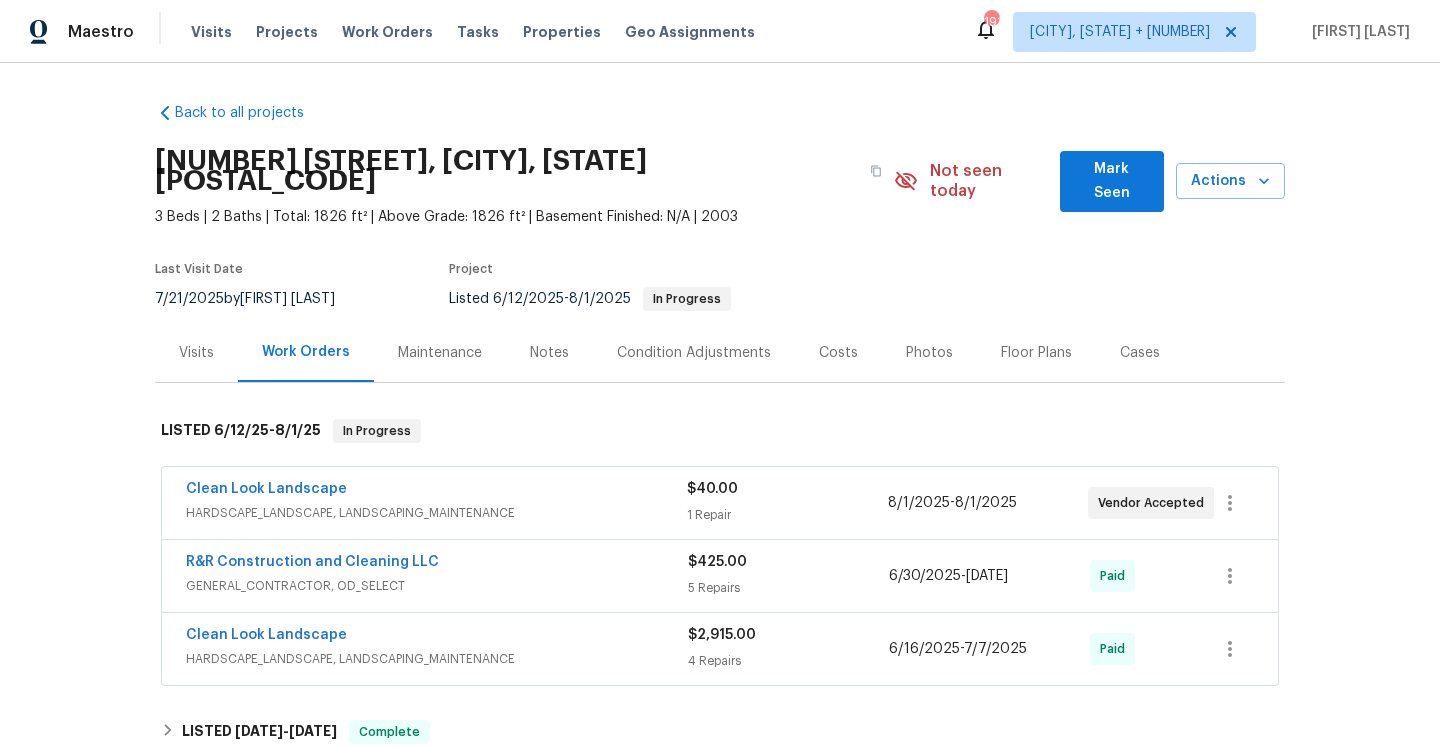 click on "HARDSCAPE_LANDSCAPE, LANDSCAPING_MAINTENANCE" at bounding box center (437, 659) 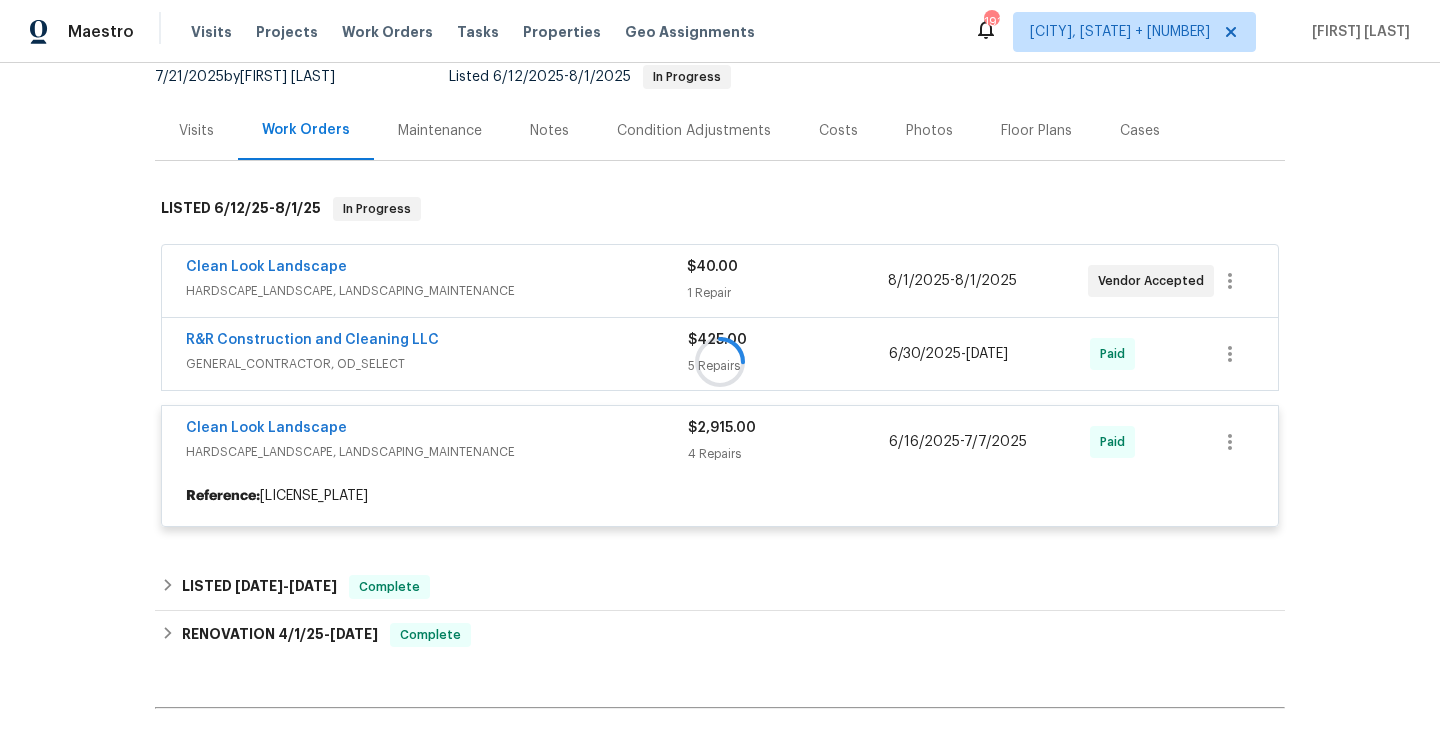 scroll, scrollTop: 293, scrollLeft: 0, axis: vertical 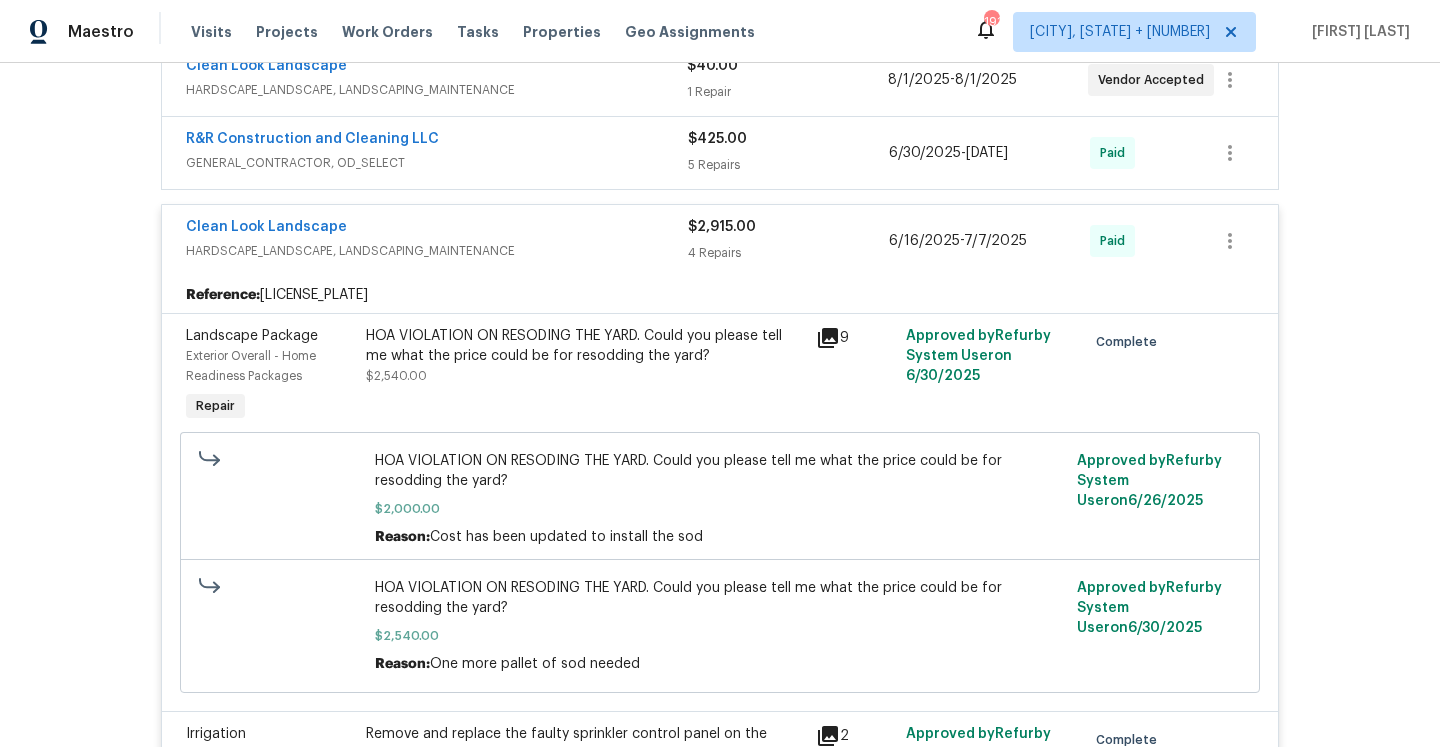 click on "Clean Look Landscape" at bounding box center [437, 229] 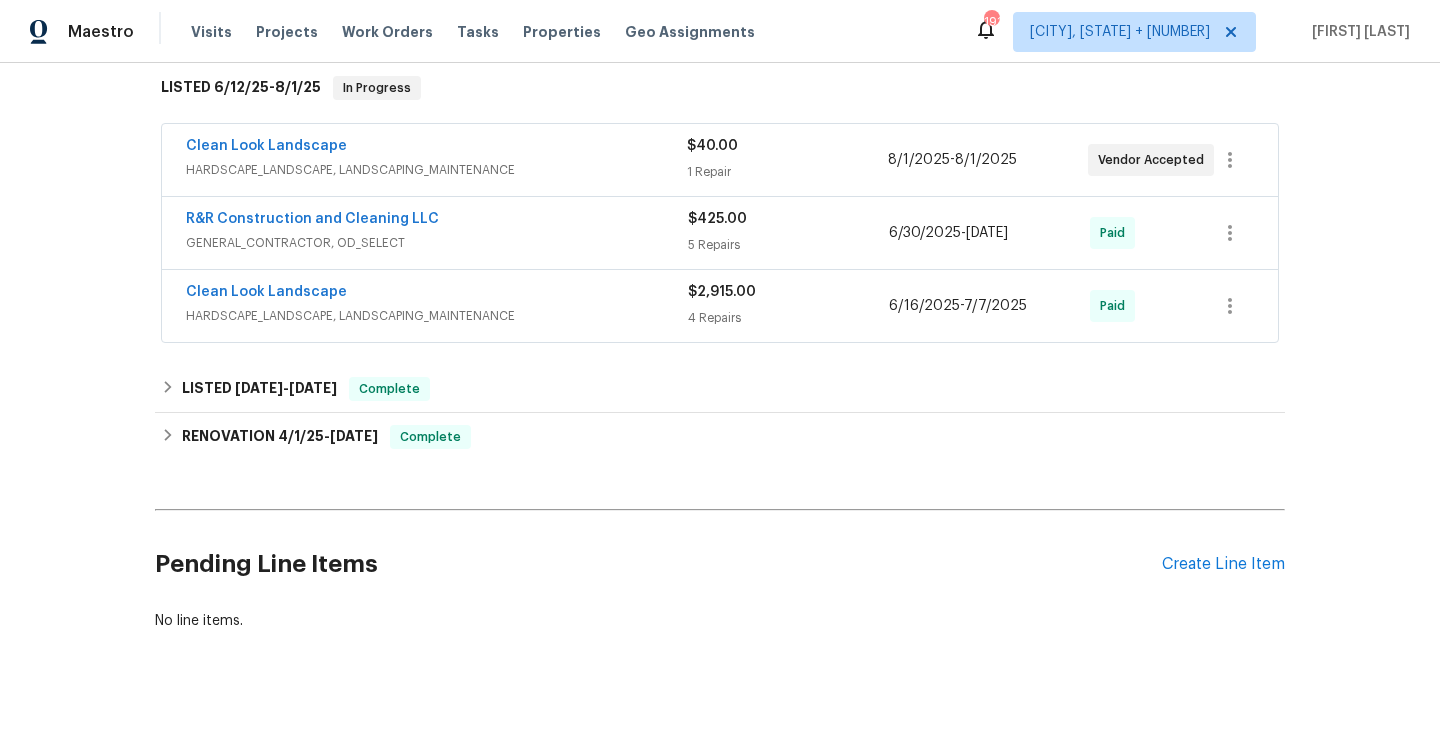 click on "GENERAL_CONTRACTOR, OD_SELECT" at bounding box center (437, 243) 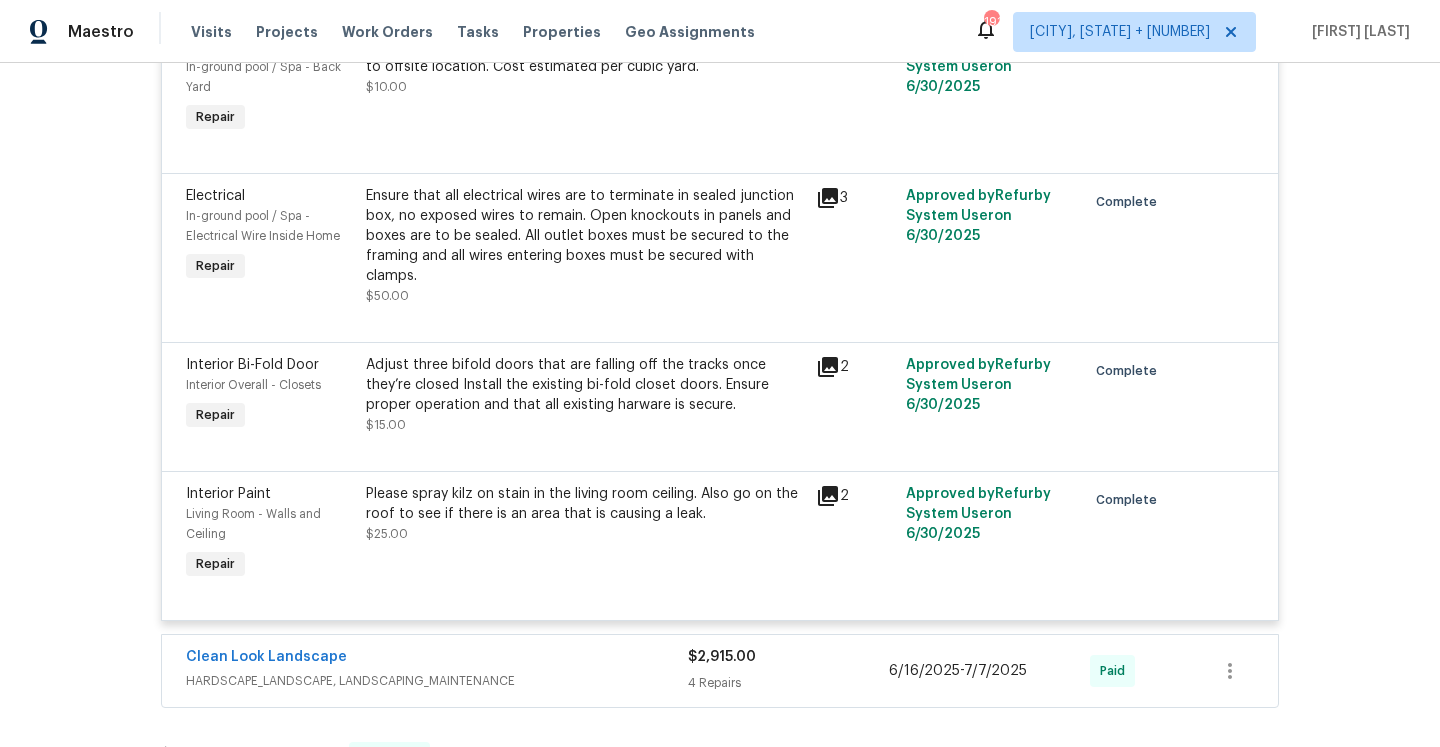 scroll, scrollTop: 429, scrollLeft: 0, axis: vertical 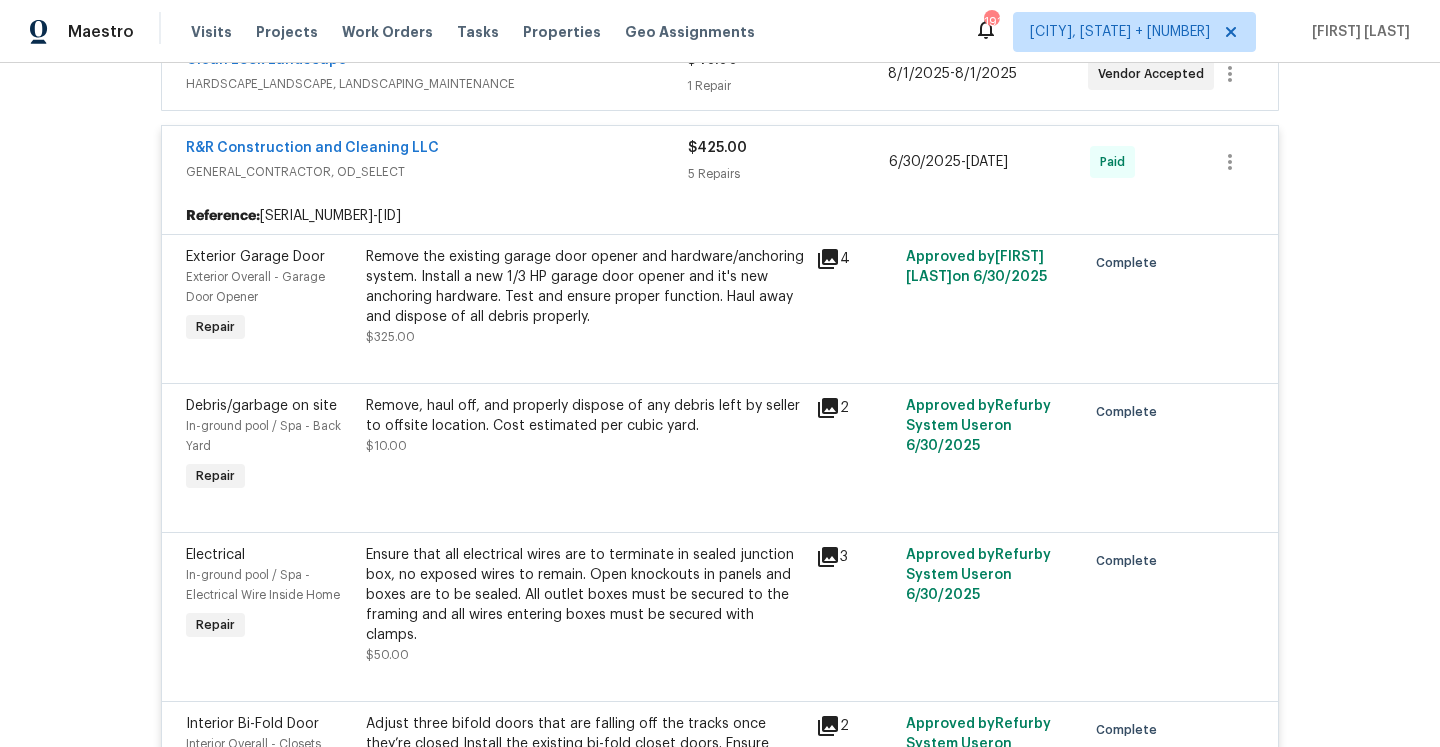 click on "R&R Construction and Cleaning LLC" at bounding box center [437, 150] 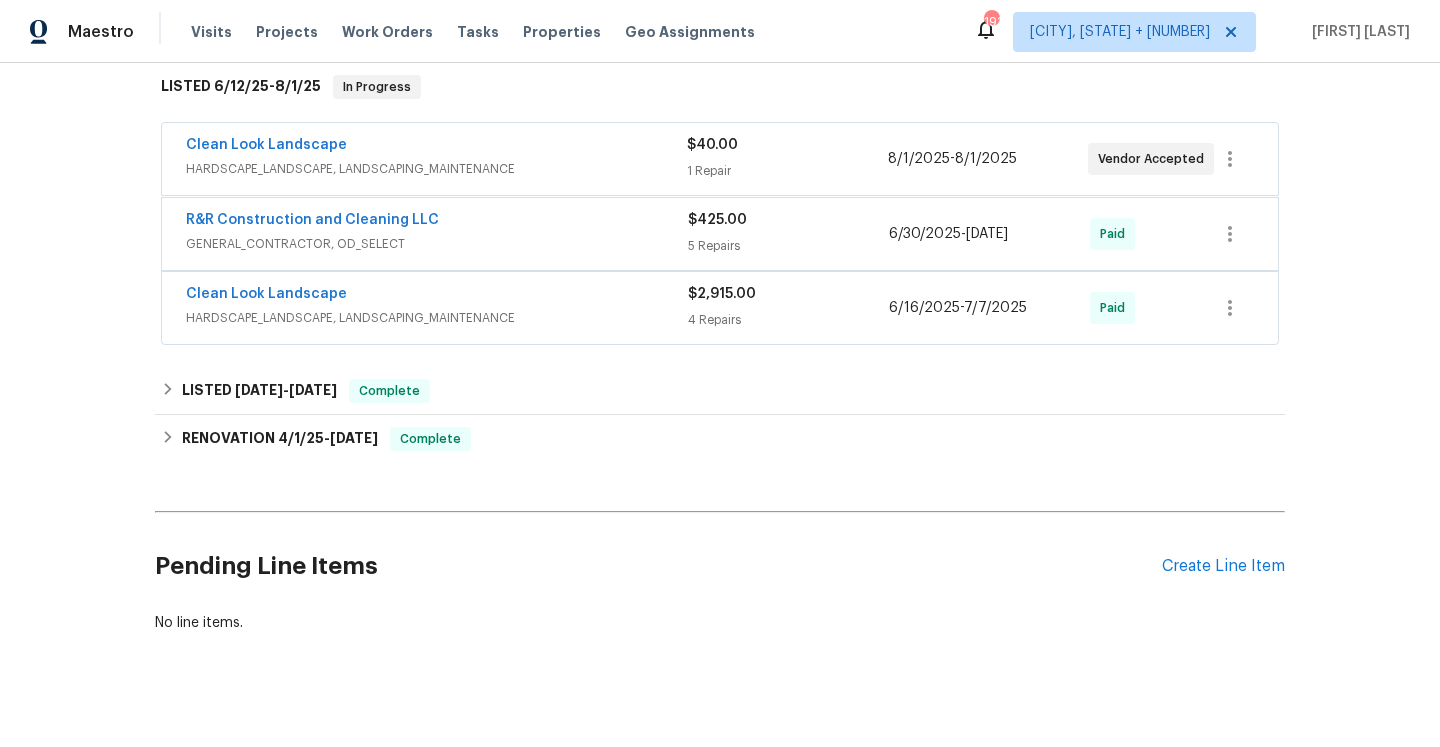scroll, scrollTop: 141, scrollLeft: 0, axis: vertical 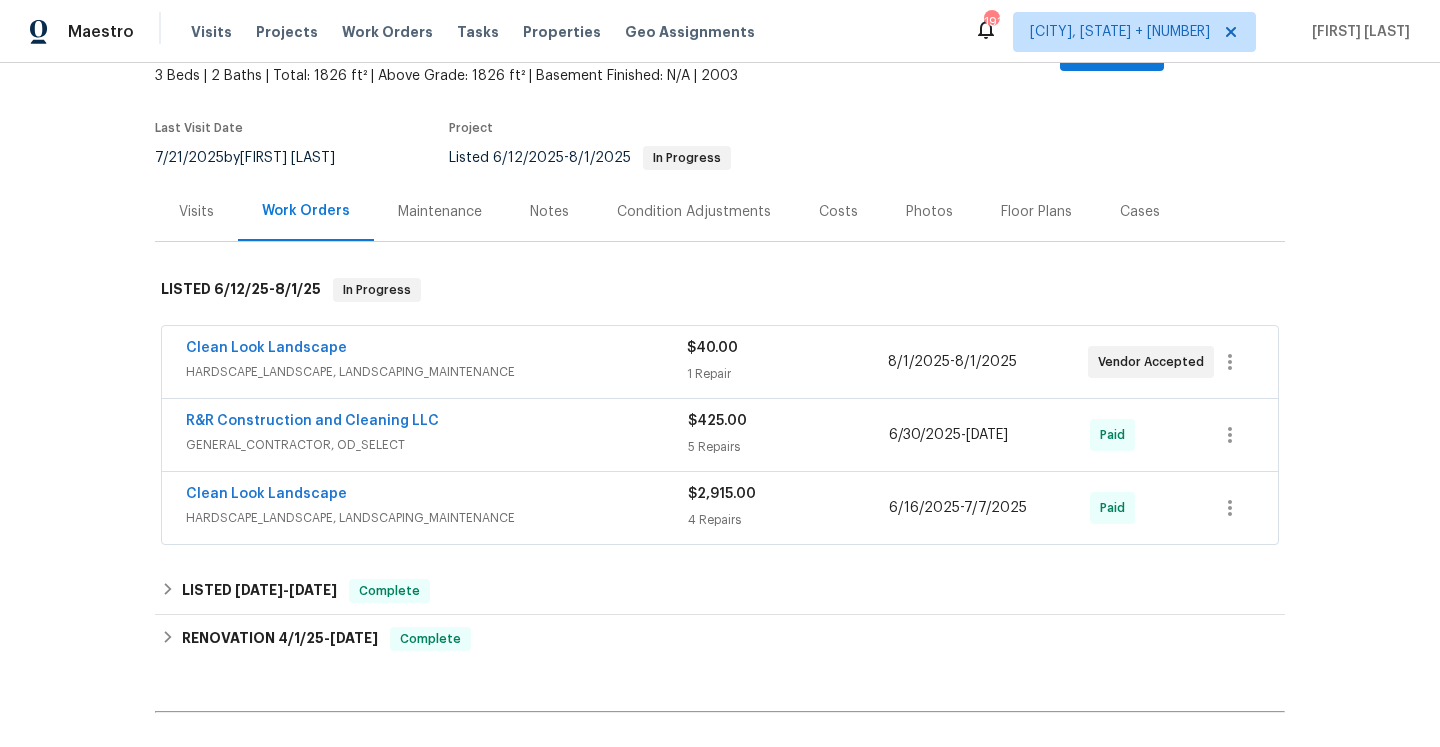 click on "Visits" at bounding box center [196, 211] 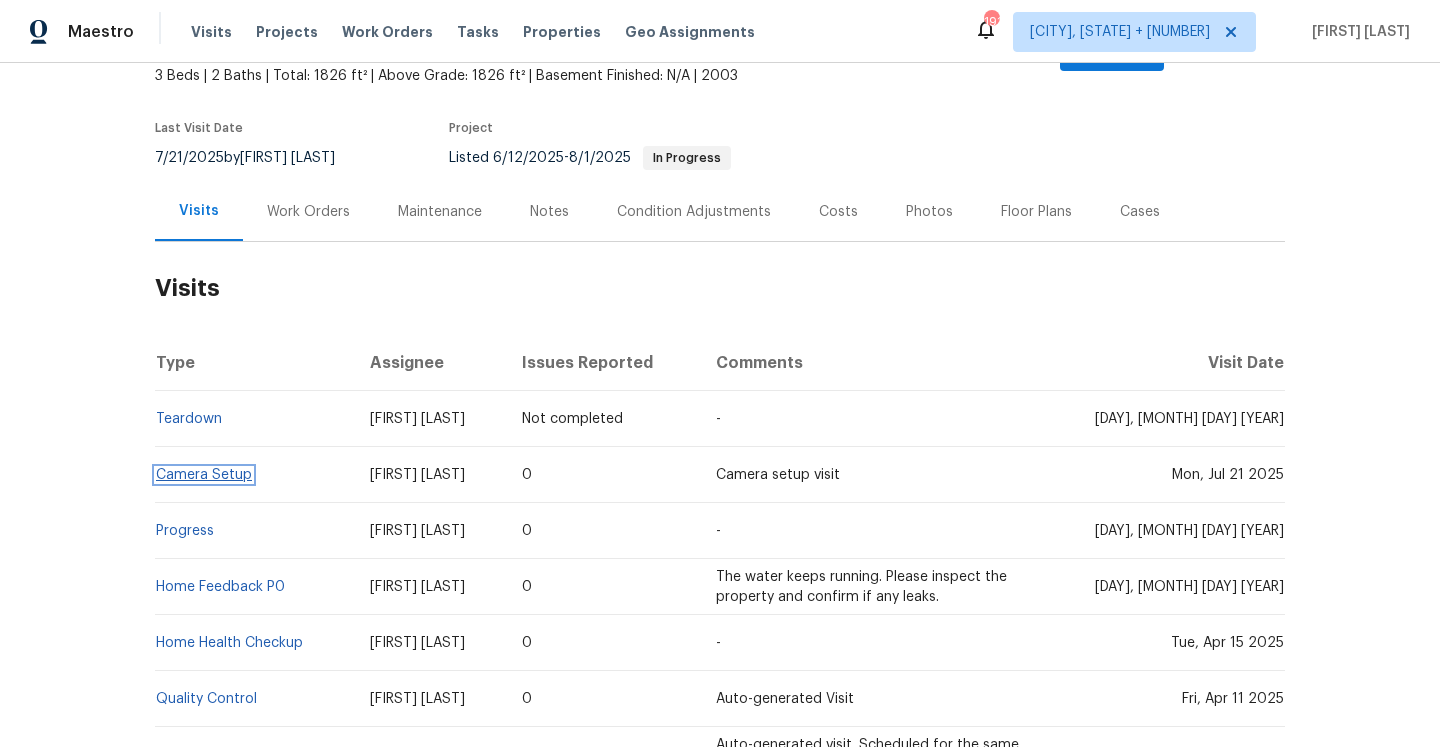 click on "Camera Setup" at bounding box center (204, 475) 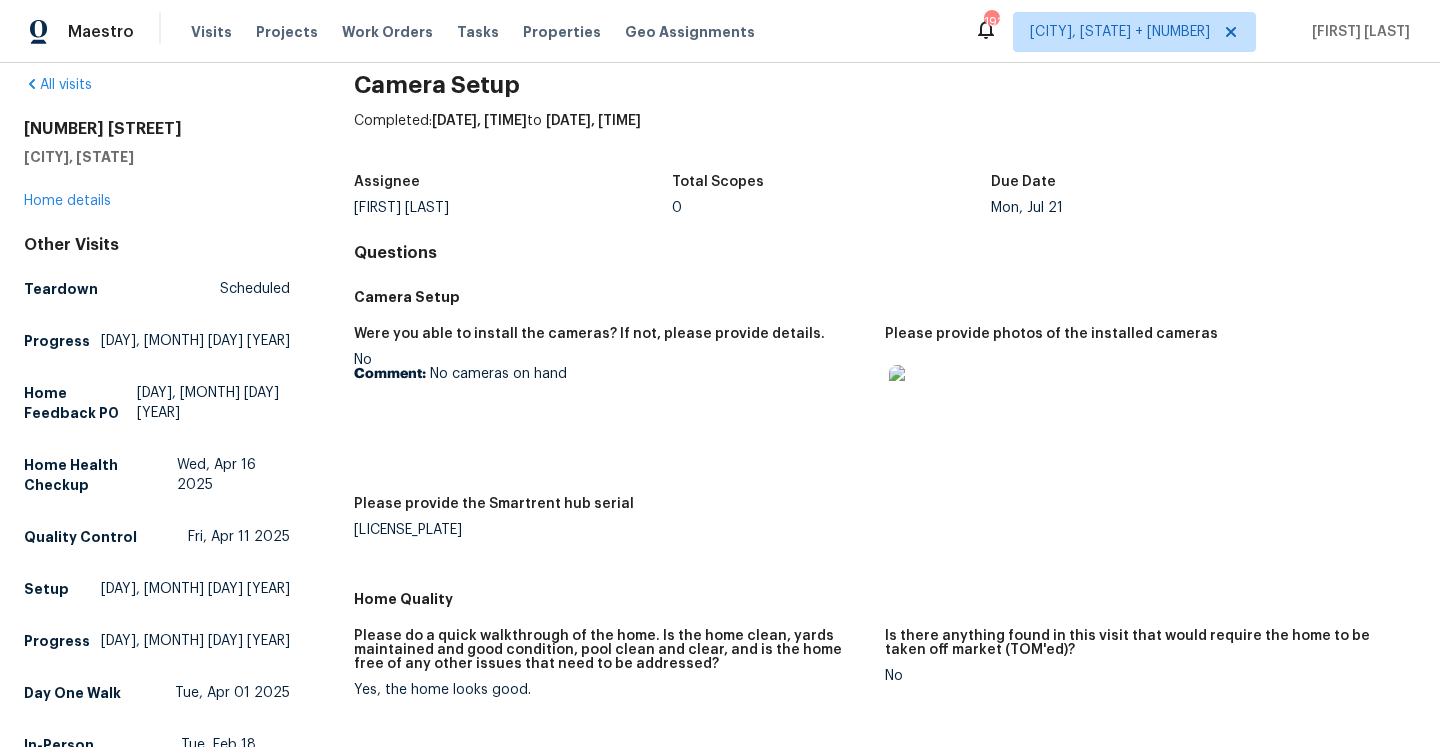 scroll, scrollTop: 0, scrollLeft: 0, axis: both 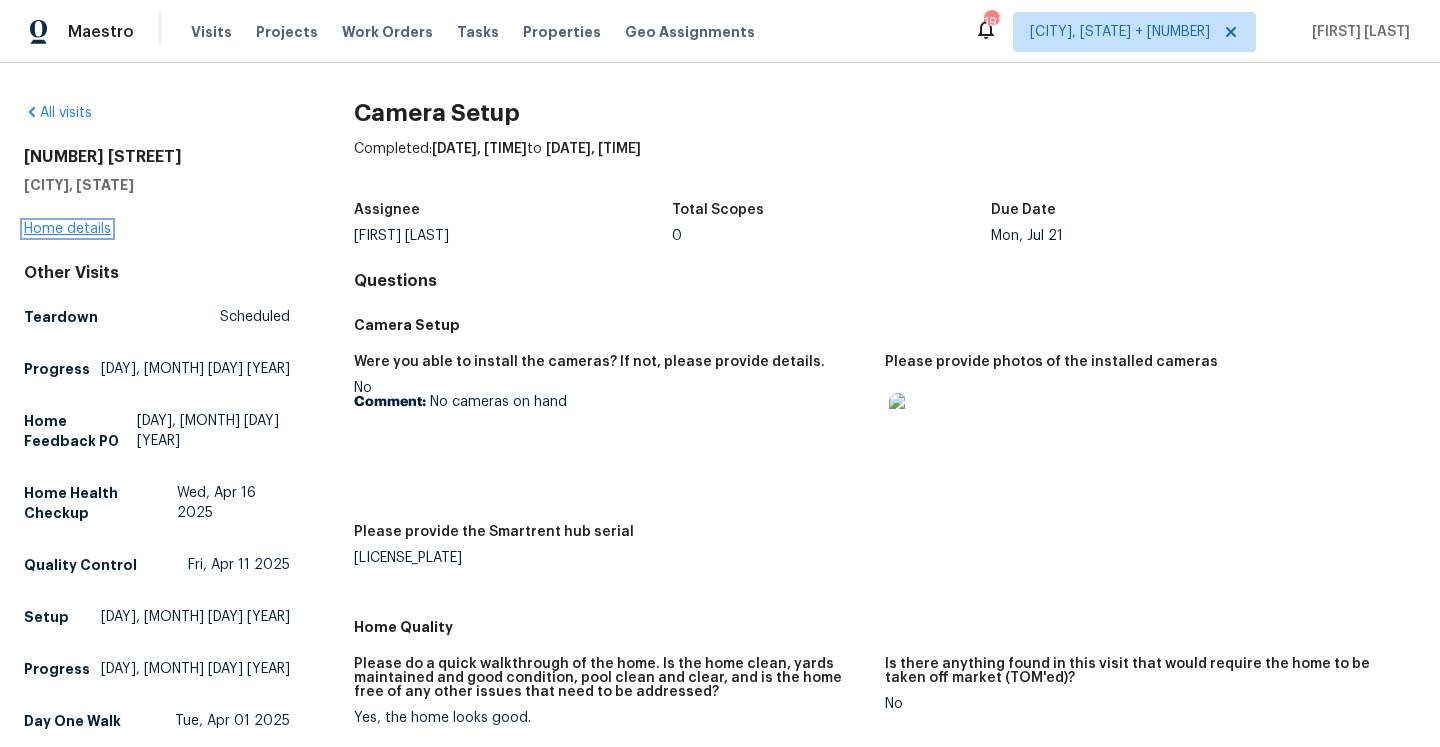 click on "Home details" at bounding box center (67, 229) 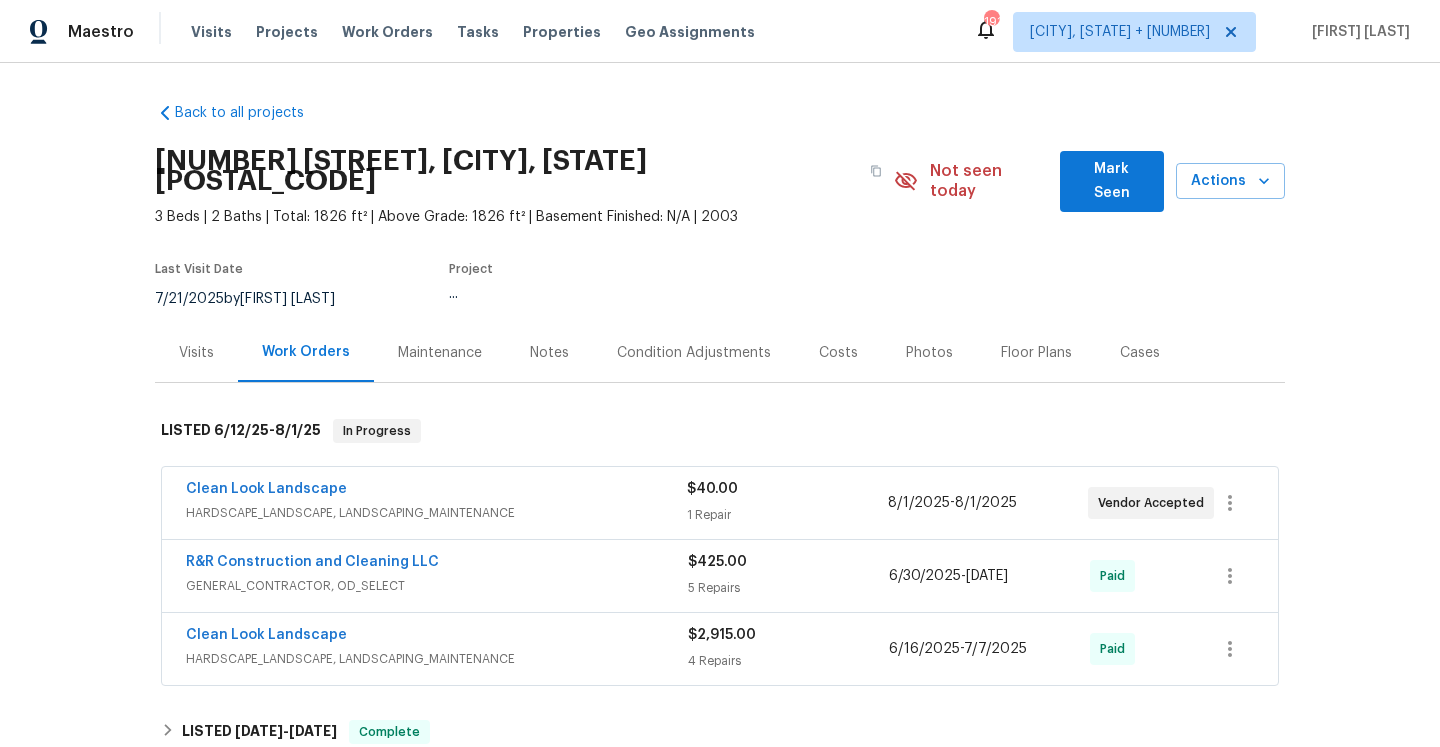 click on "Visits" at bounding box center [196, 352] 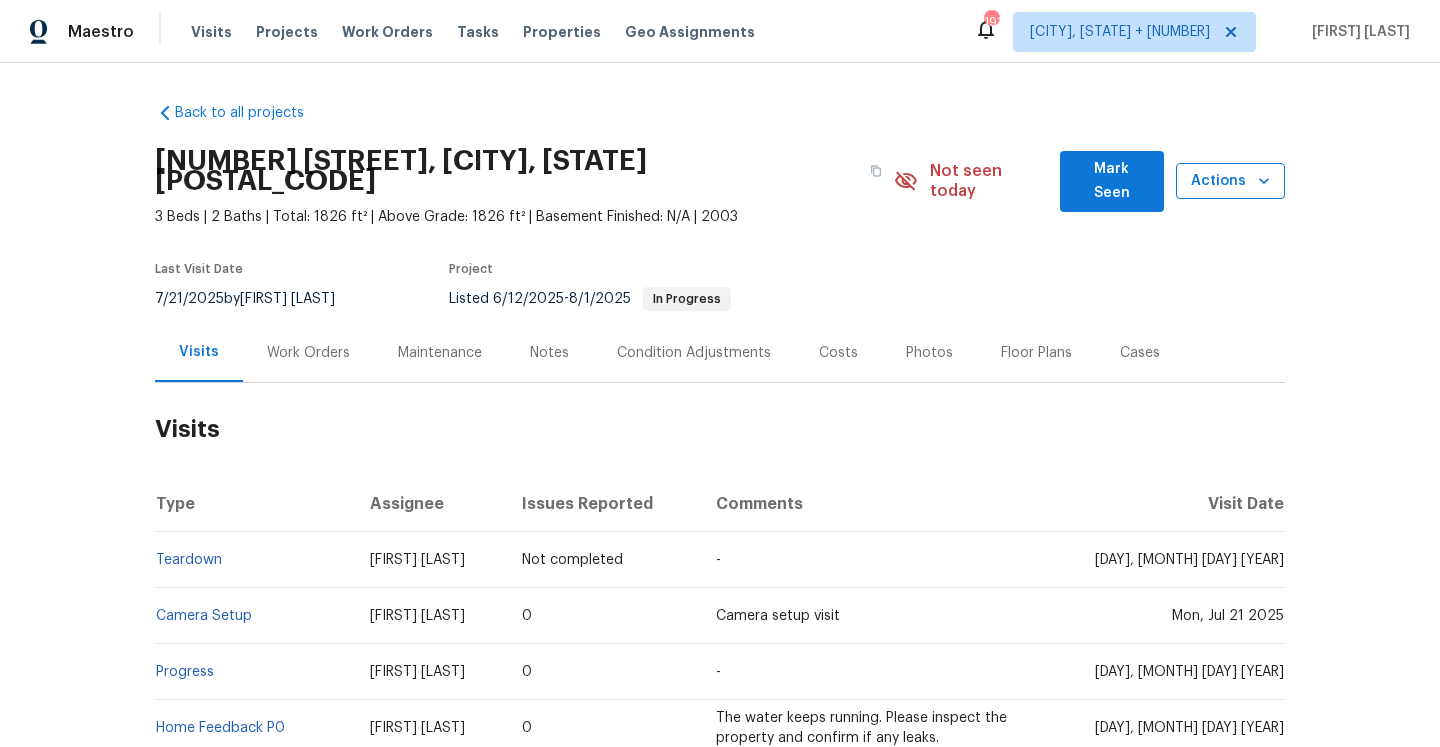 click on "Actions" at bounding box center [1230, 181] 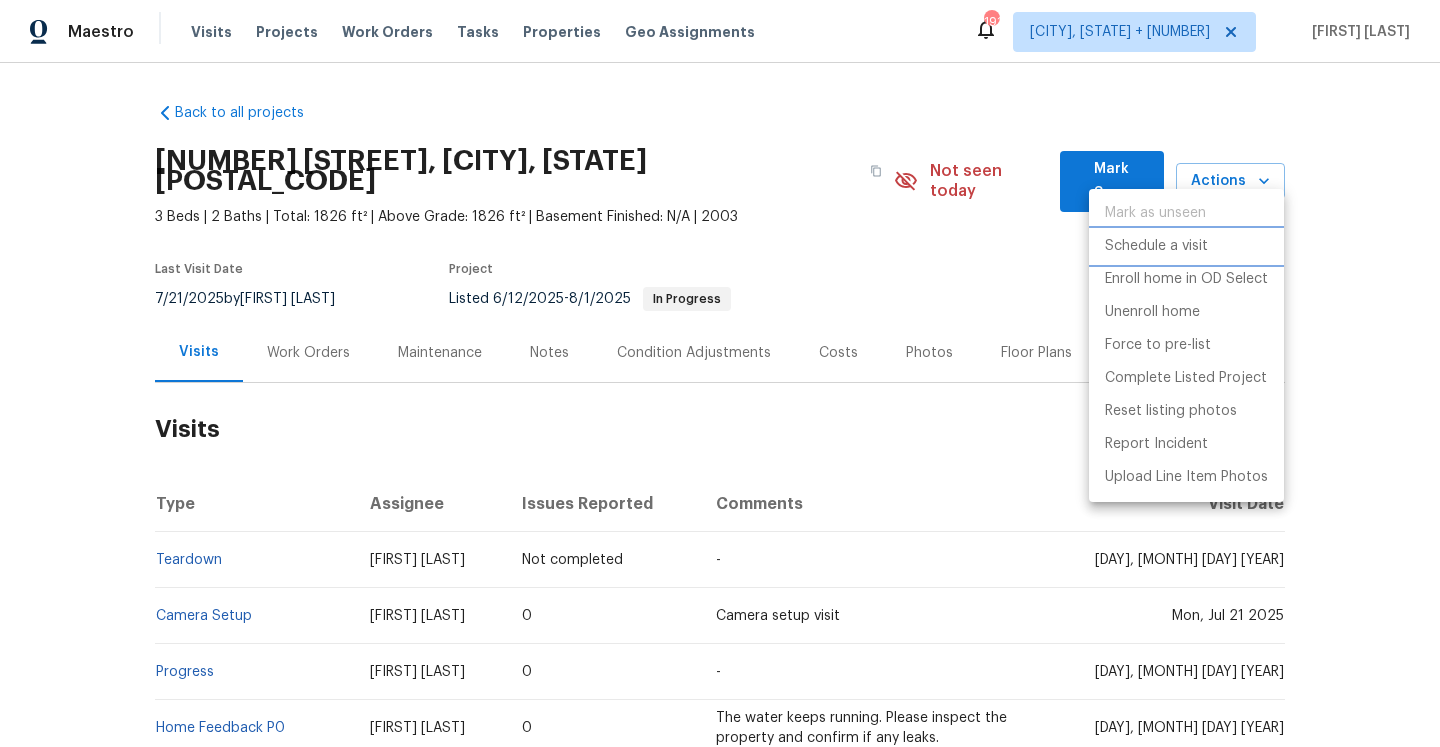 click on "Schedule a visit" at bounding box center [1156, 246] 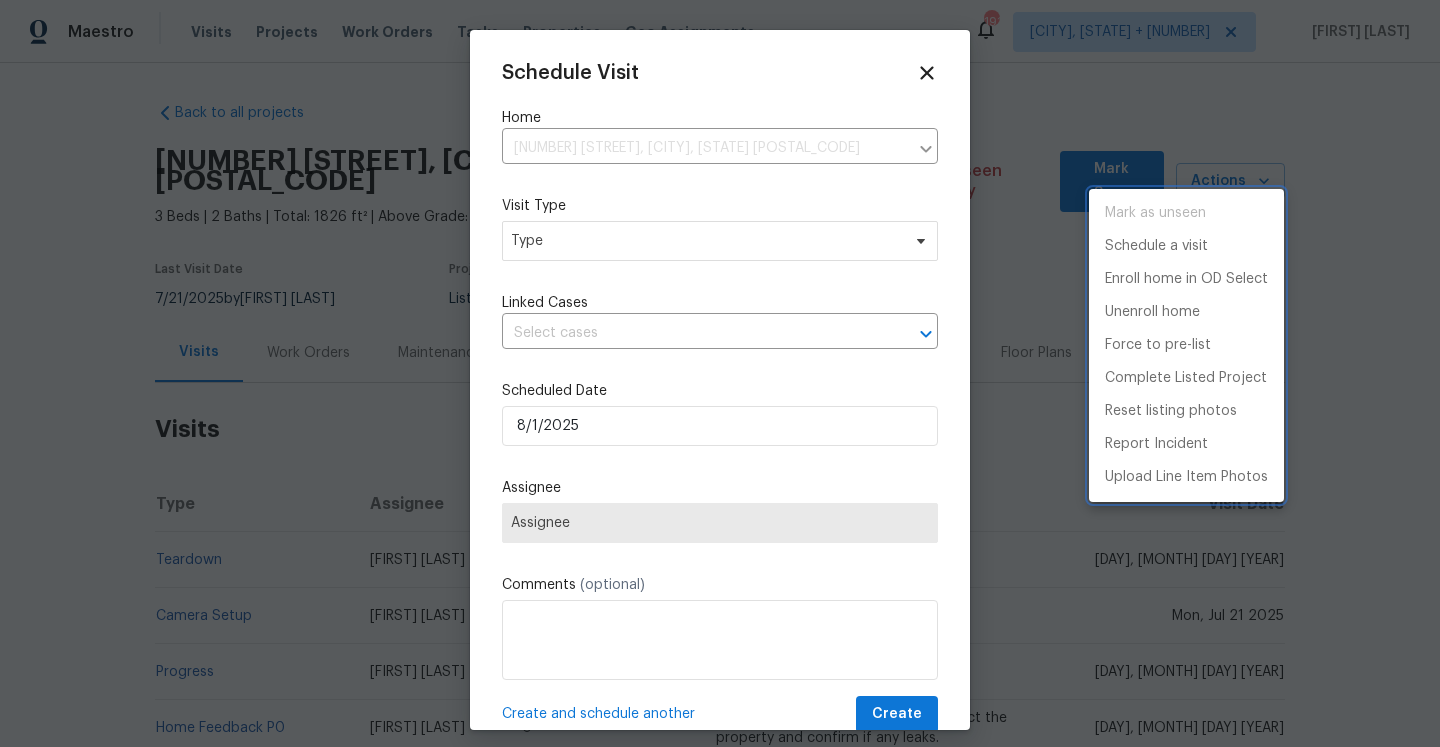 click at bounding box center (720, 373) 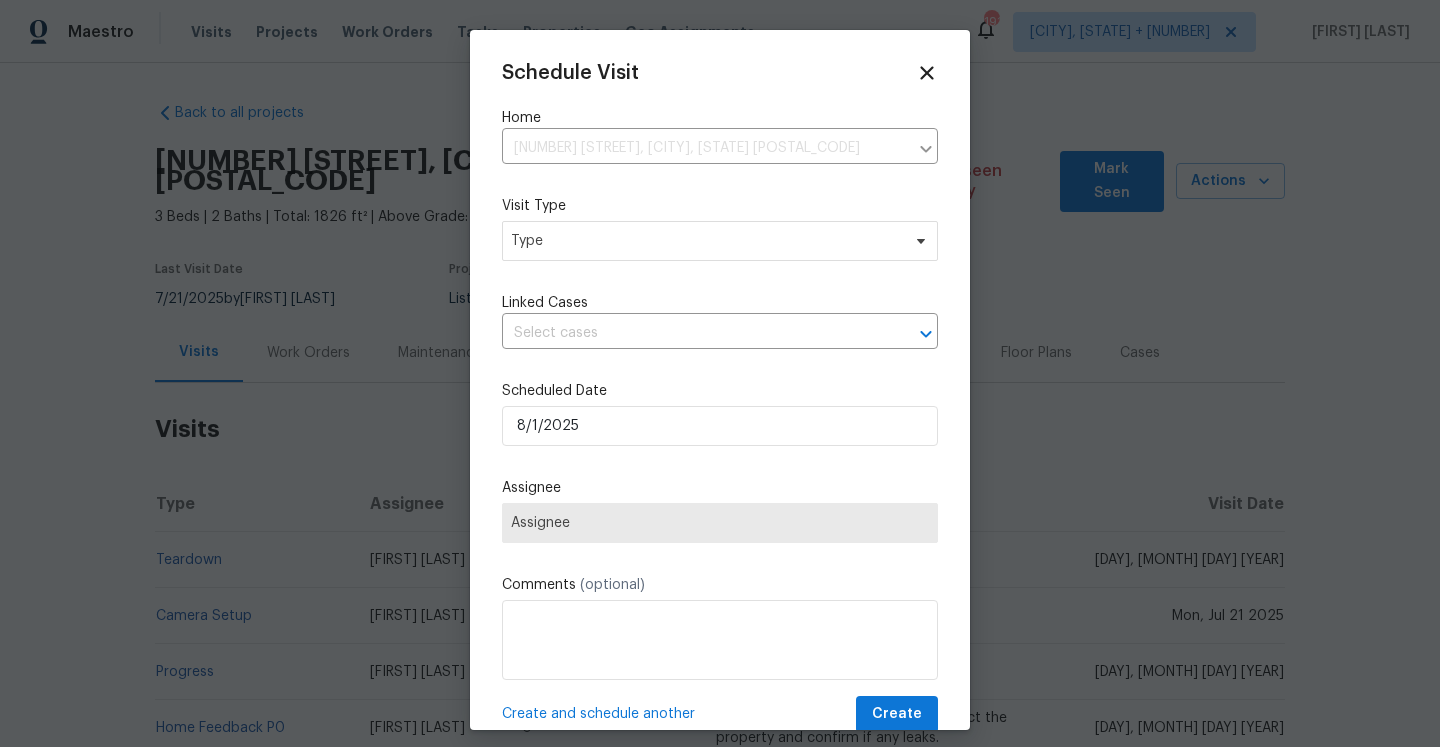 click on "Mark as unseen Schedule a visit Enroll home in OD Select Unenroll home Force to pre-list Complete Listed Project   Reset listing photos Report Incident Upload Line Item Photos" at bounding box center (720, 373) 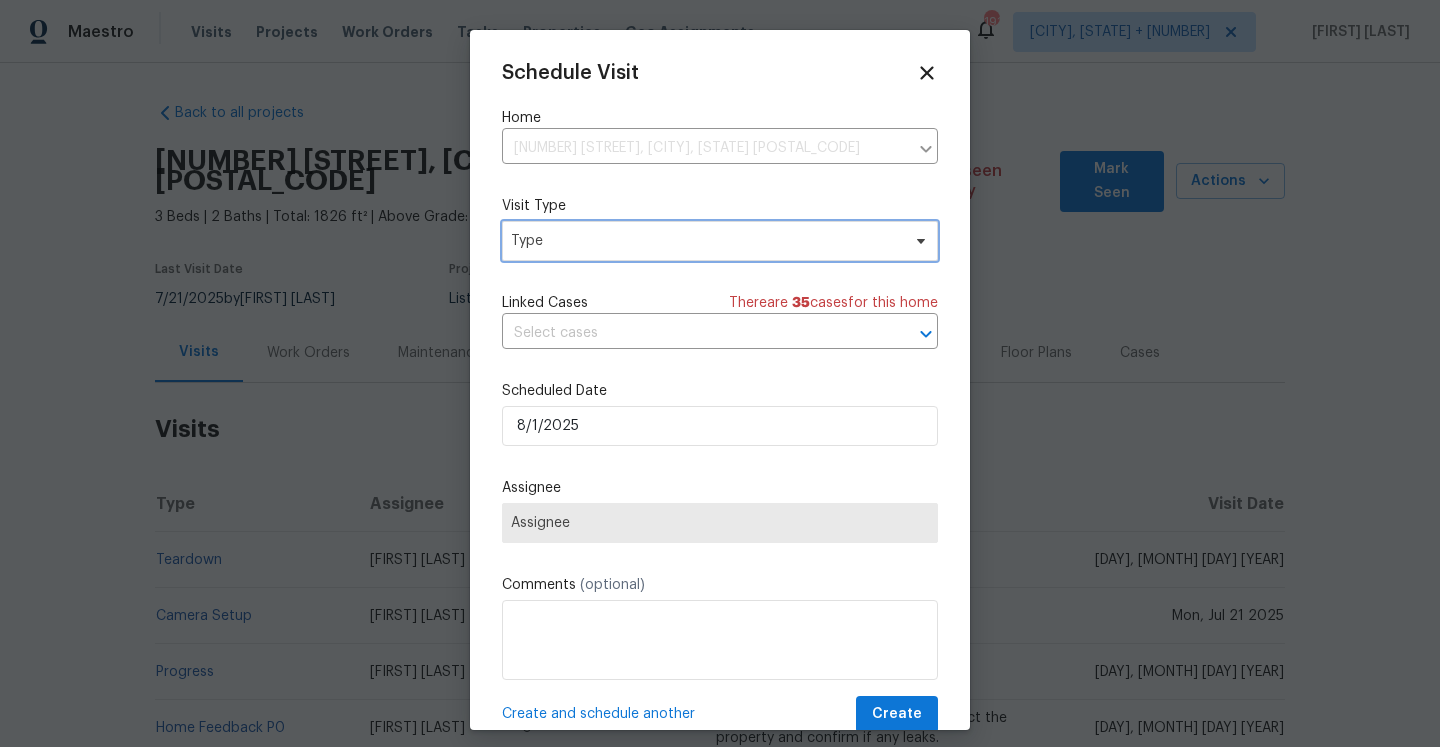 click on "Type" at bounding box center [705, 241] 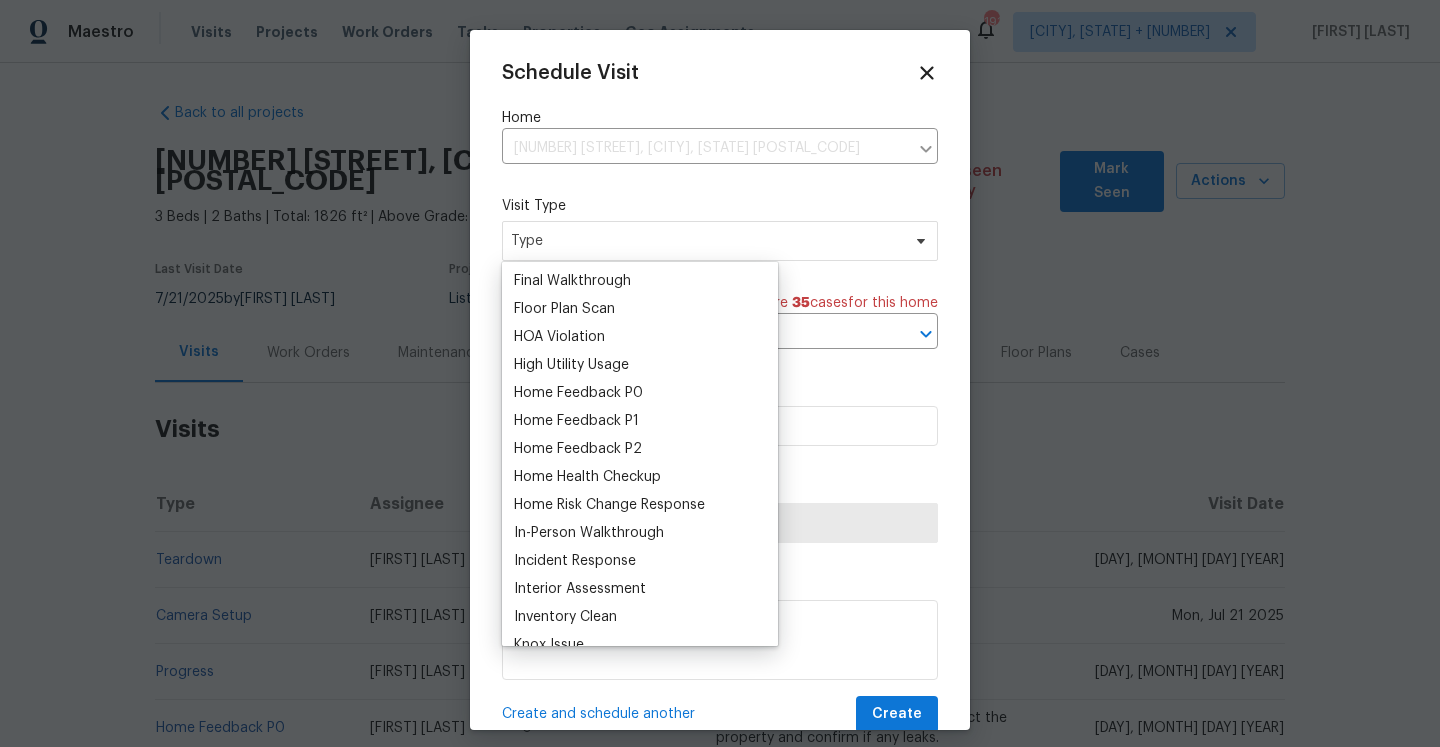 scroll, scrollTop: 597, scrollLeft: 0, axis: vertical 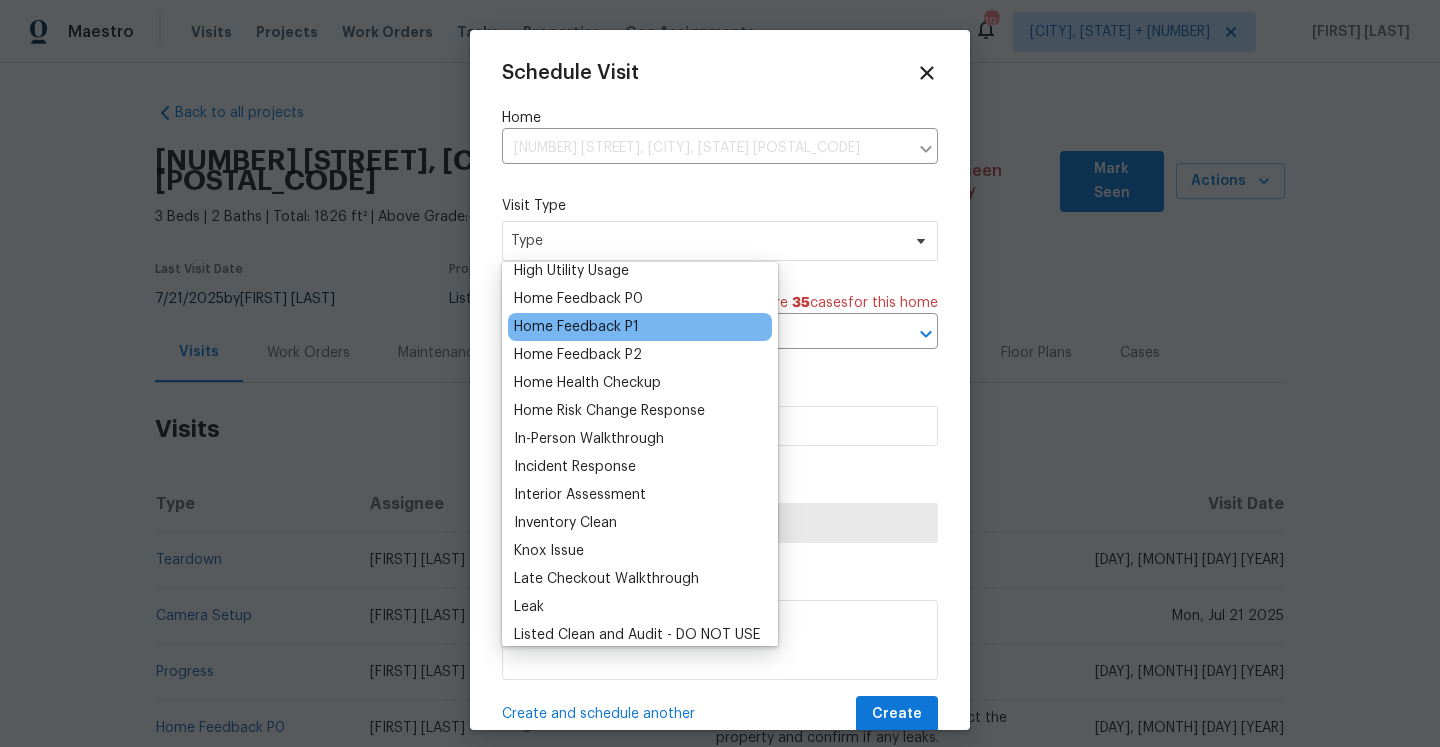 click on "Home Feedback P1" at bounding box center [640, 327] 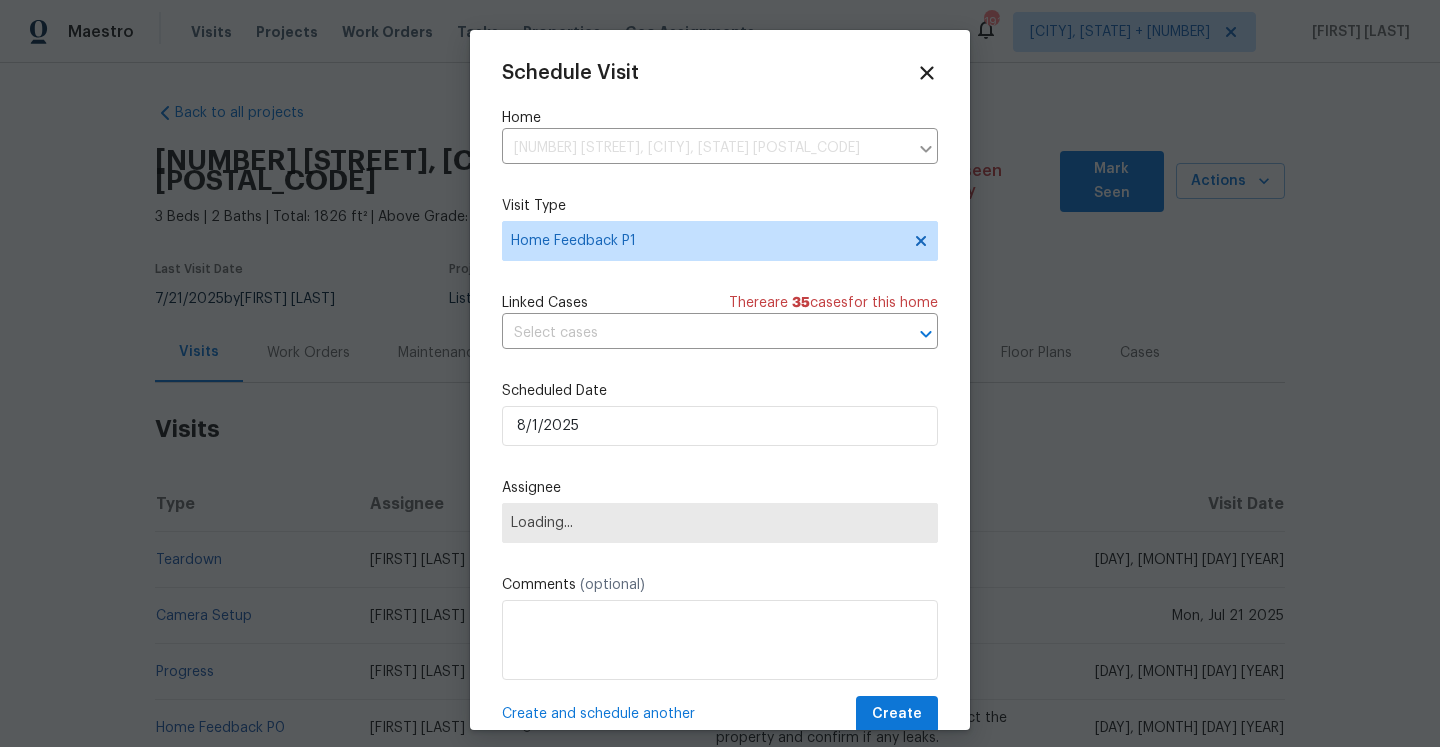 click on "Schedule Visit Home   1730 Lochshyre Loop, Ocoee, FL 34761 ​ Visit Type   Home Feedback P1 Linked Cases There  are   35  case s  for this home   ​ Scheduled Date   8/1/2025 Assignee   Loading... Comments   (optional) Create and schedule another Create" at bounding box center (720, 397) 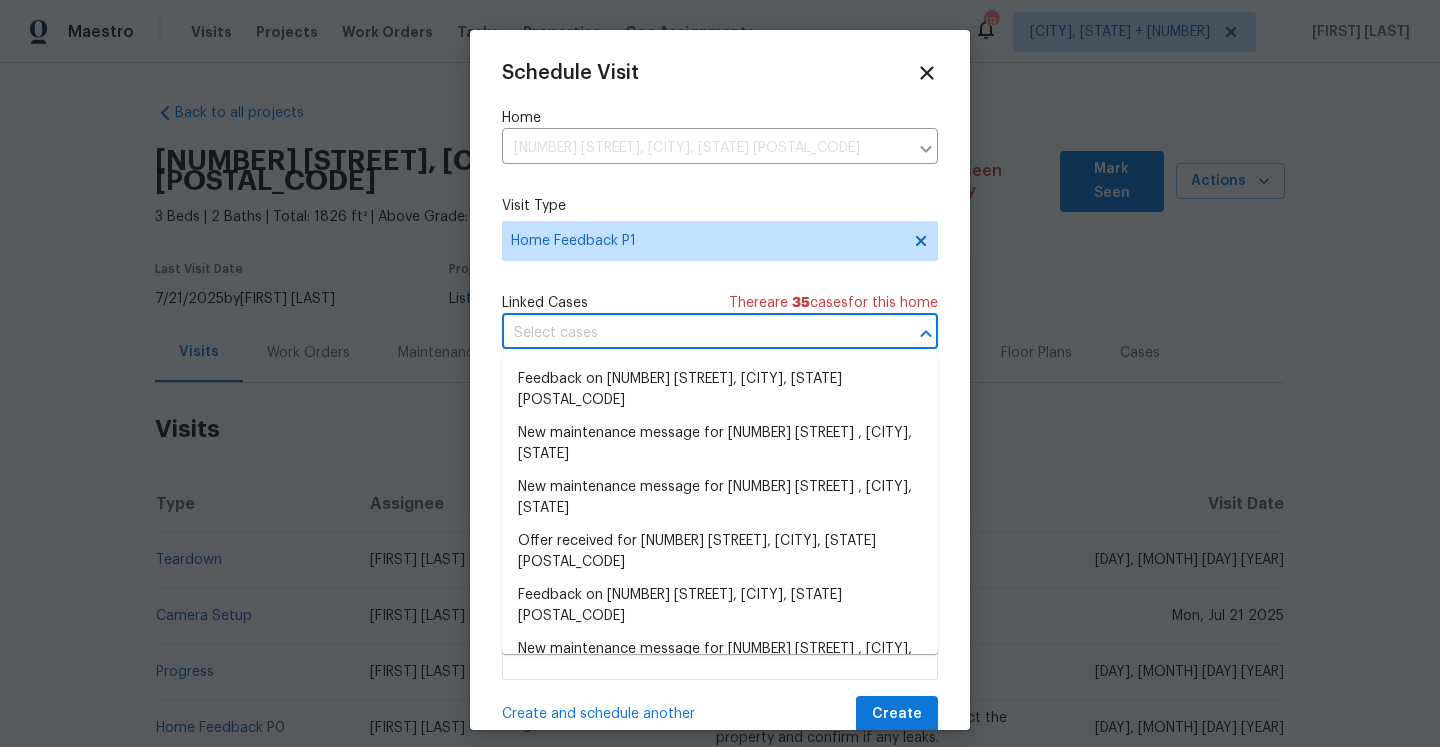 click at bounding box center (692, 333) 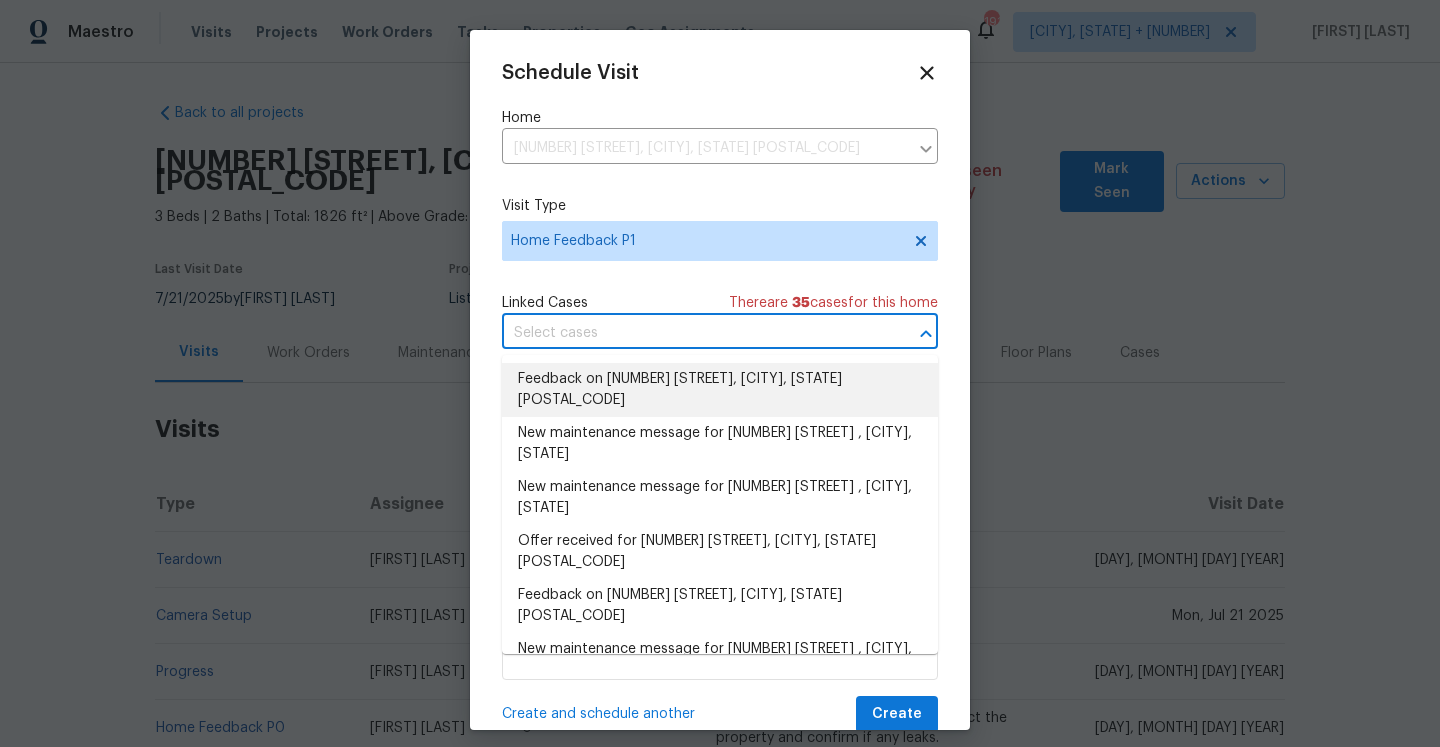 click on "Feedback on 1730 Lochshyre Loop, Ocoee, FL 34761" at bounding box center [720, 390] 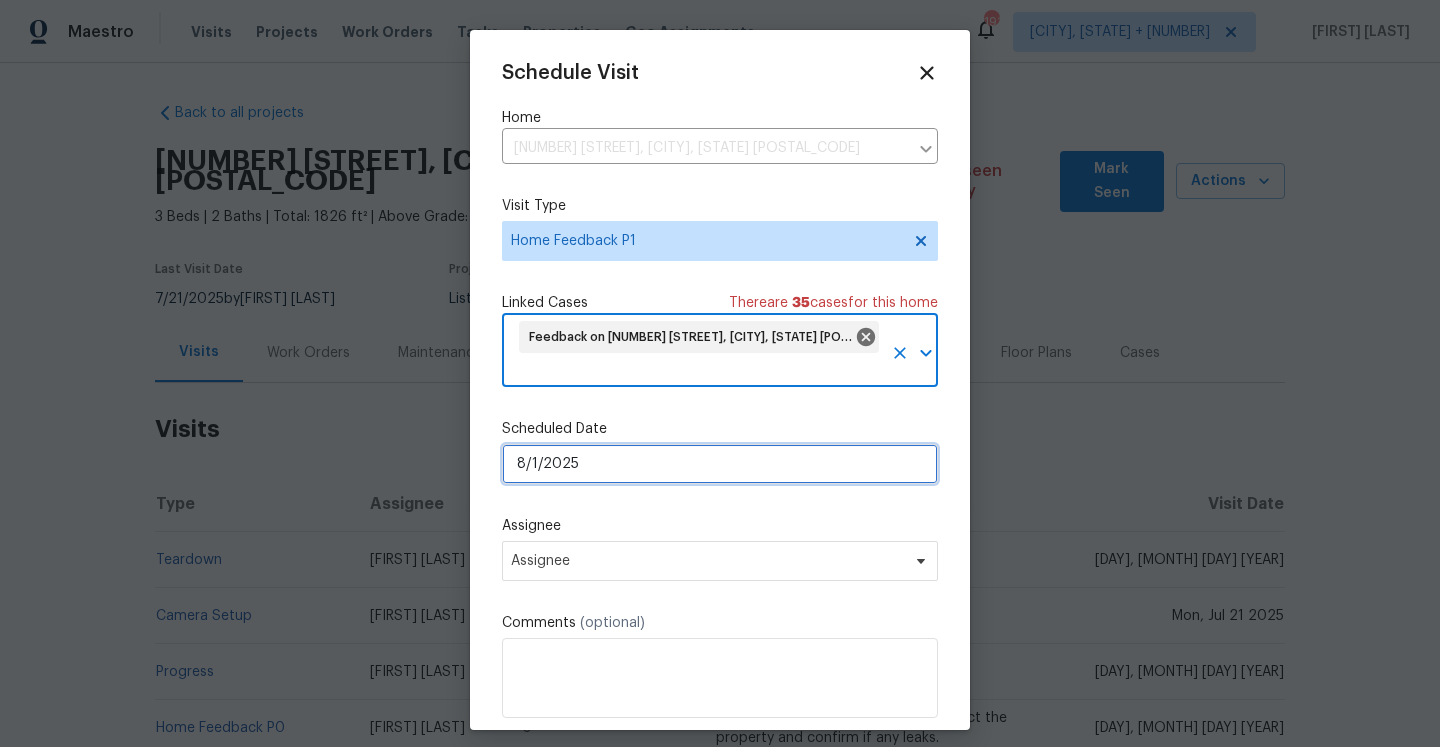 click on "8/1/2025" at bounding box center [720, 464] 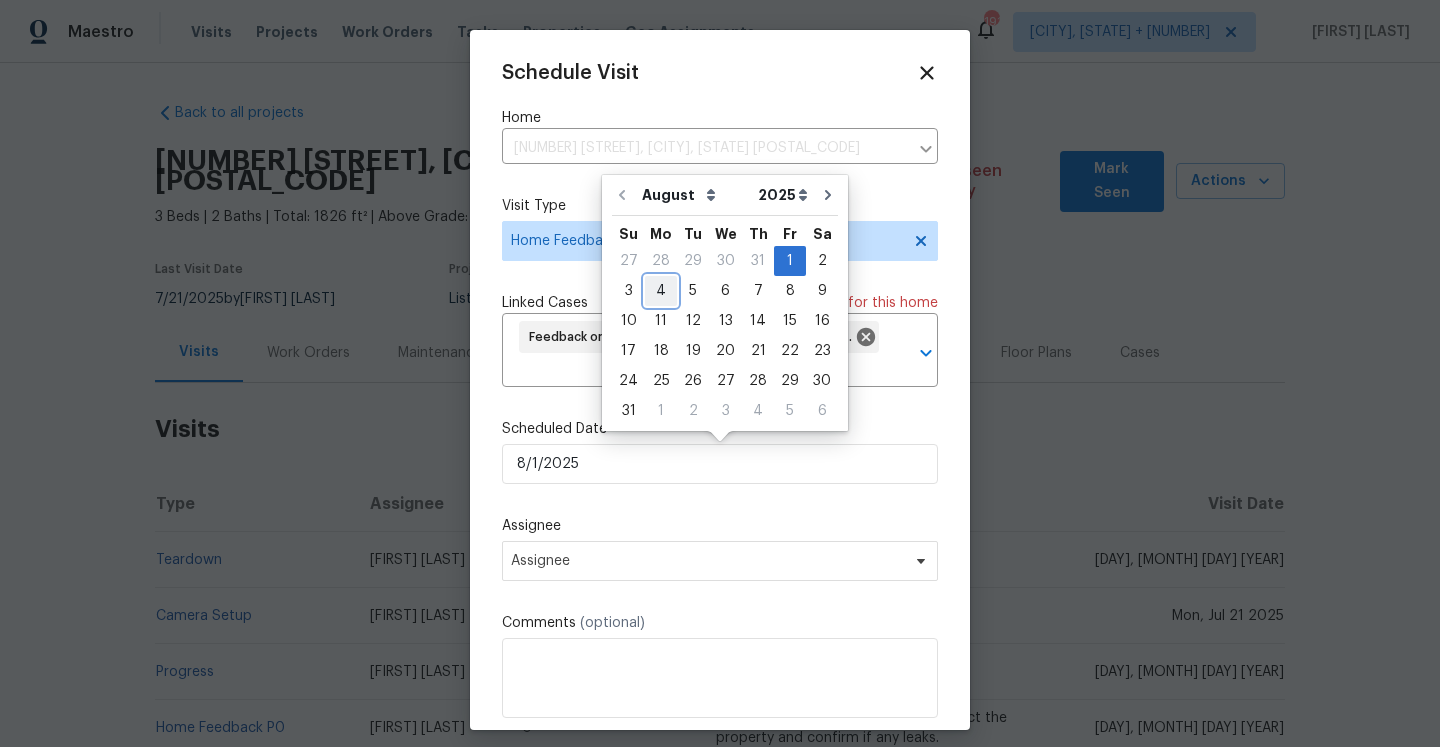 click on "4" at bounding box center (661, 291) 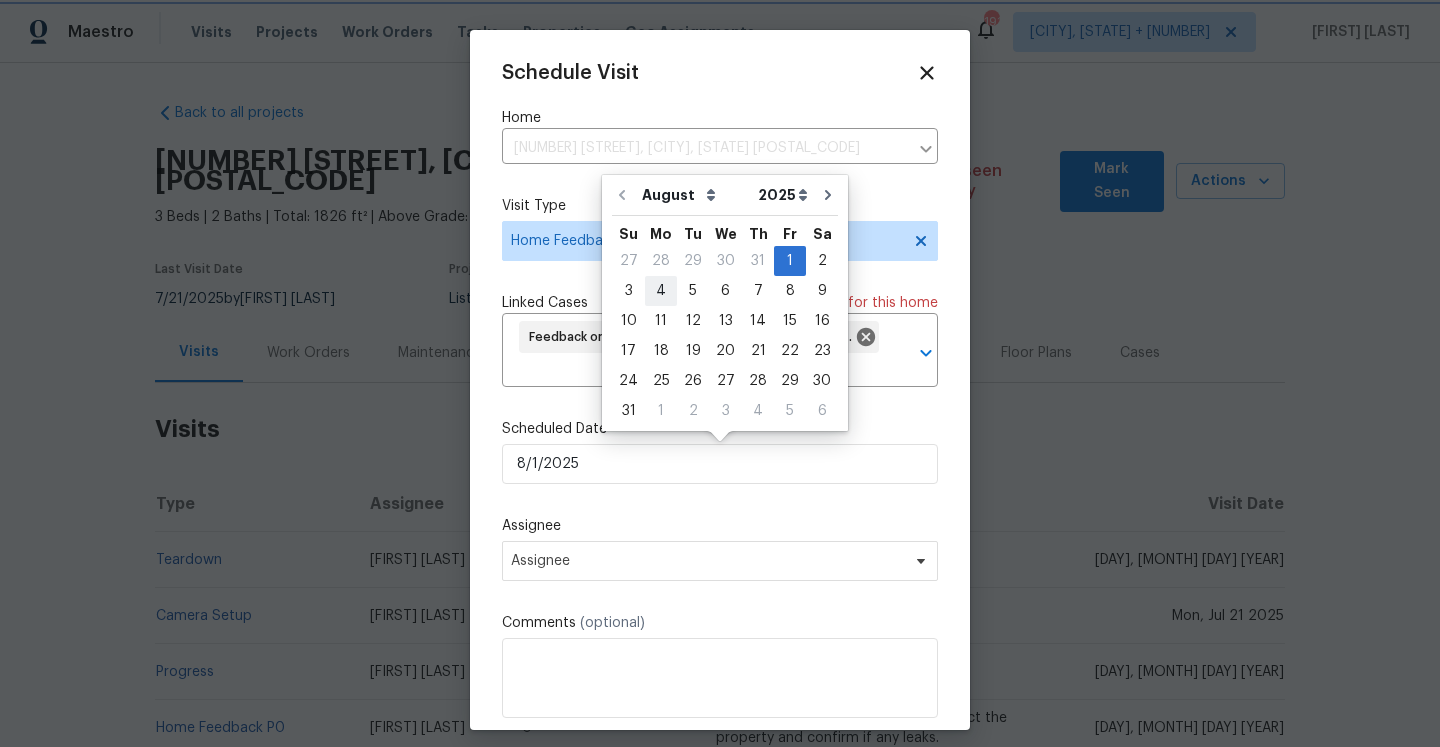 type on "8/4/2025" 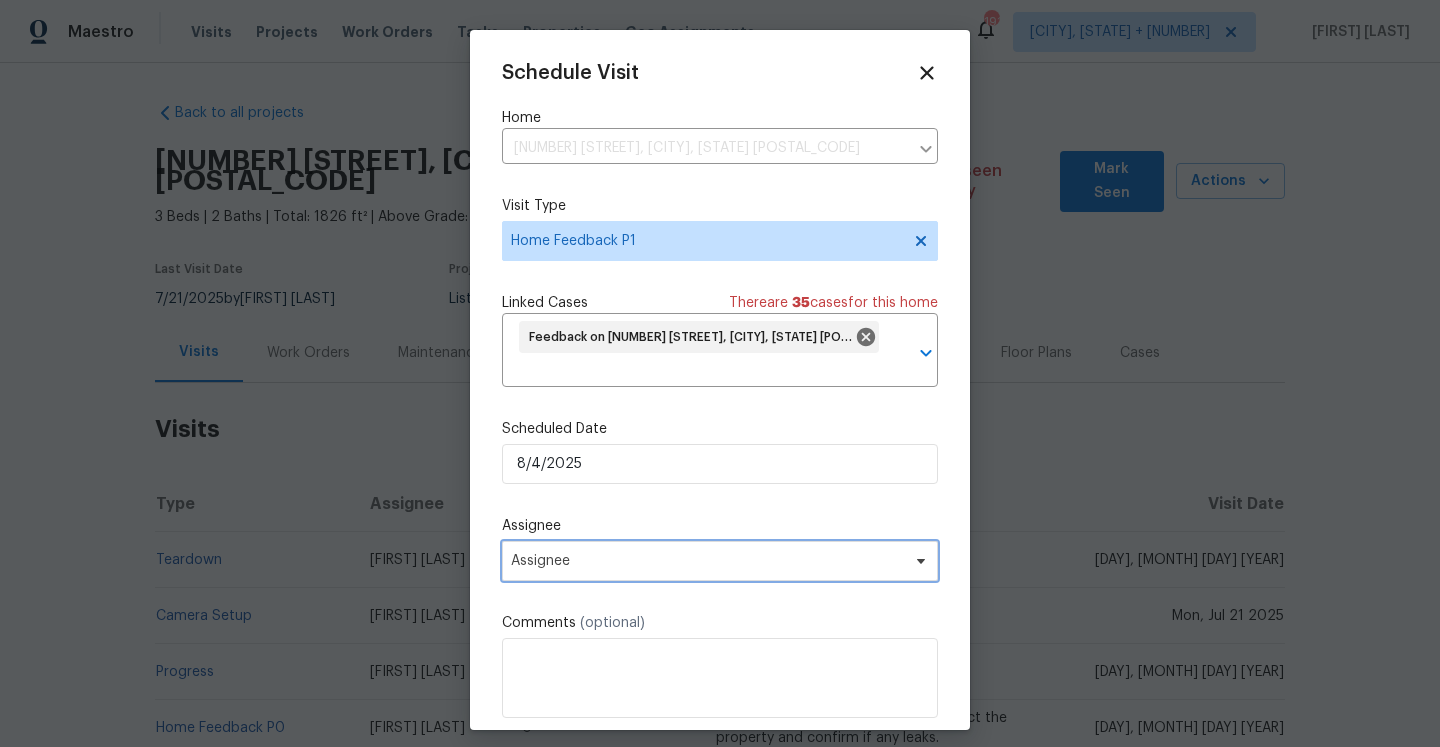 click on "Assignee" at bounding box center (707, 561) 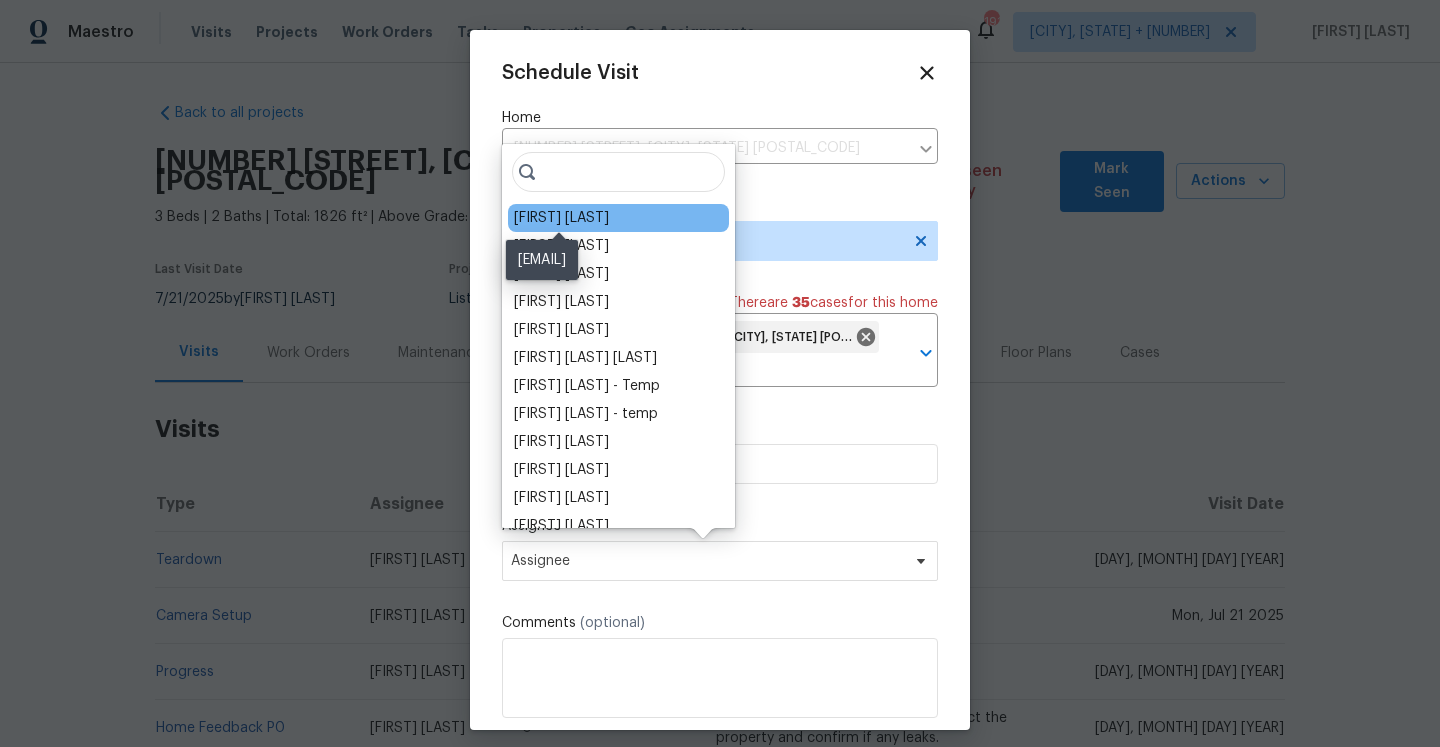 click on "Samuel Rivera" at bounding box center (561, 218) 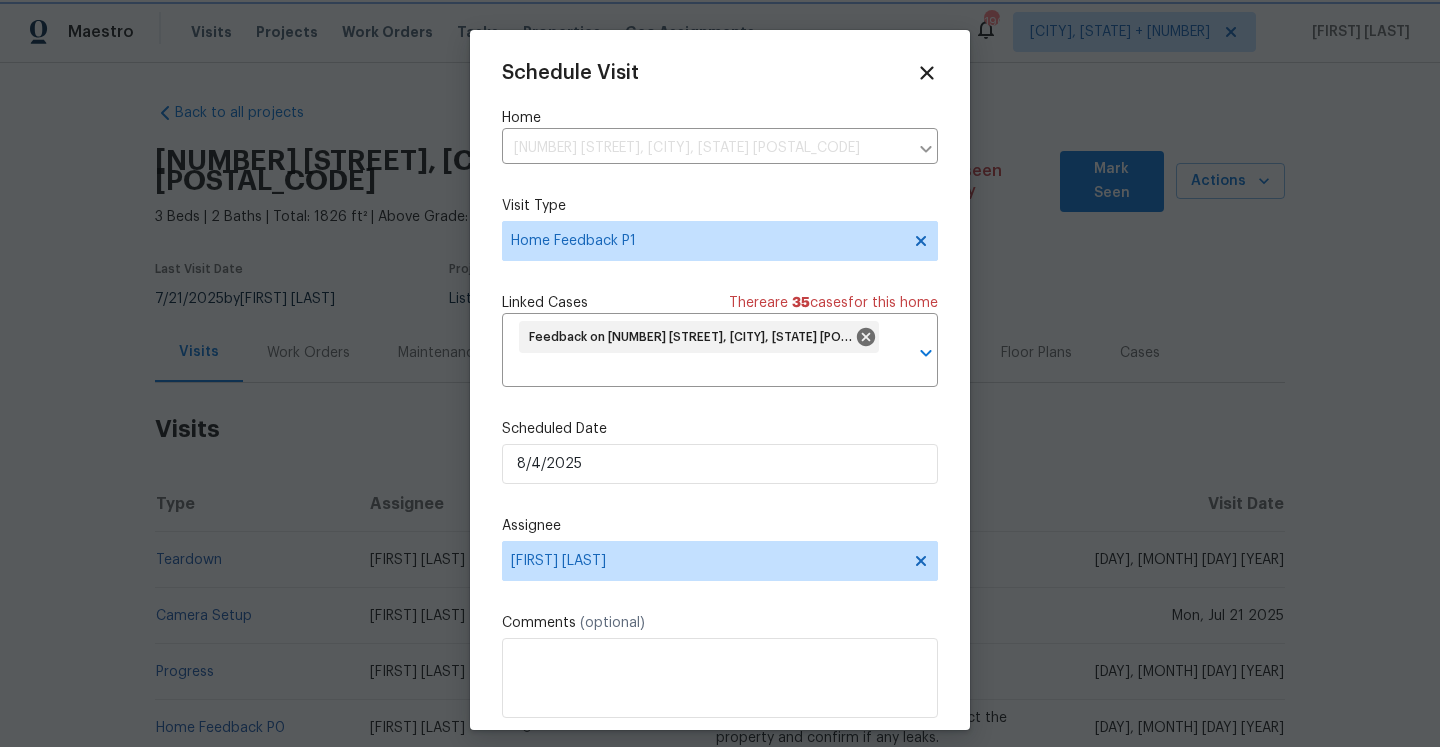 scroll, scrollTop: 74, scrollLeft: 0, axis: vertical 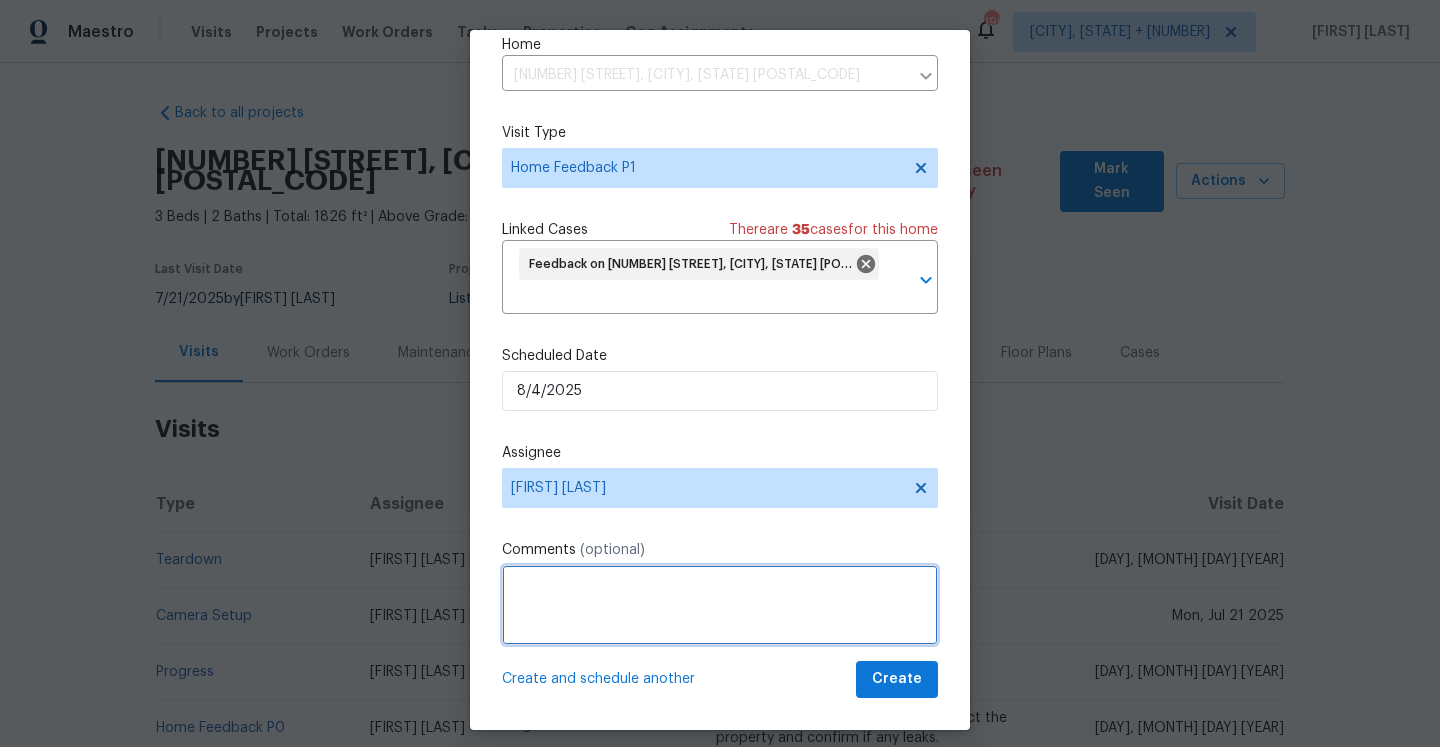 click at bounding box center [720, 605] 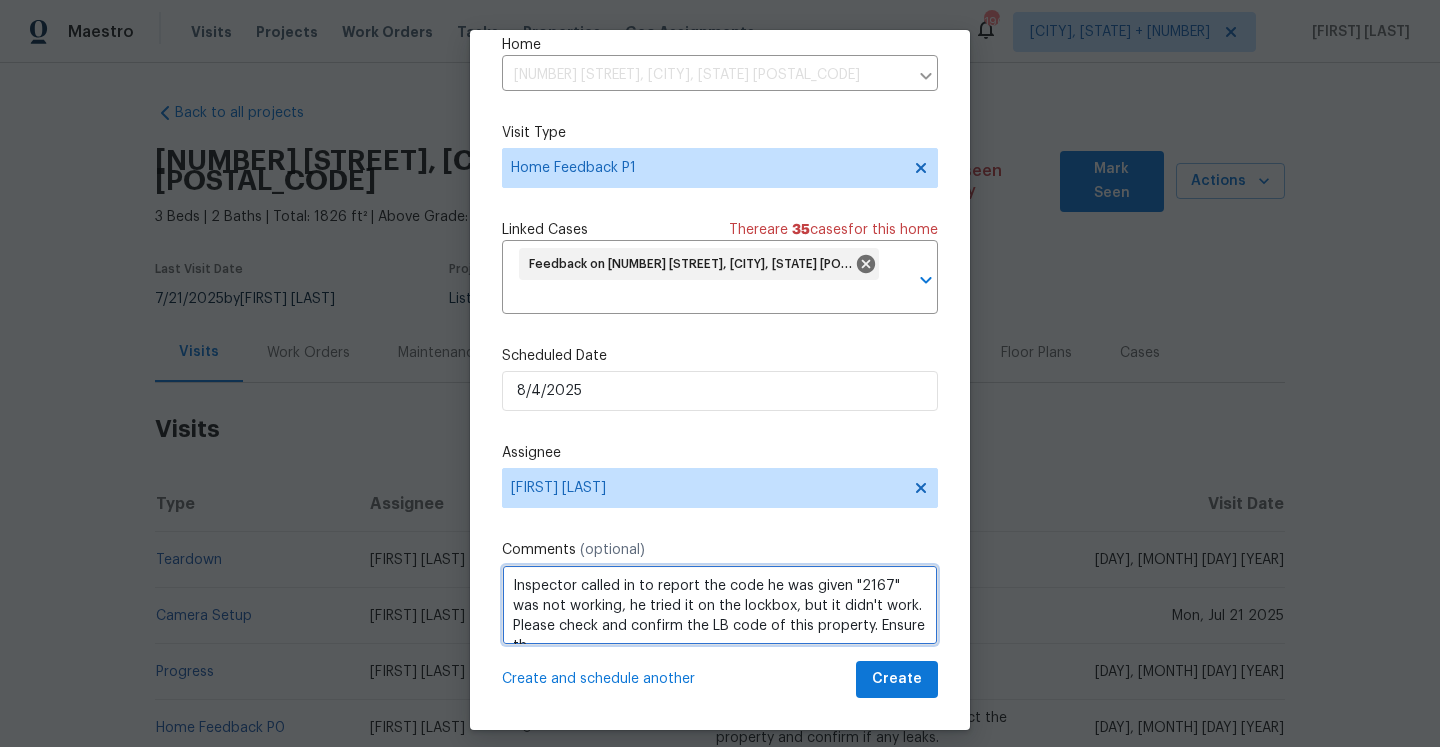 scroll, scrollTop: 9, scrollLeft: 0, axis: vertical 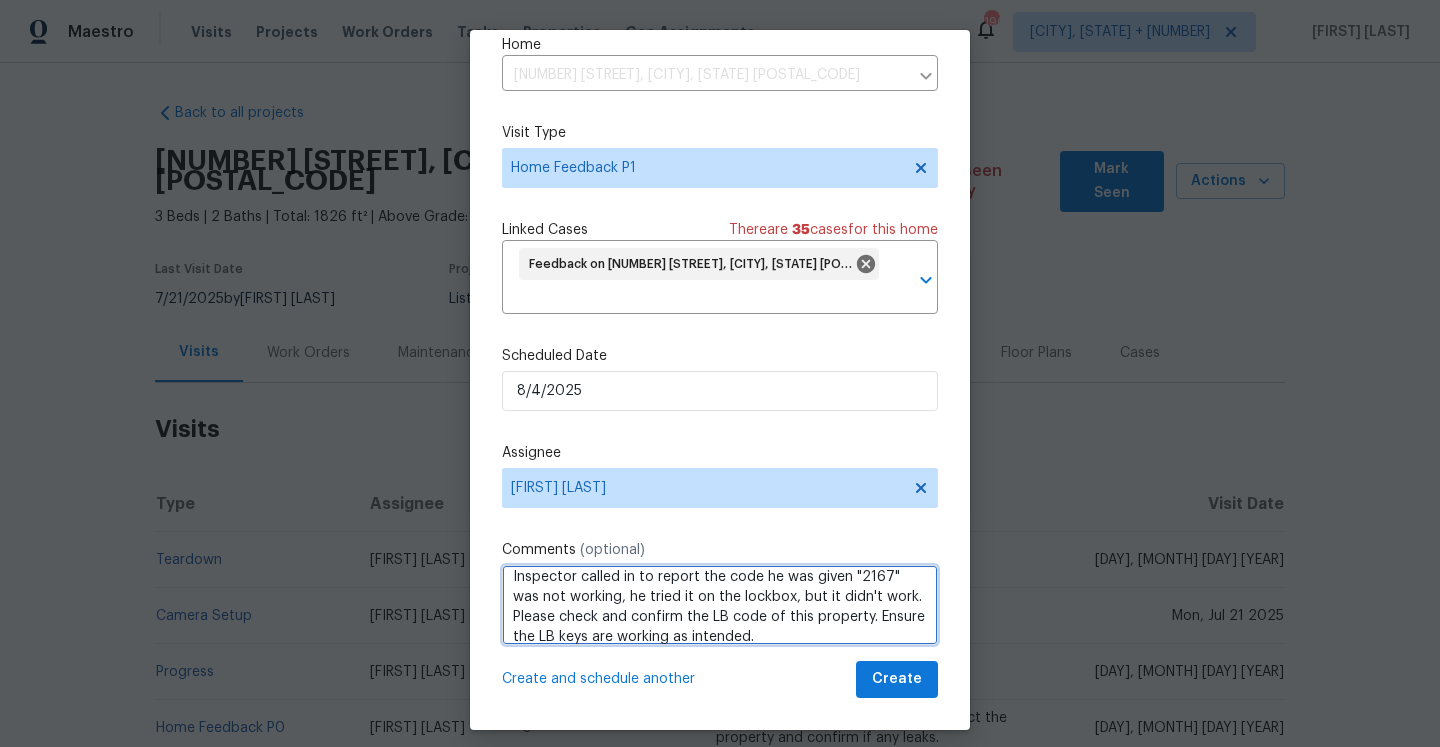 type on "Inspector called in to report the code he was given "2167" was not working, he tried it on the lockbox, but it didn't work. Please check and confirm the LB code of this property. Ensure the LB keys are working as intended." 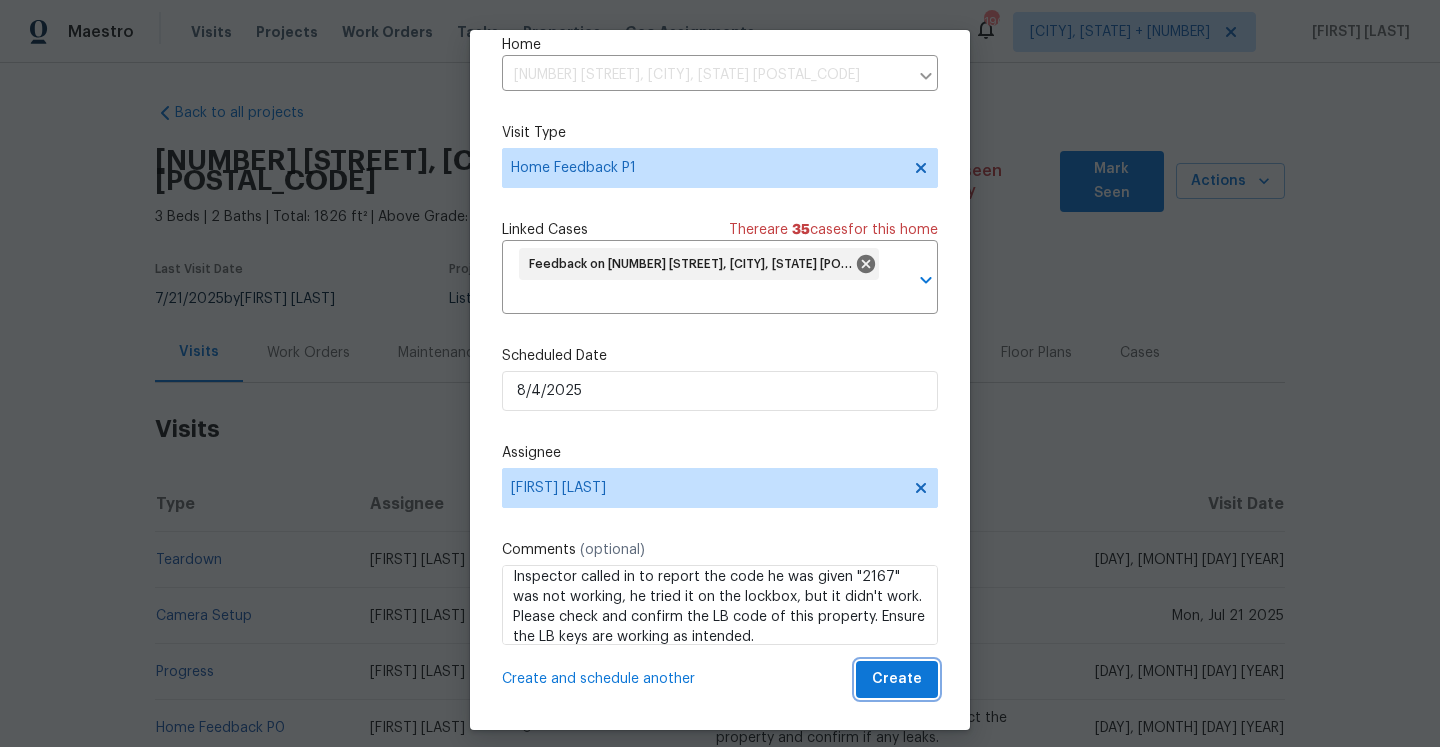 click on "Create" at bounding box center [897, 679] 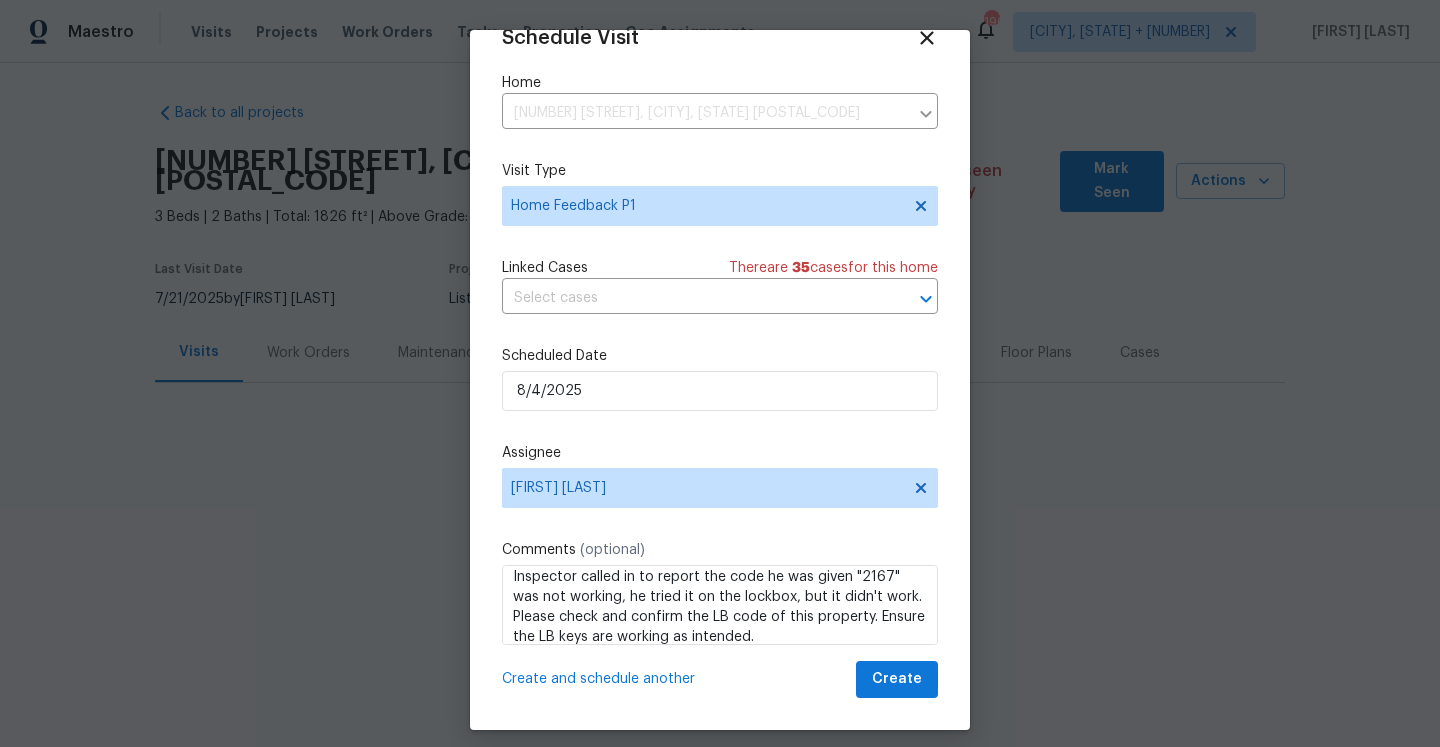 scroll, scrollTop: 36, scrollLeft: 0, axis: vertical 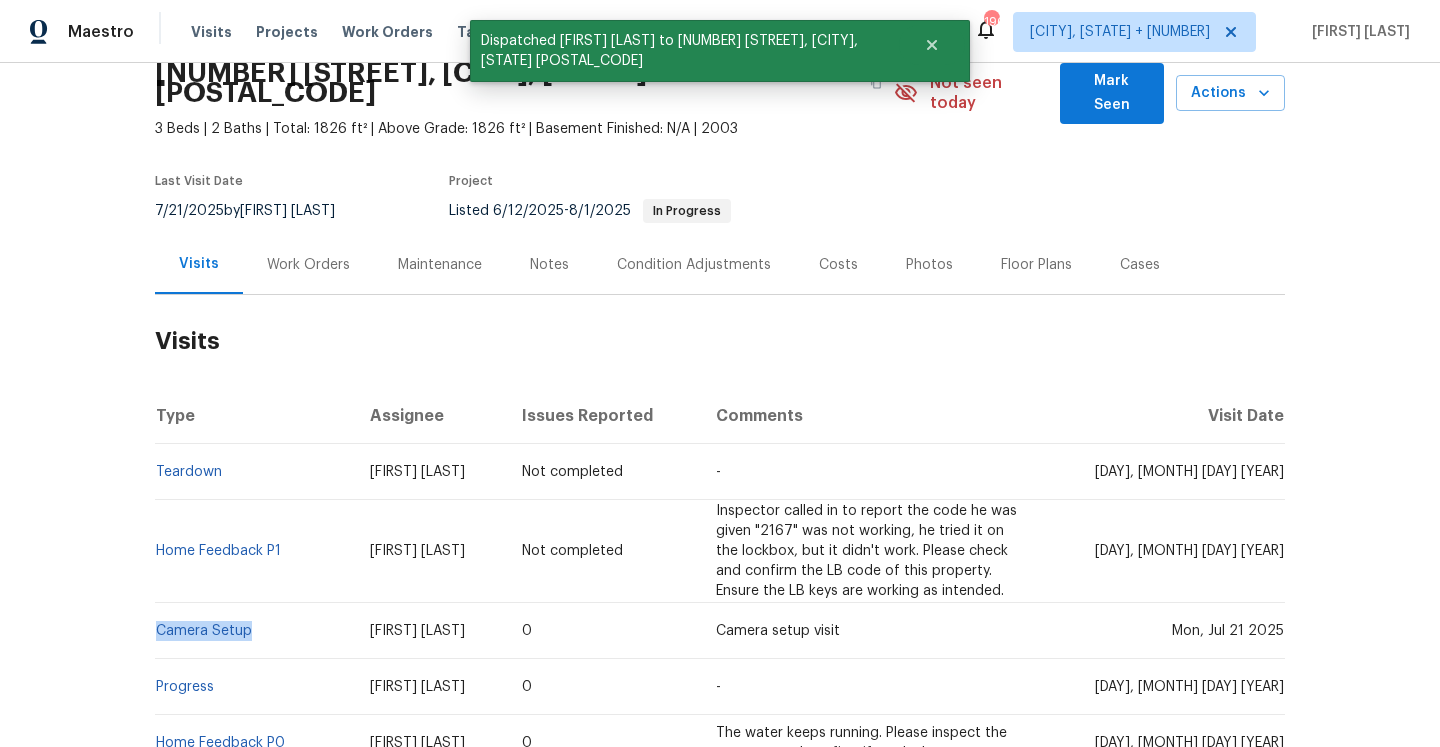 drag, startPoint x: 270, startPoint y: 620, endPoint x: 160, endPoint y: 619, distance: 110.00455 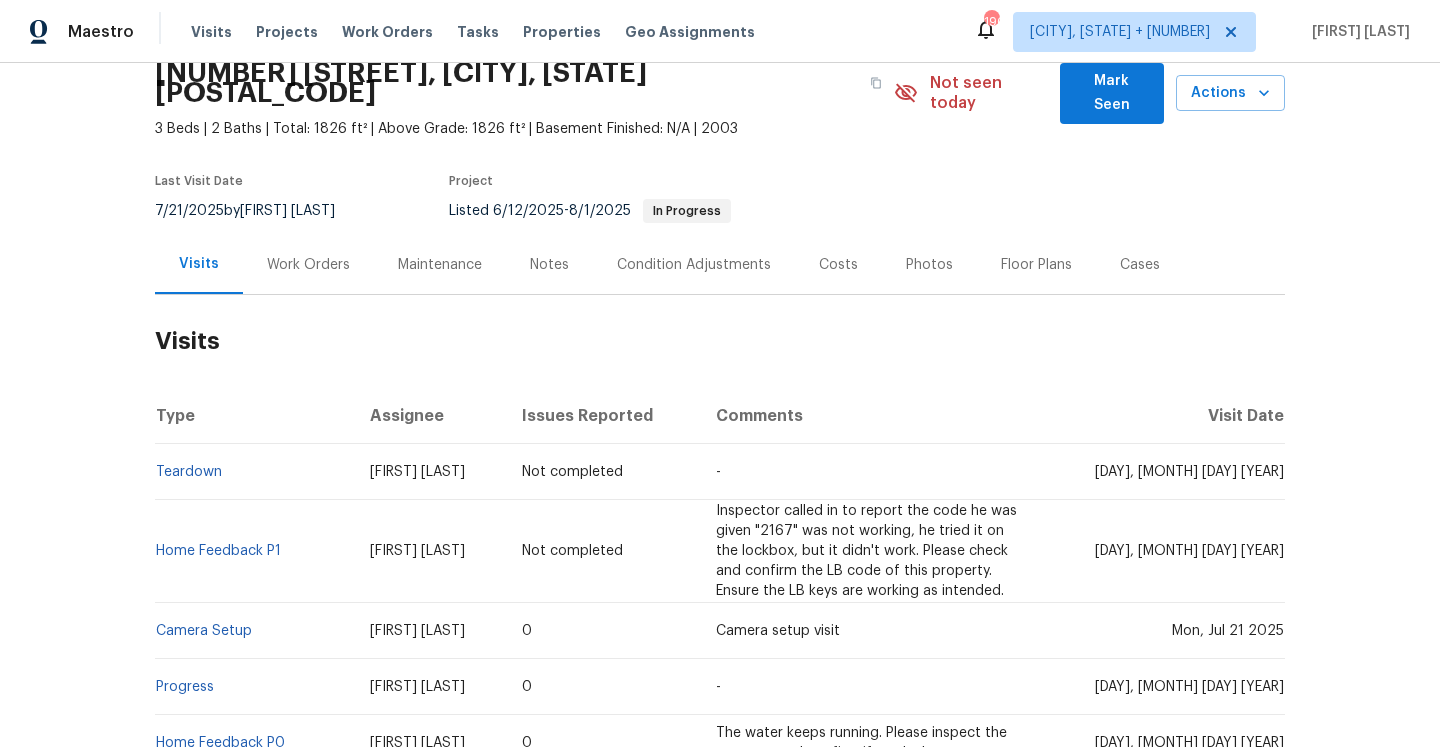 click on "Work Orders" at bounding box center [308, 265] 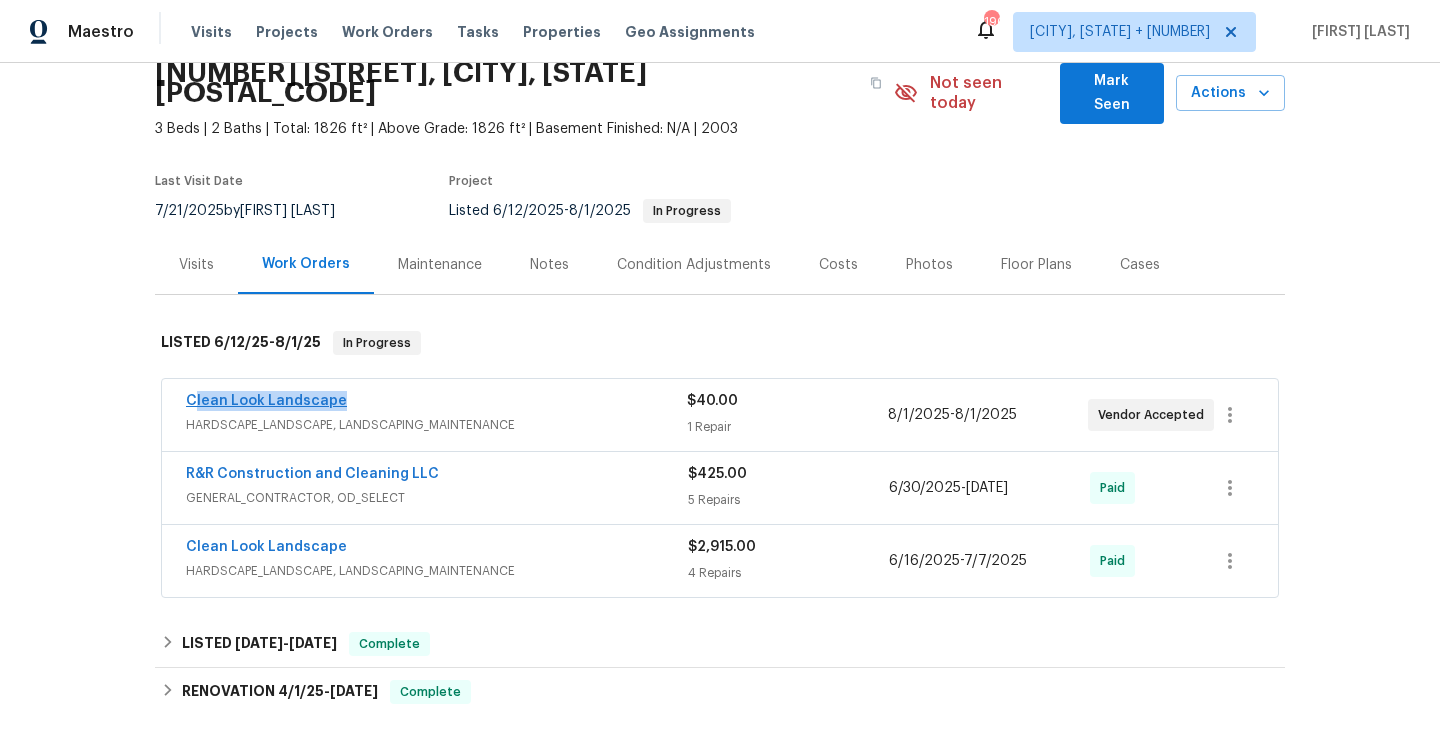 drag, startPoint x: 345, startPoint y: 384, endPoint x: 193, endPoint y: 382, distance: 152.01315 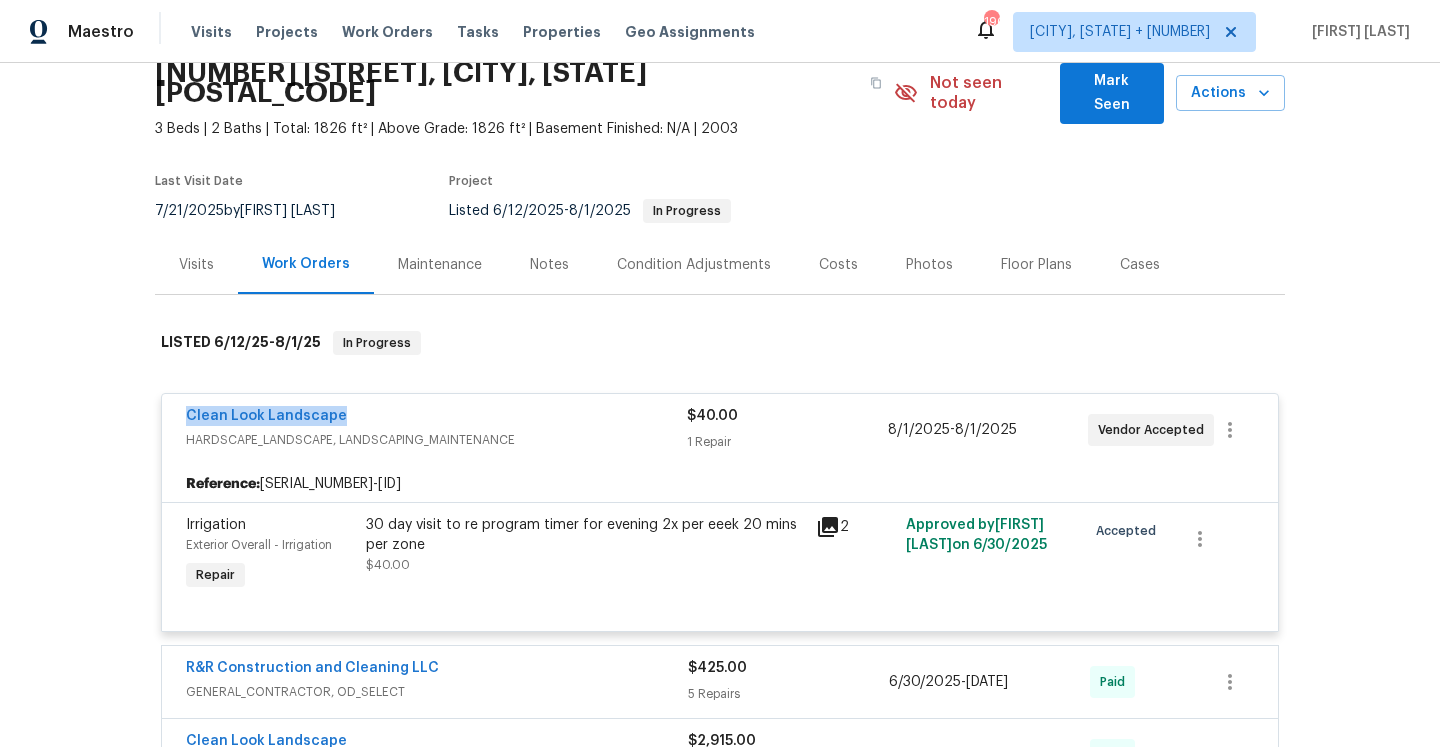 copy on "Clean Look Landscape" 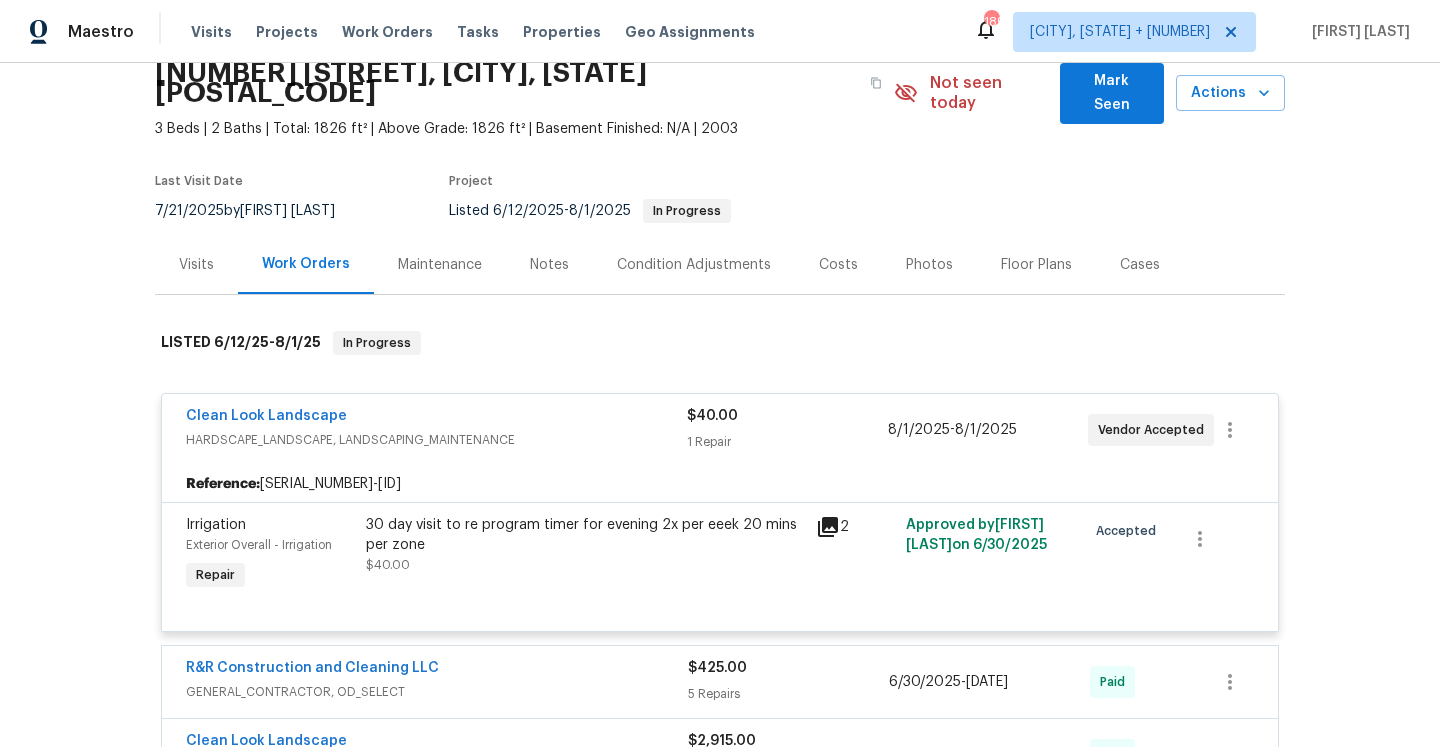 click on "Visits" at bounding box center [196, 264] 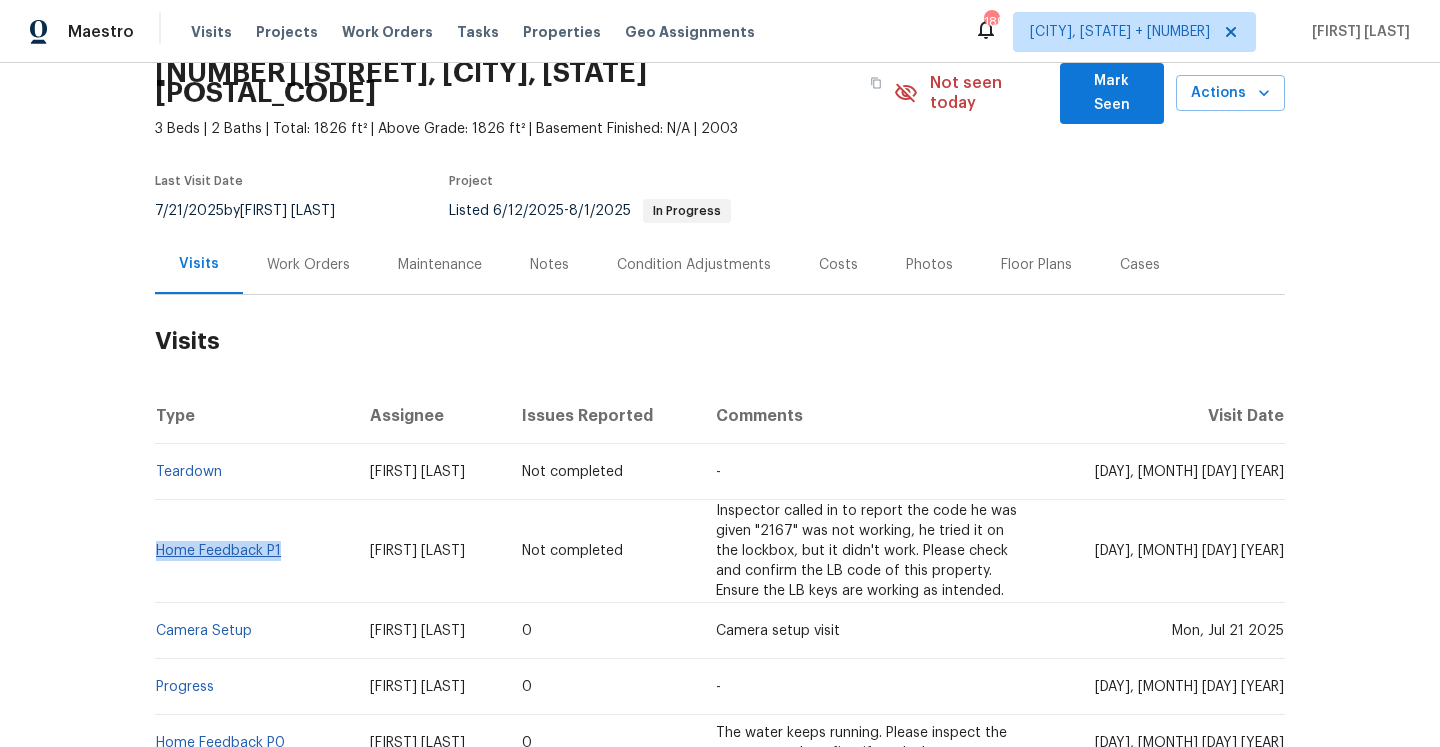drag, startPoint x: 288, startPoint y: 524, endPoint x: 160, endPoint y: 531, distance: 128.19127 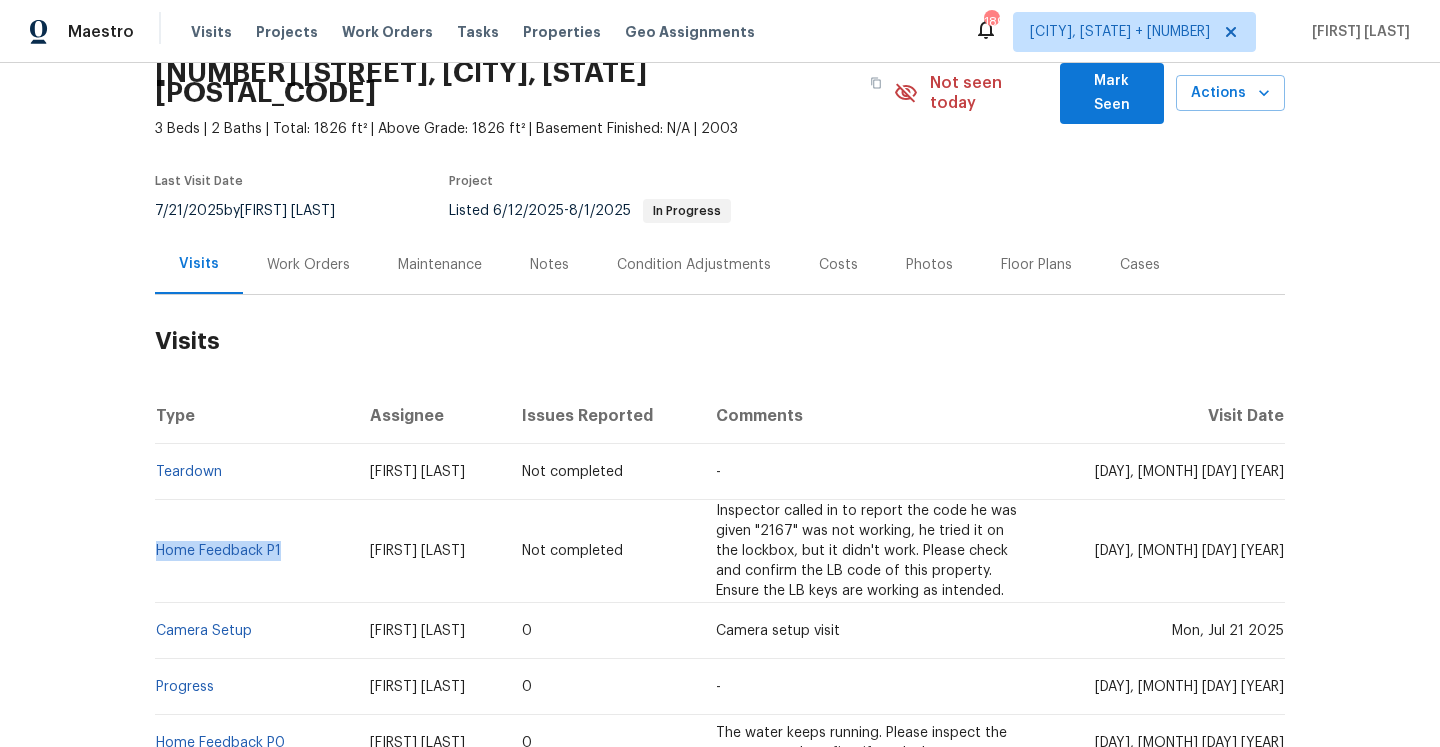 copy on "Home Feedback P1" 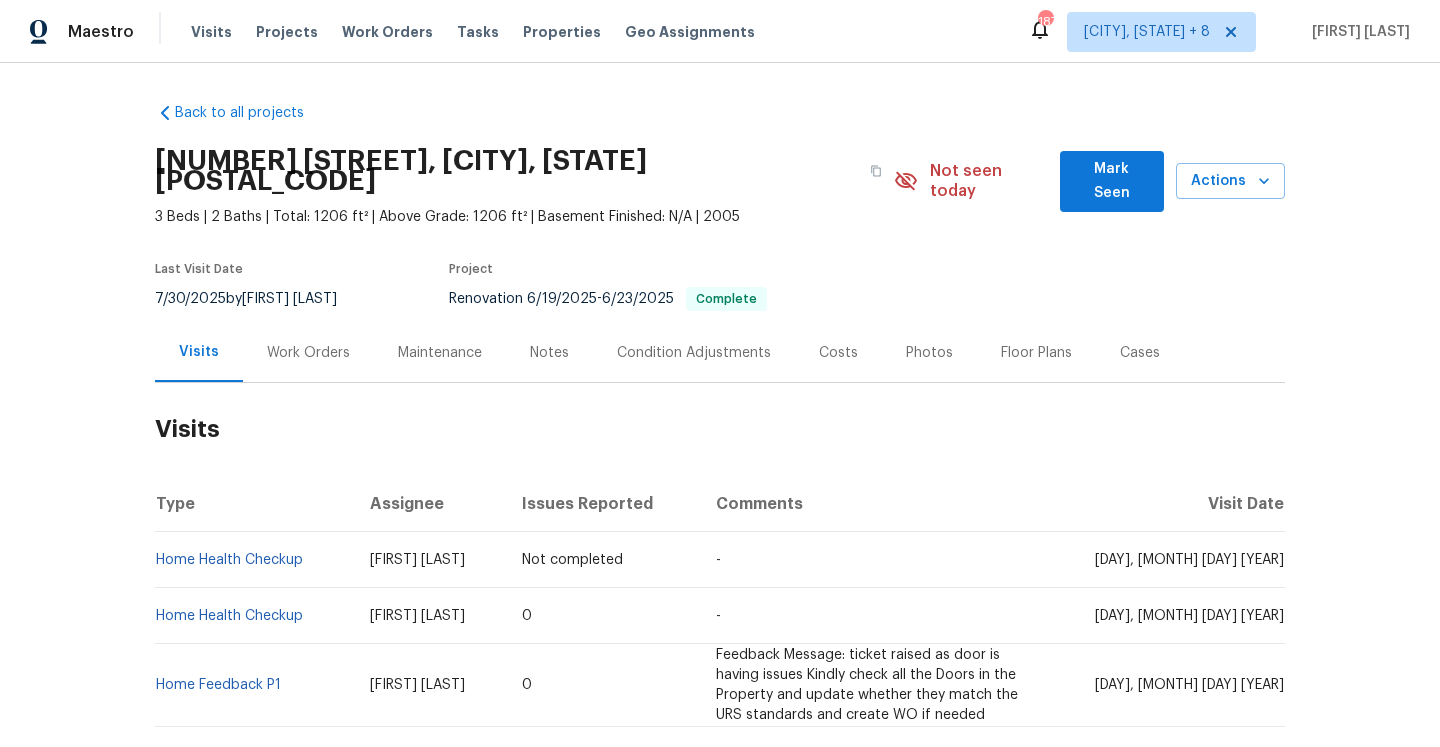 scroll, scrollTop: 0, scrollLeft: 0, axis: both 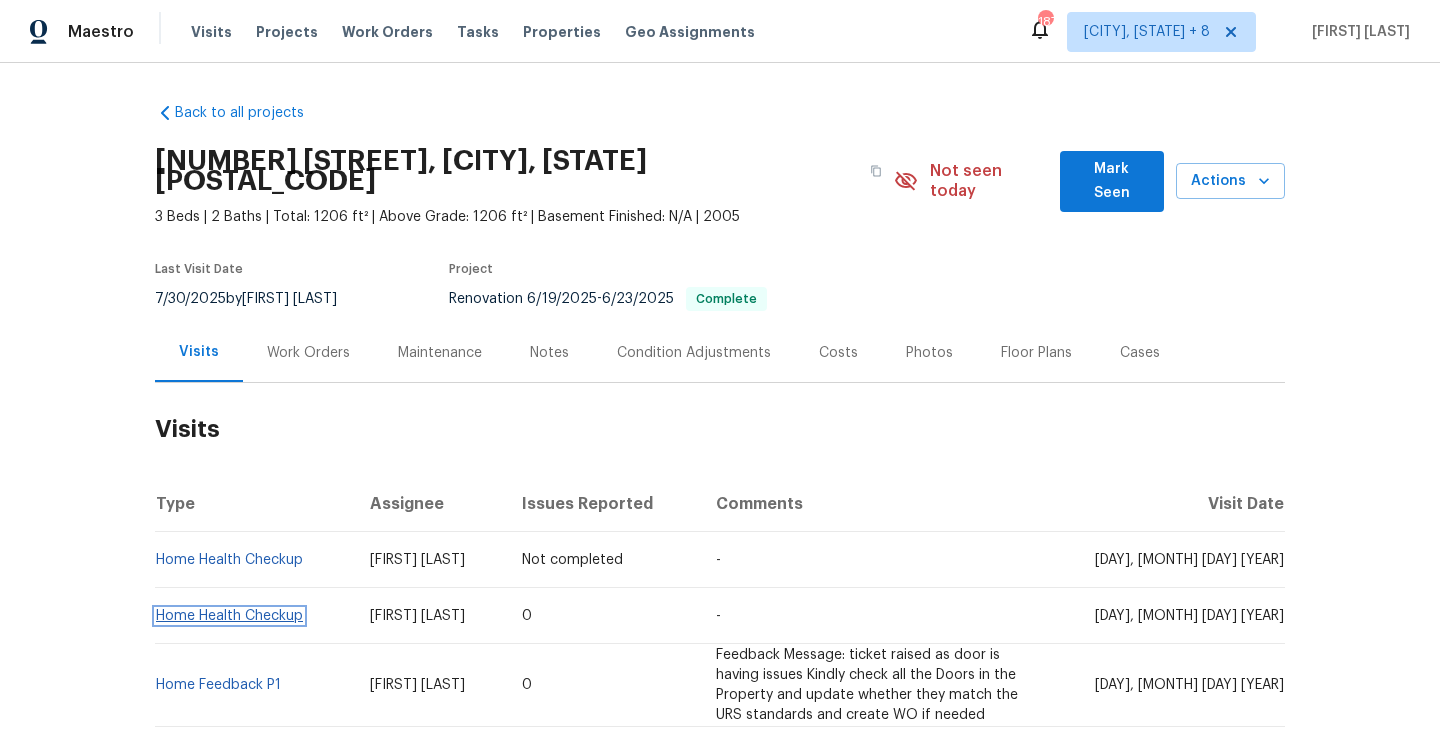 click on "Home Health Checkup" at bounding box center (229, 616) 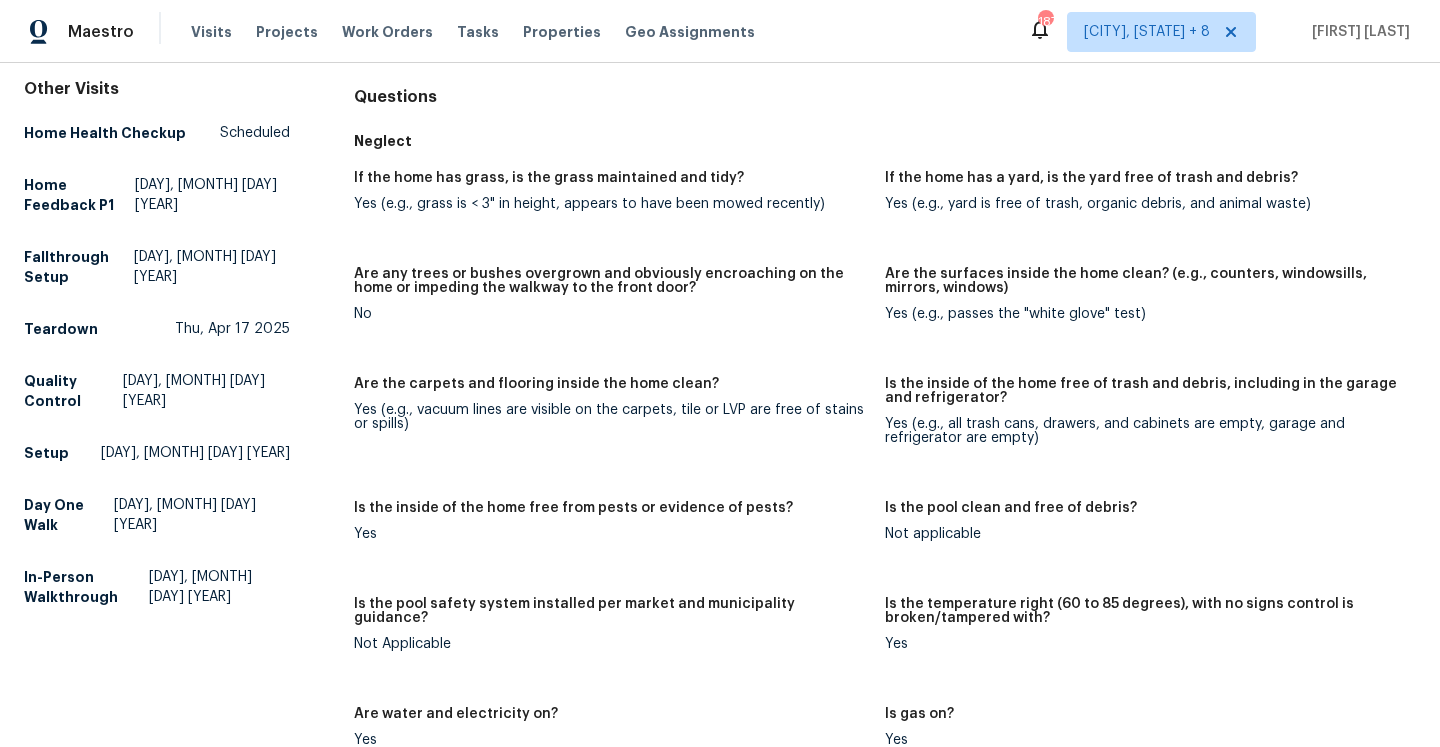 scroll, scrollTop: 0, scrollLeft: 0, axis: both 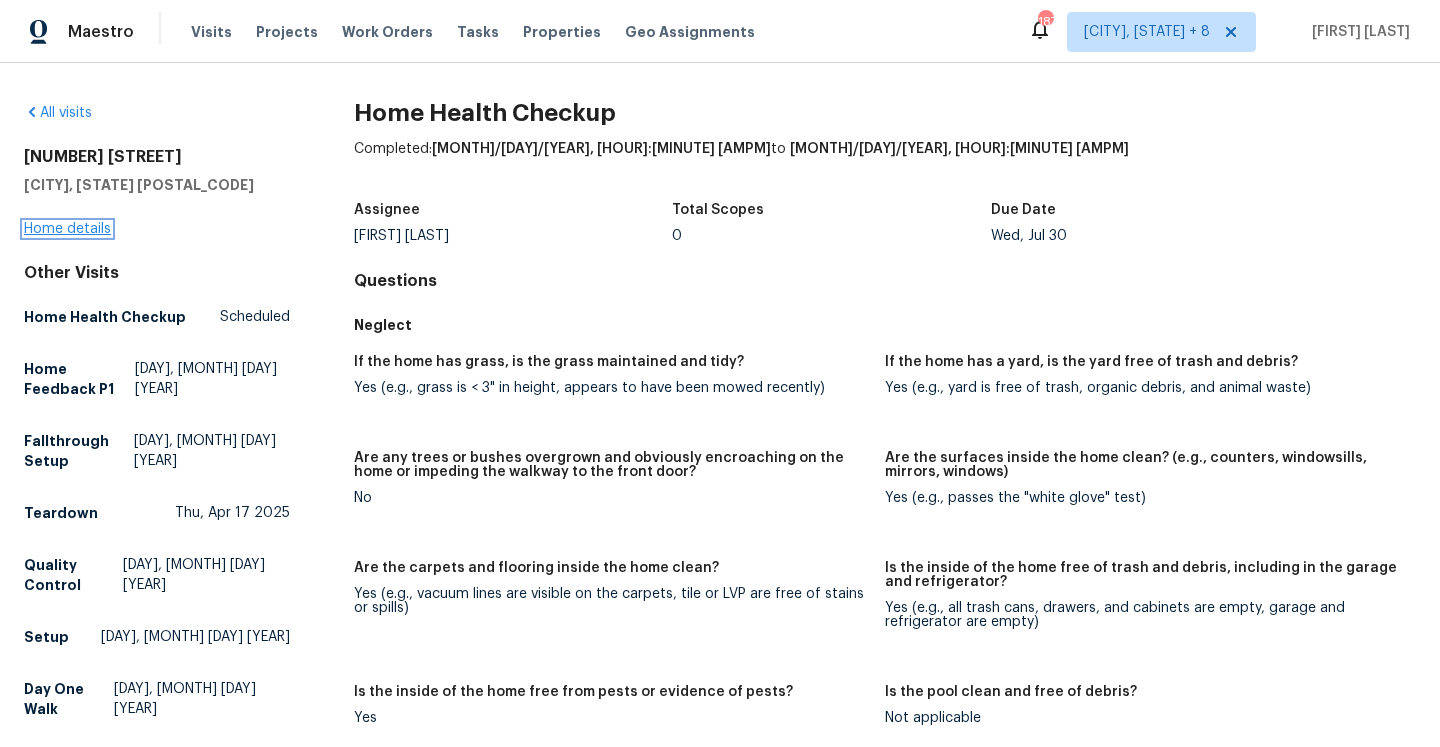 click on "Home details" at bounding box center [67, 229] 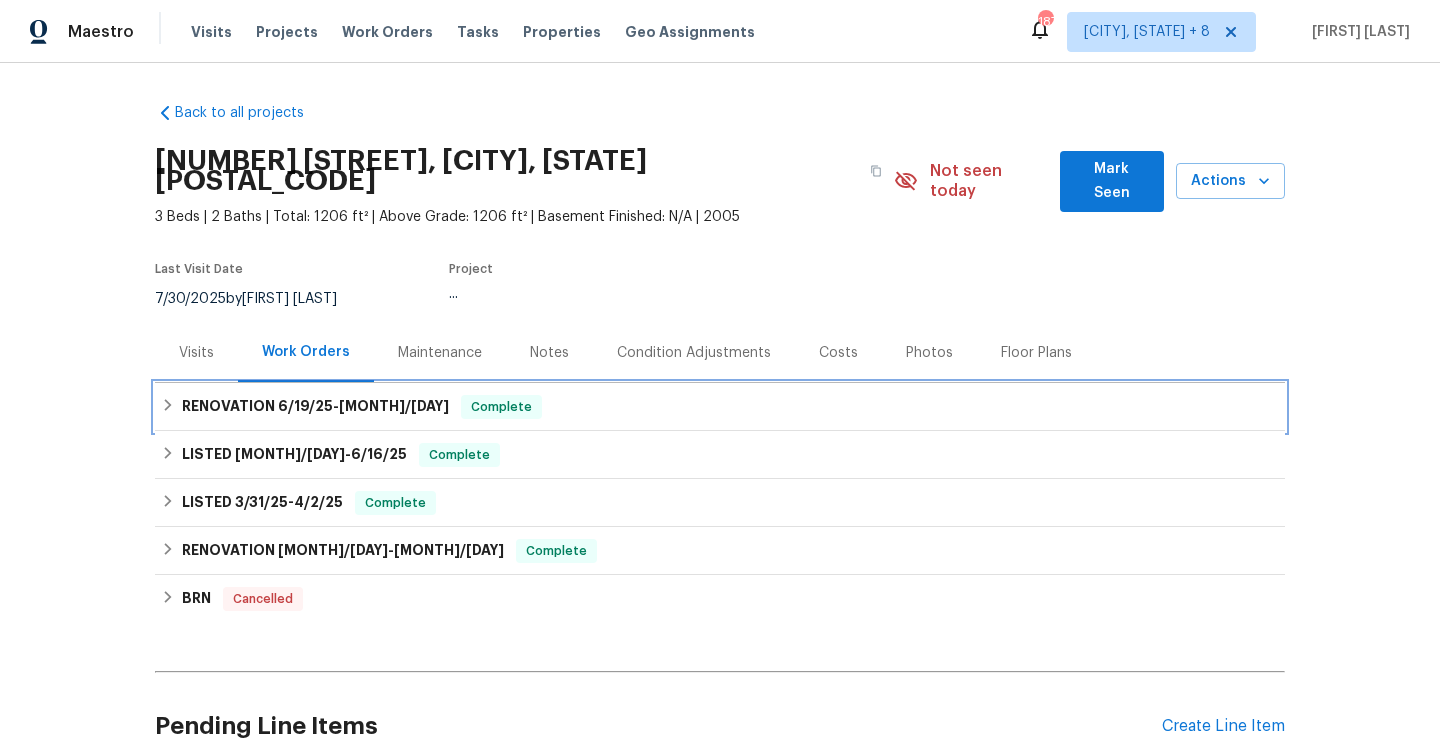 click on "RENOVATION   6/19/25  -  6/23/25 Complete" at bounding box center (720, 407) 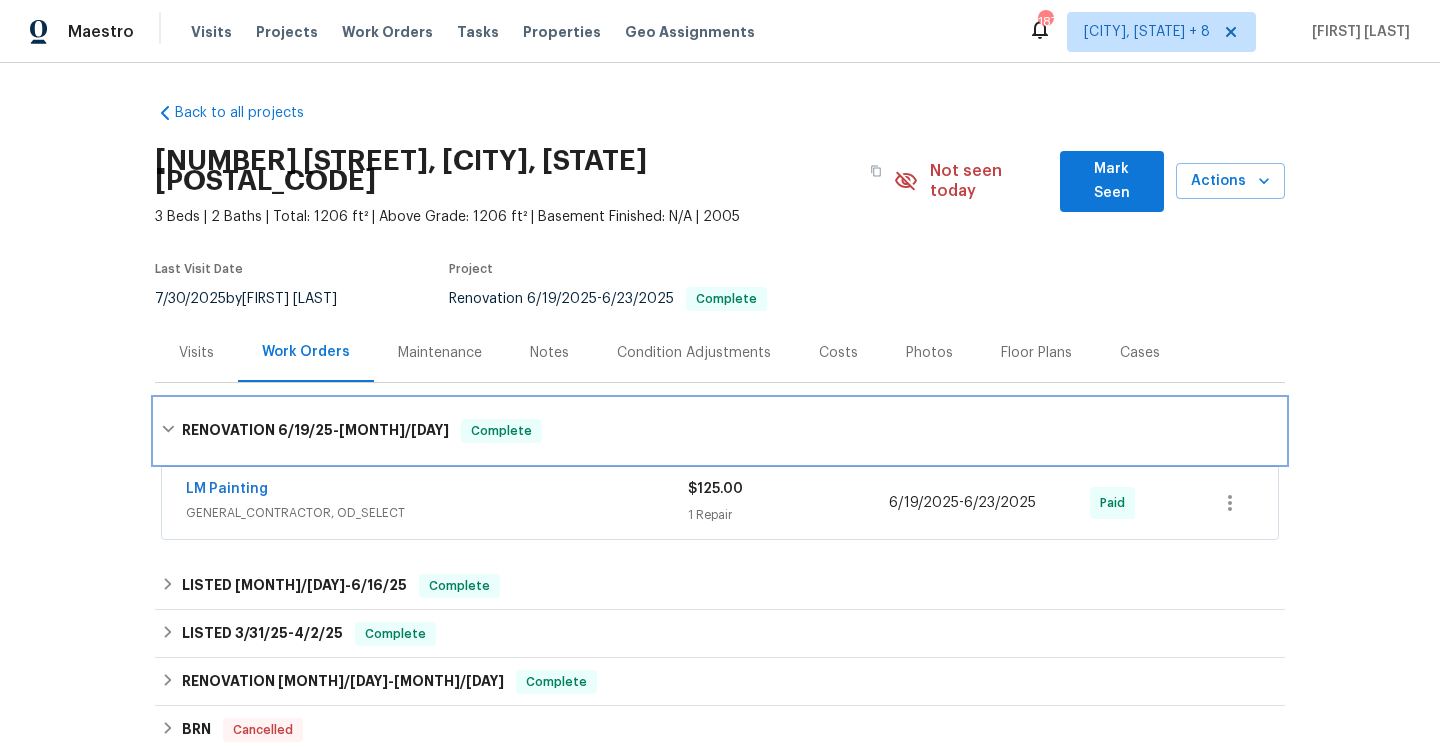 click on "RENOVATION   6/19/25  -  6/23/25" at bounding box center [315, 431] 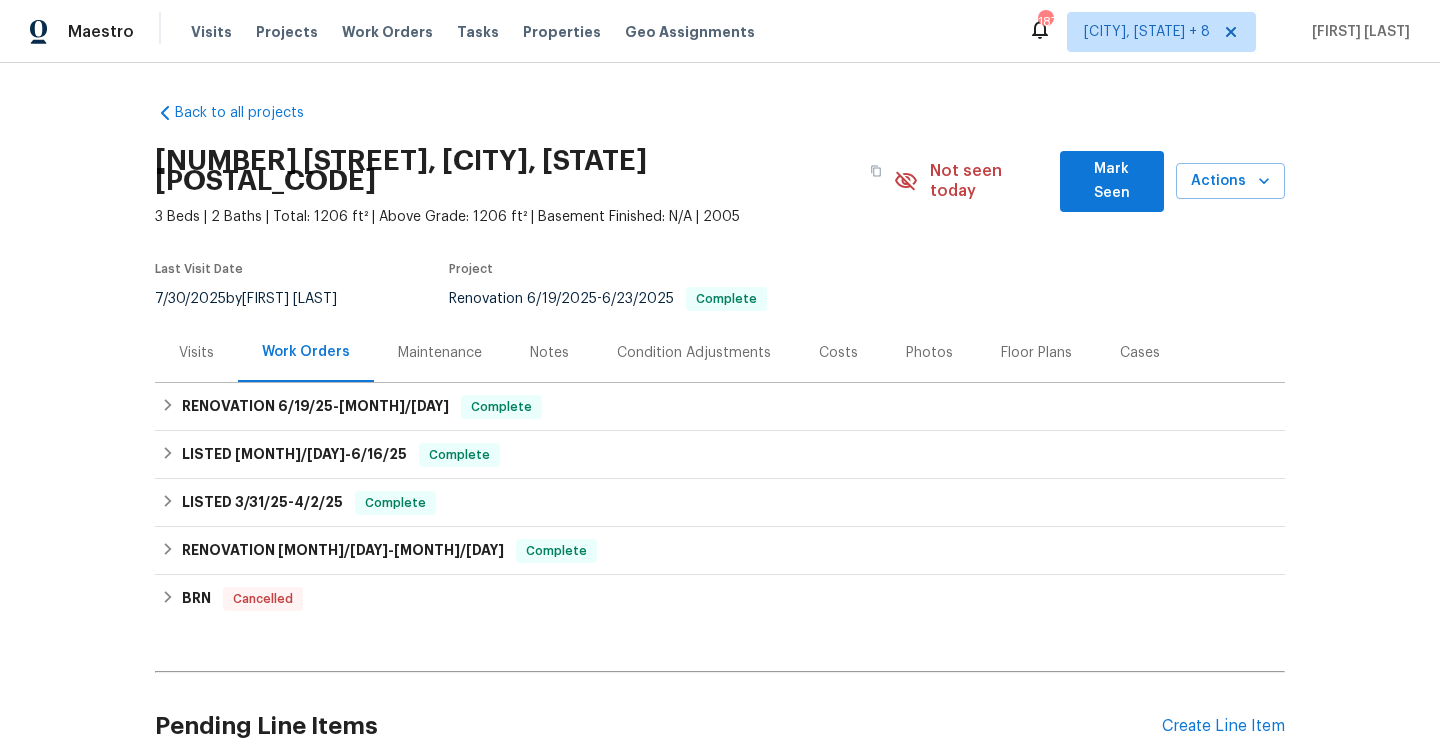 click on "Visits" at bounding box center (196, 353) 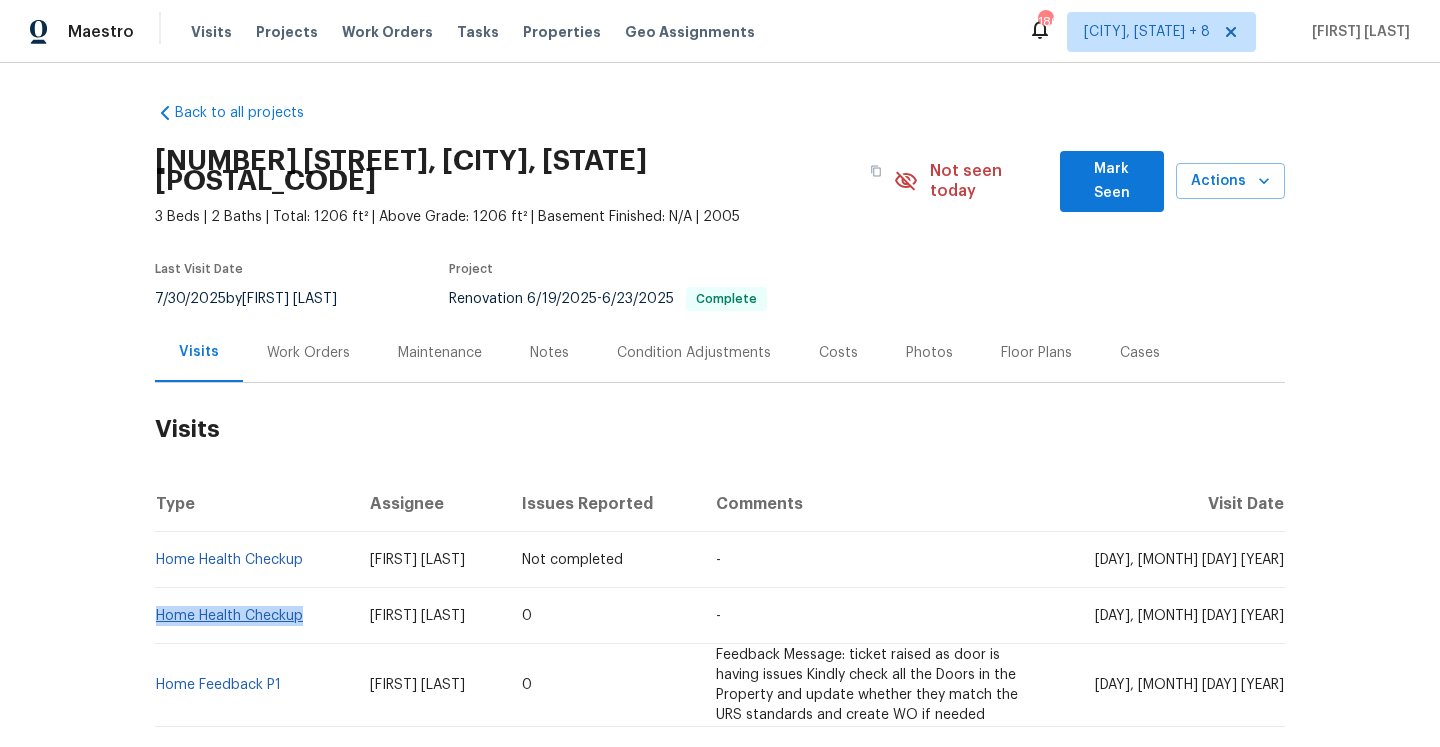 drag, startPoint x: 317, startPoint y: 595, endPoint x: 160, endPoint y: 593, distance: 157.01274 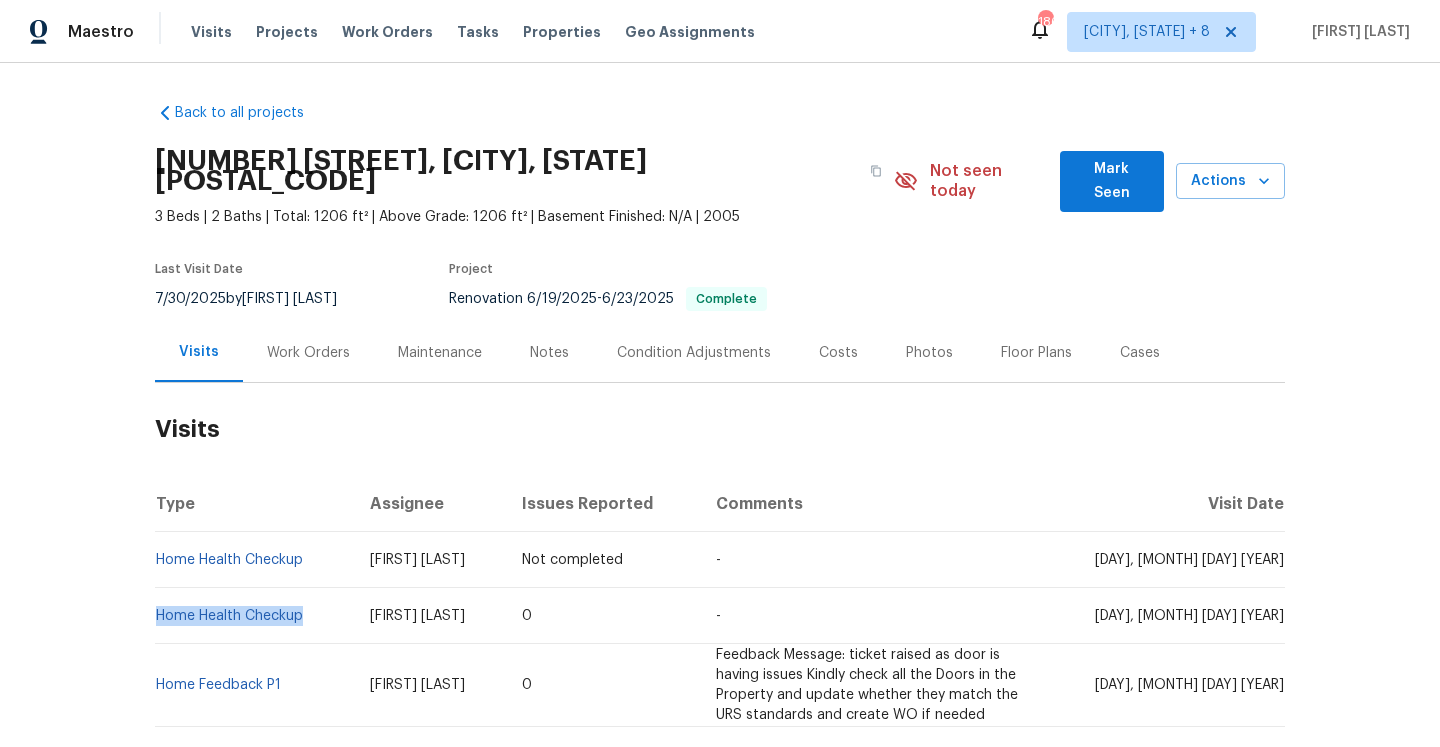 copy on "Home Health Checkup" 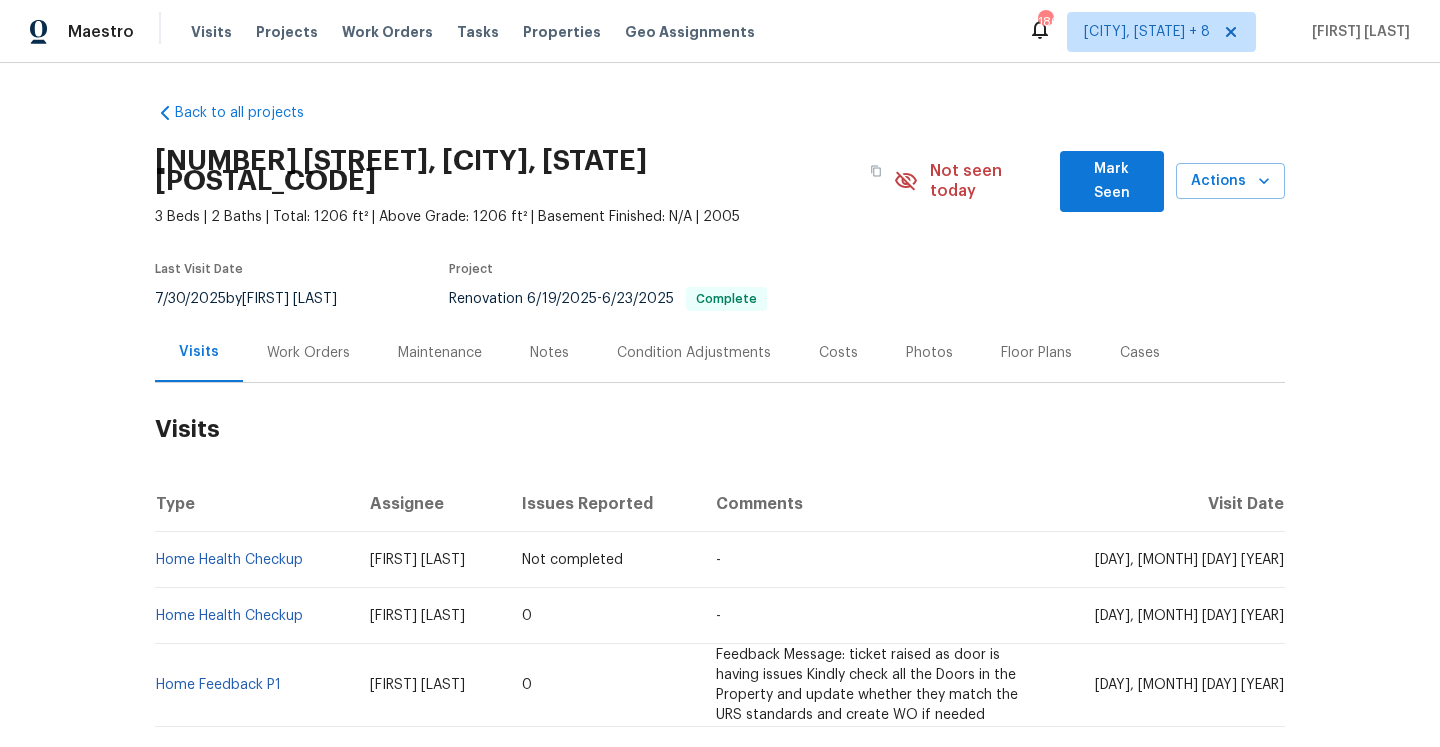 click on "Work Orders" at bounding box center [308, 352] 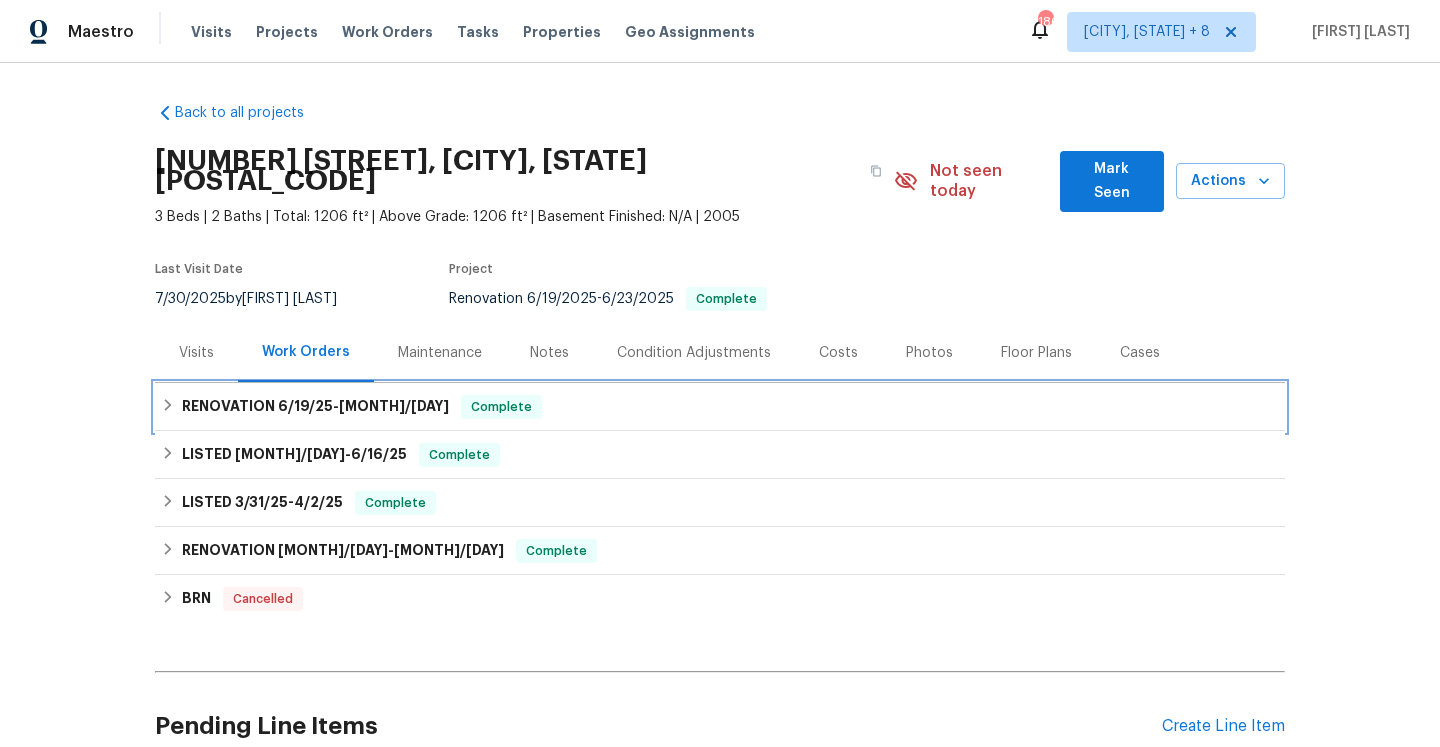 click on "RENOVATION   6/19/25  -  6/23/25" at bounding box center (315, 407) 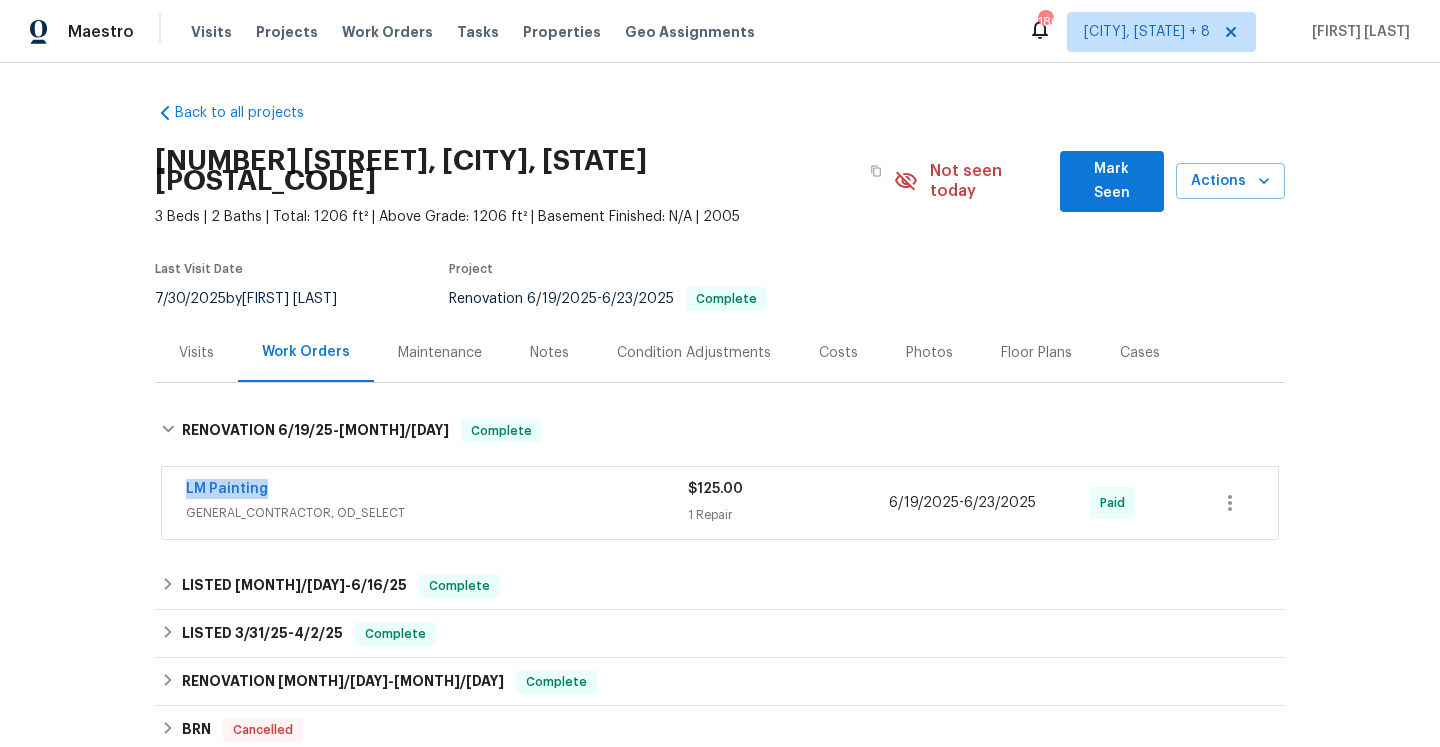 drag, startPoint x: 313, startPoint y: 473, endPoint x: 184, endPoint y: 466, distance: 129.18979 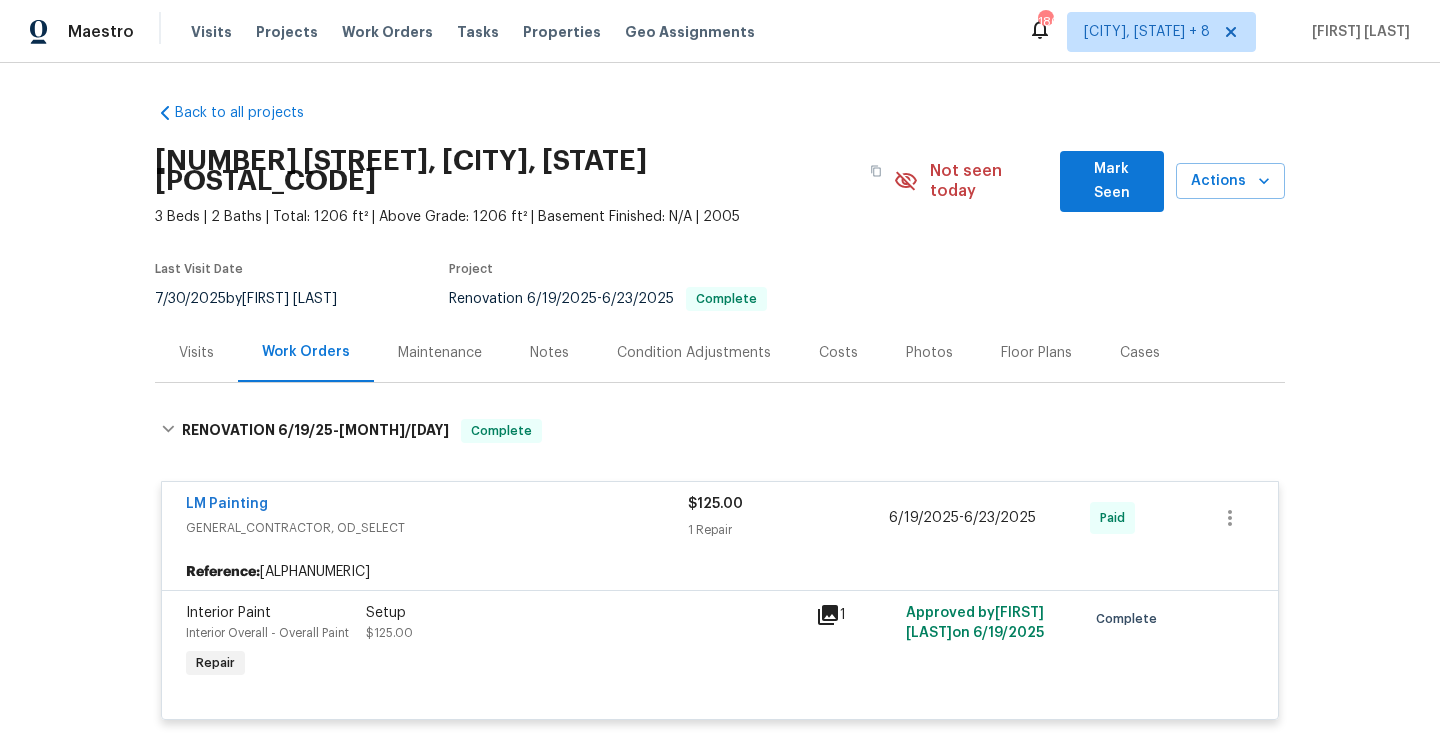 scroll, scrollTop: 120, scrollLeft: 0, axis: vertical 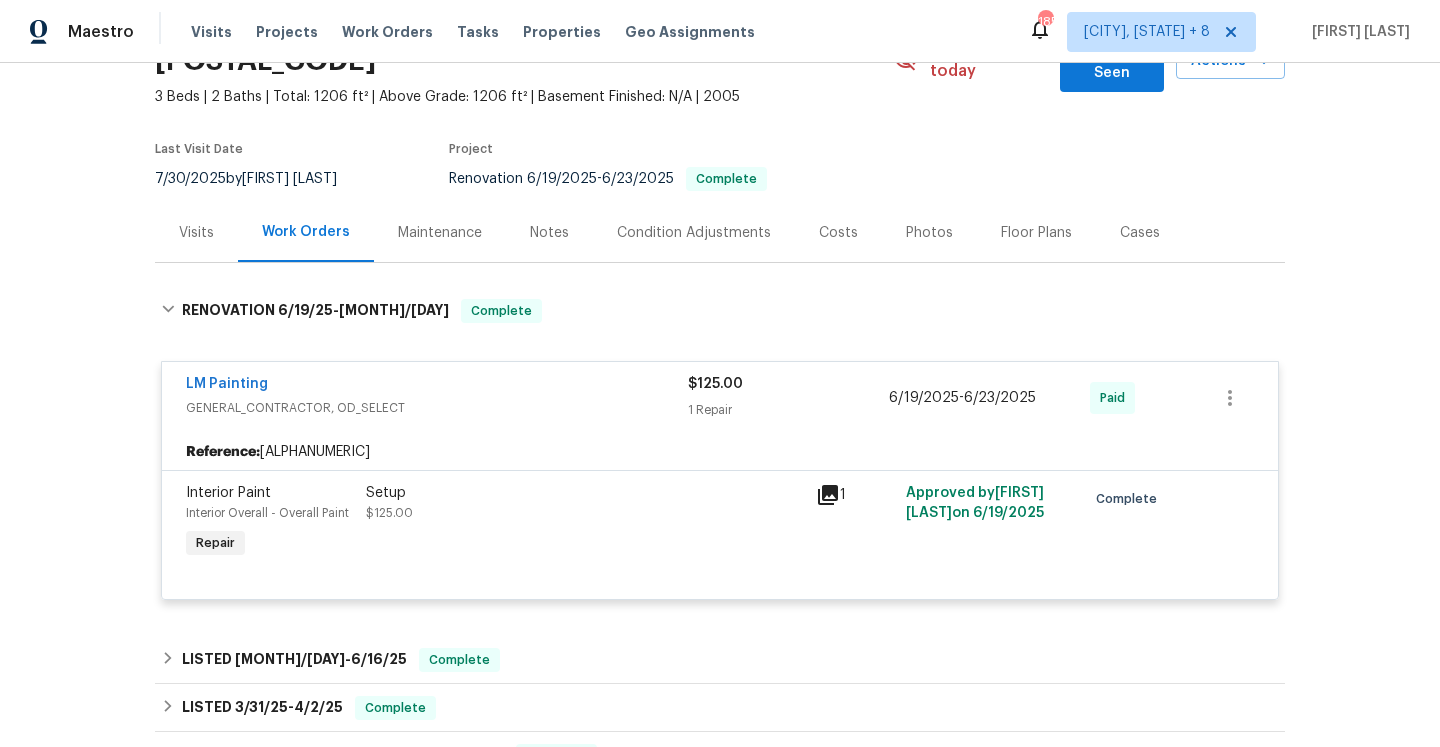 click on "Visits" at bounding box center (196, 232) 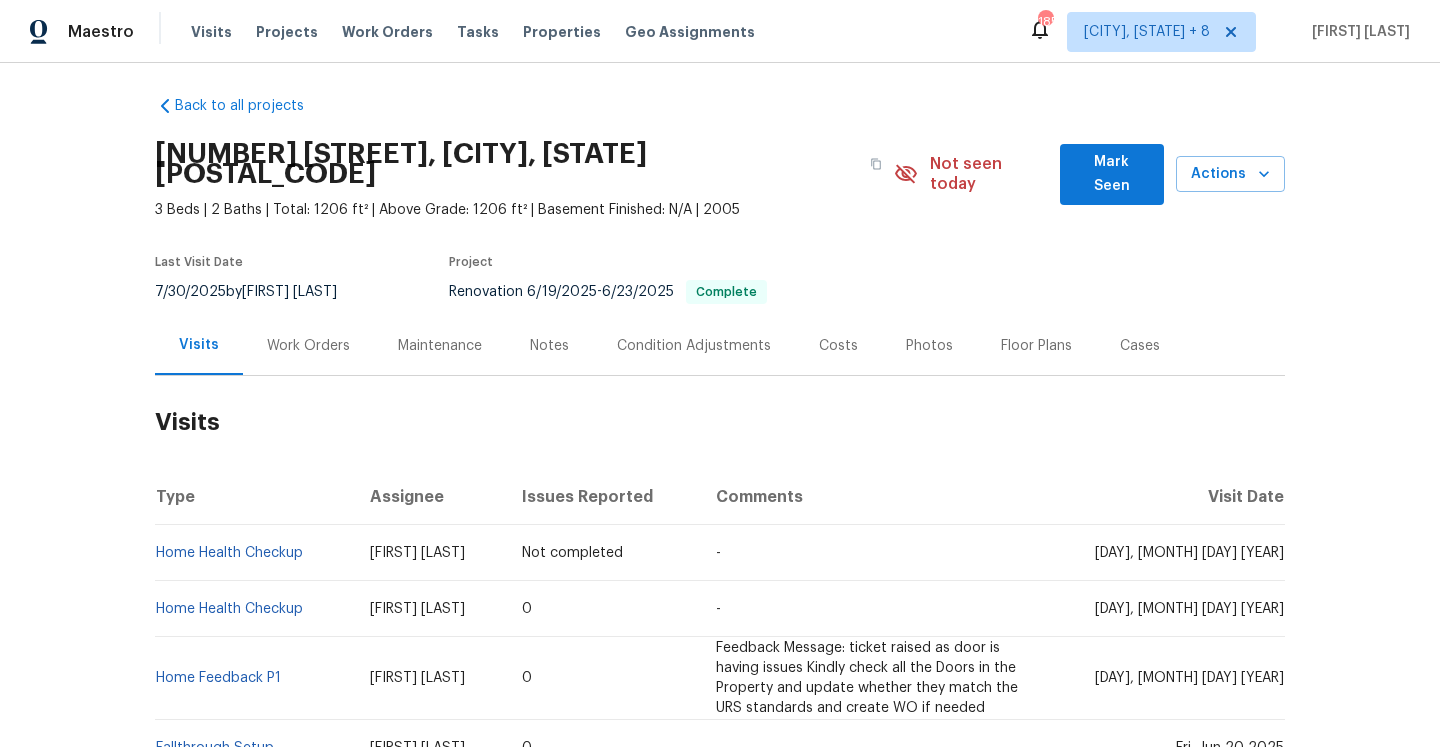 scroll, scrollTop: 0, scrollLeft: 0, axis: both 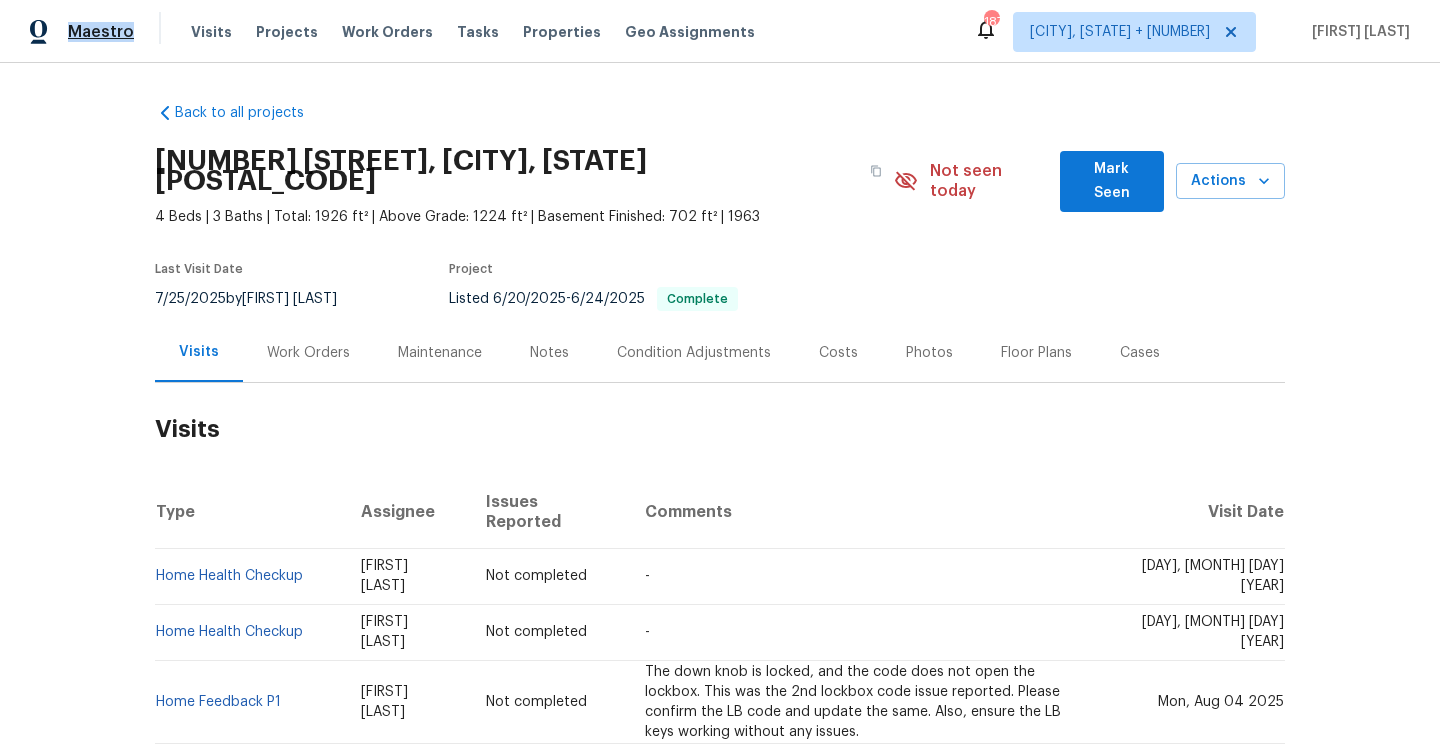 click on "Maestro" at bounding box center [101, 32] 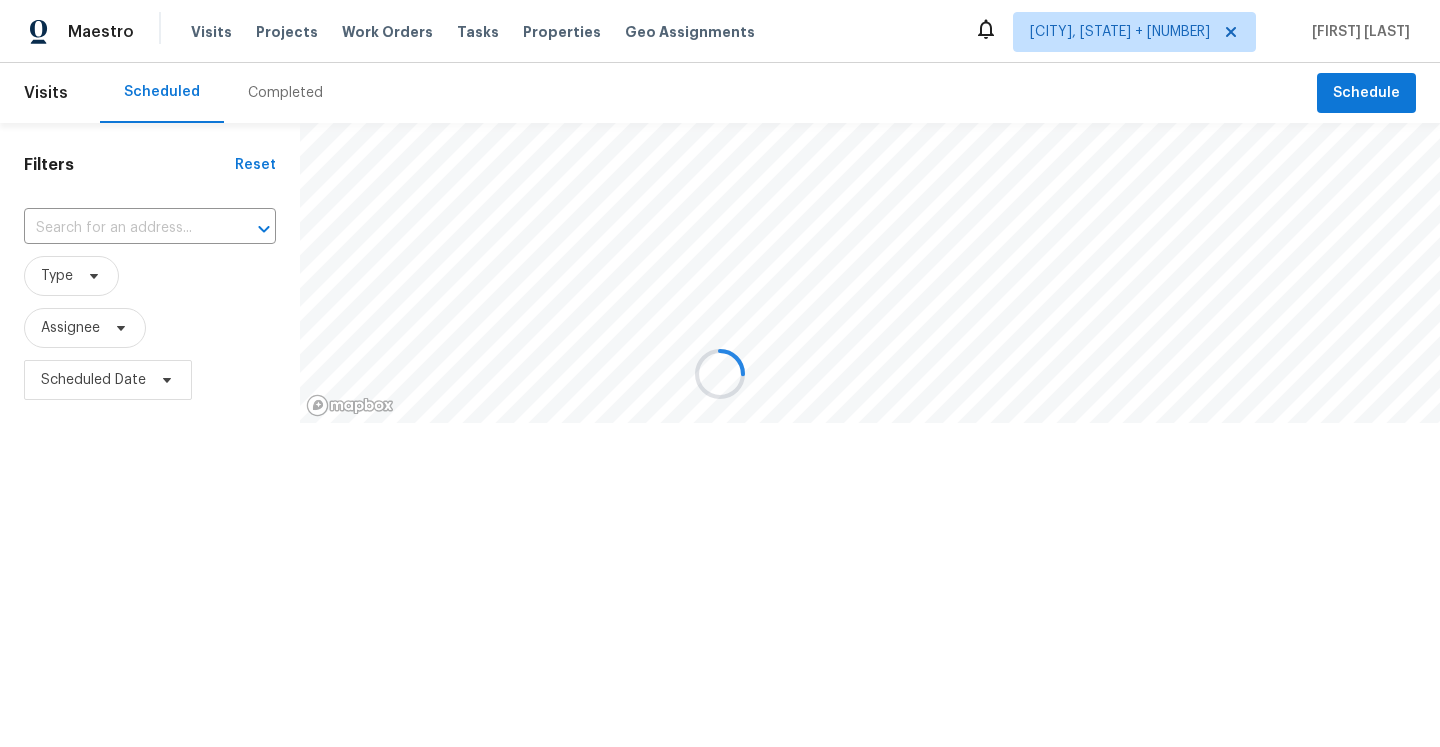 scroll, scrollTop: 0, scrollLeft: 0, axis: both 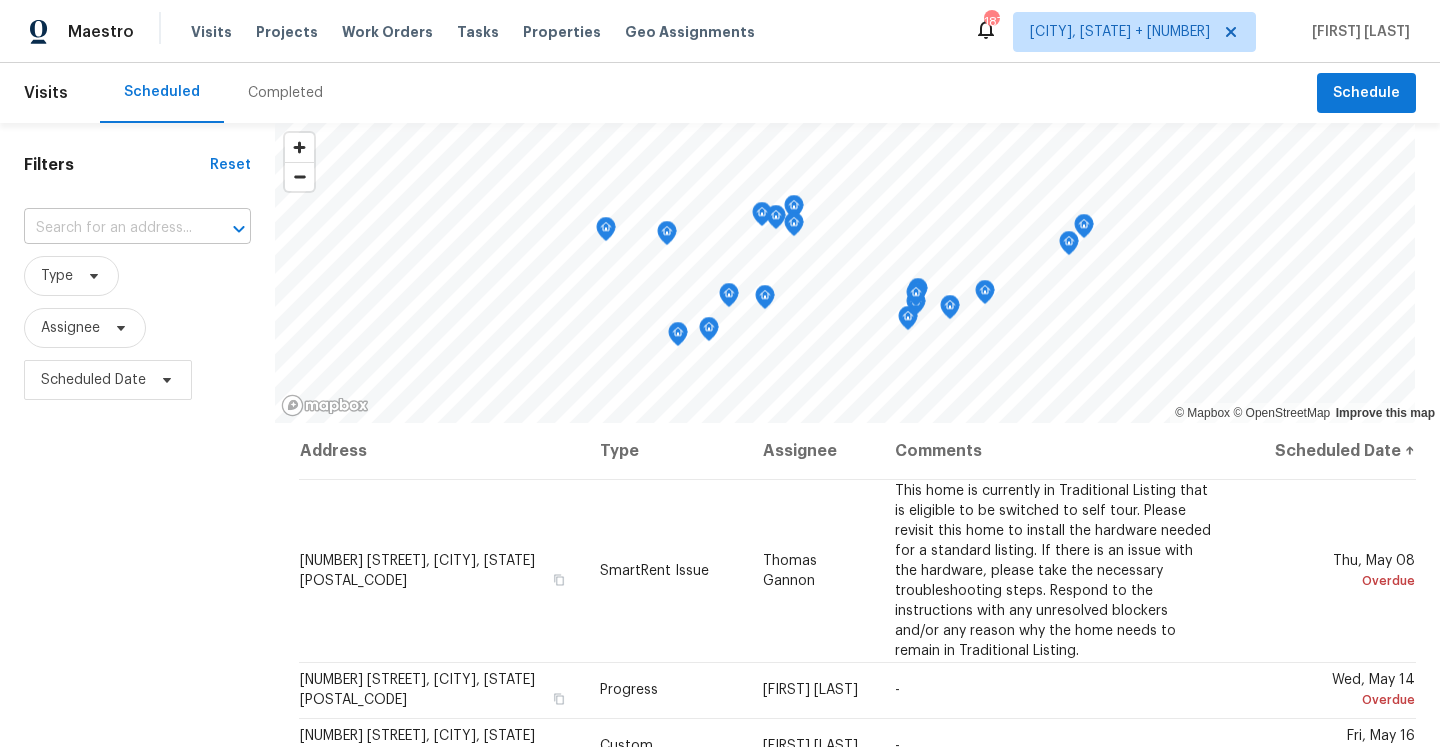 click at bounding box center (225, 229) 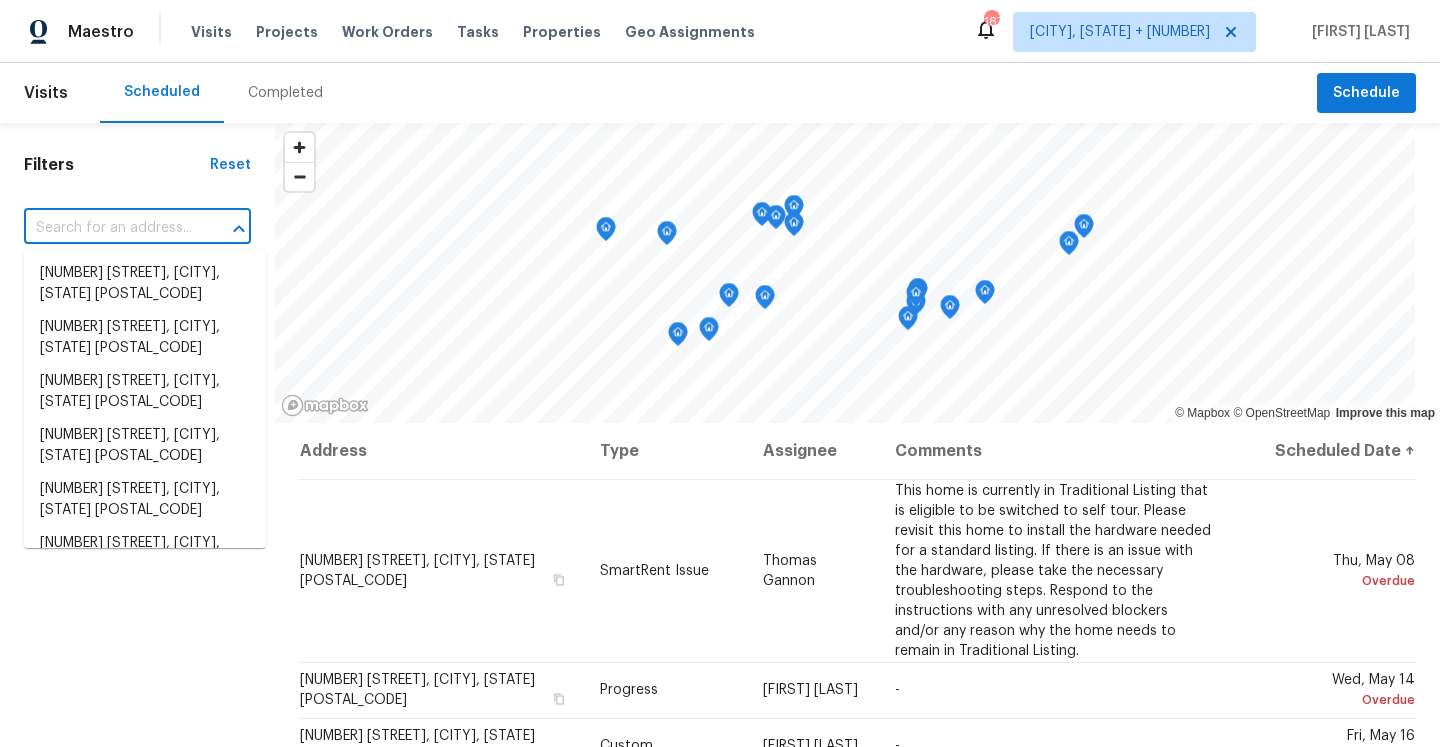 paste on "[NUMBER] [STREET], [CITY], [STATE] [POSTAL_CODE]" 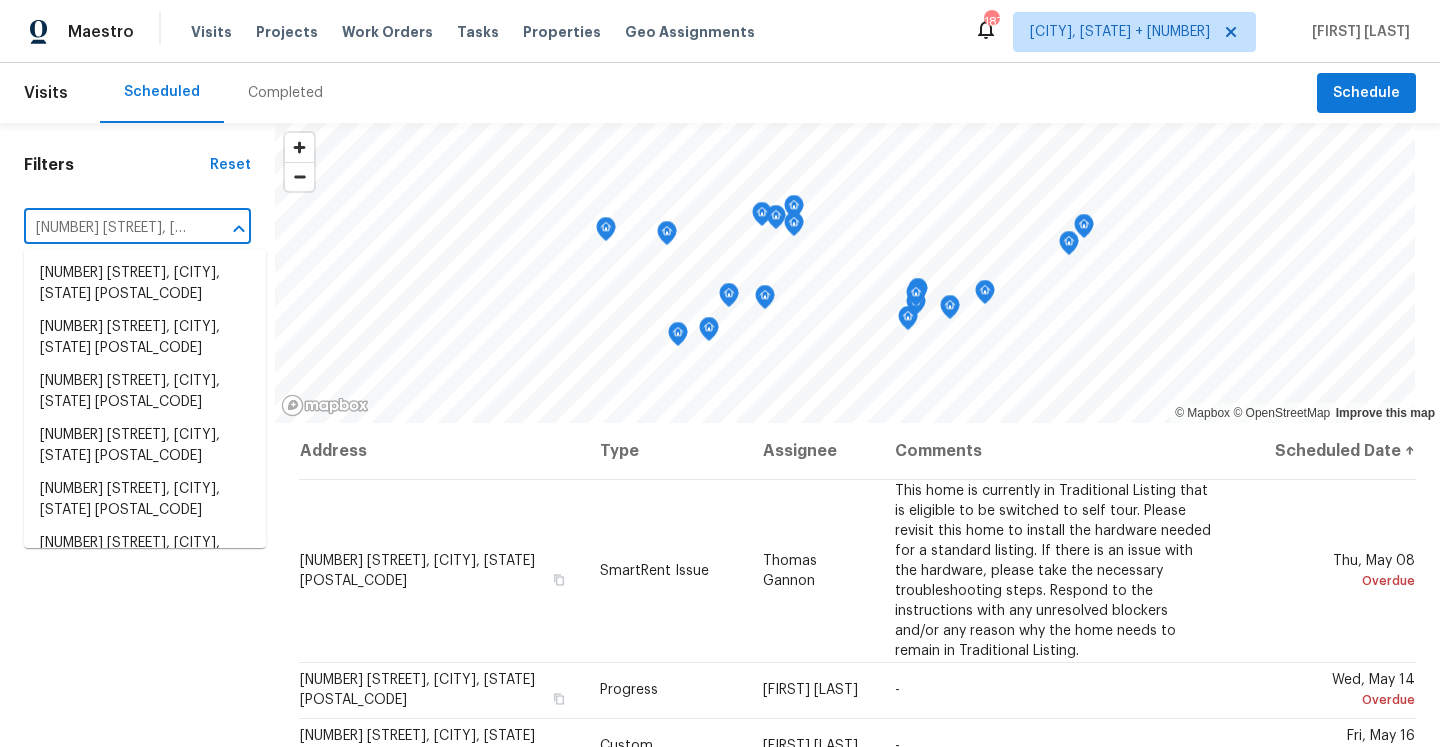 scroll, scrollTop: 0, scrollLeft: 85, axis: horizontal 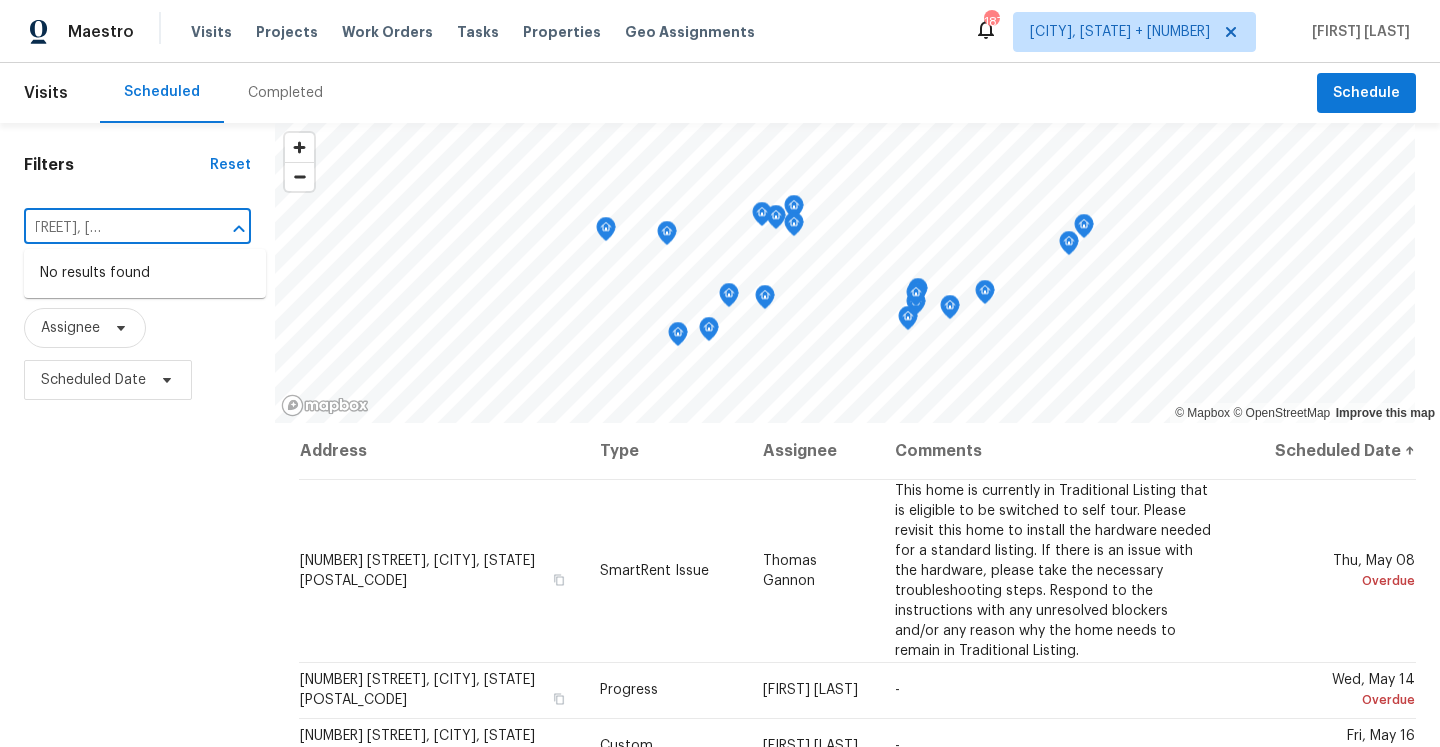 type on "[NUMBER] [STREET], [CITY], [STATE] [POSTAL_CODE]" 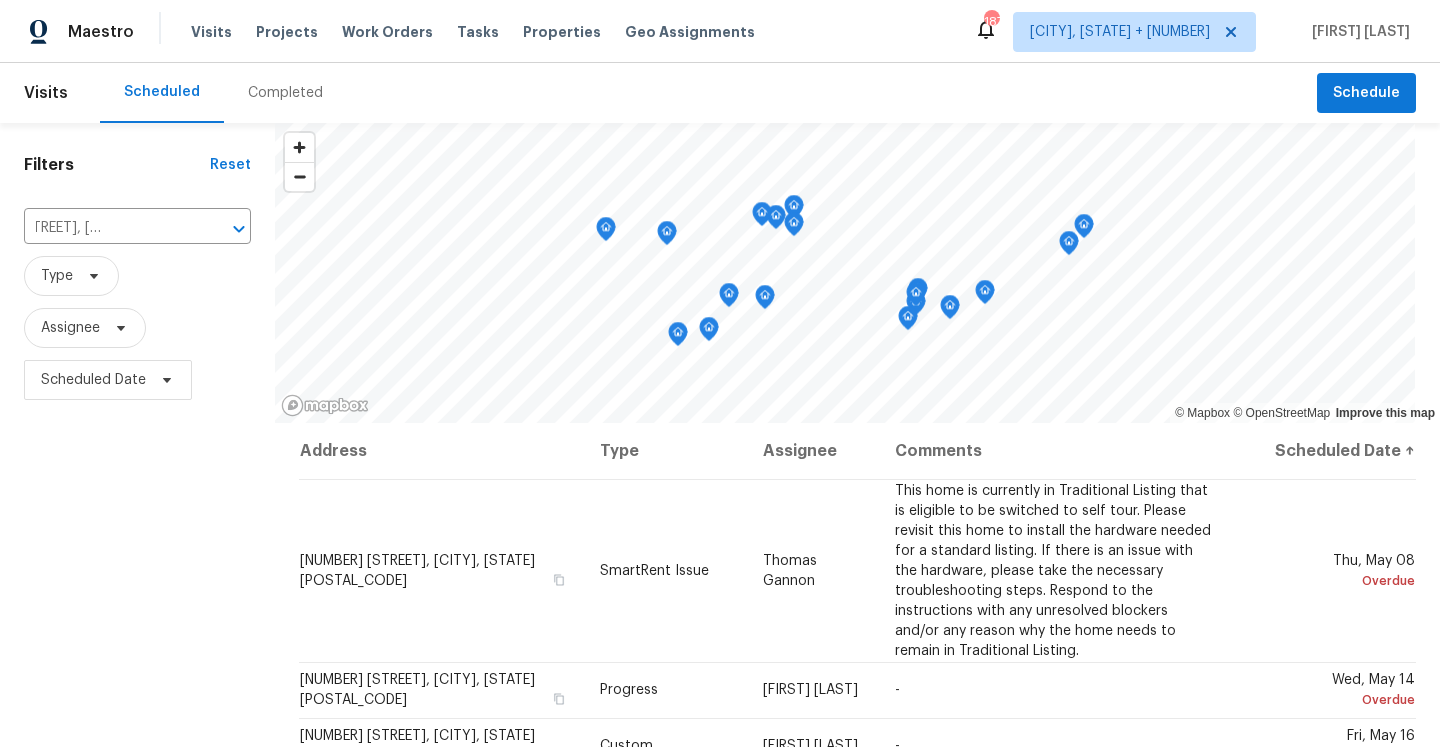 type 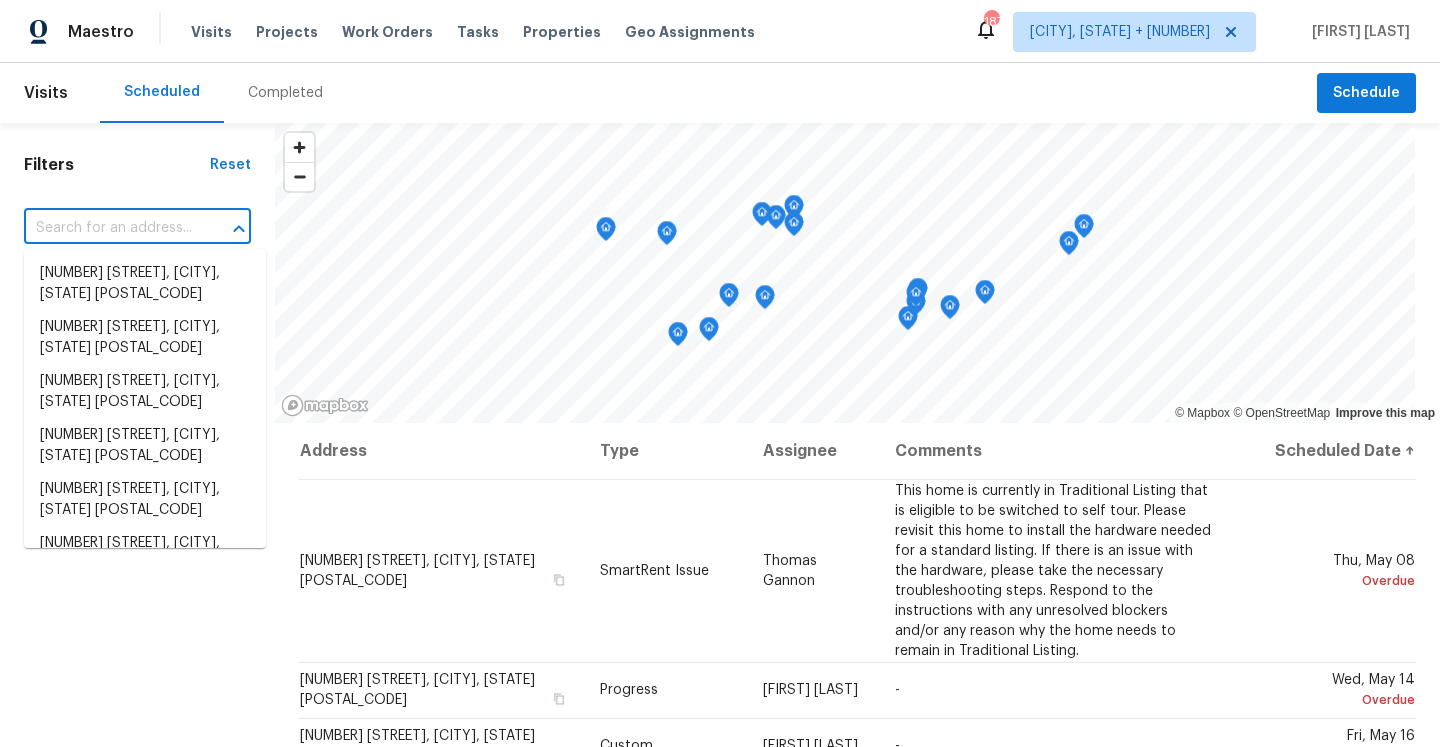scroll, scrollTop: 0, scrollLeft: 0, axis: both 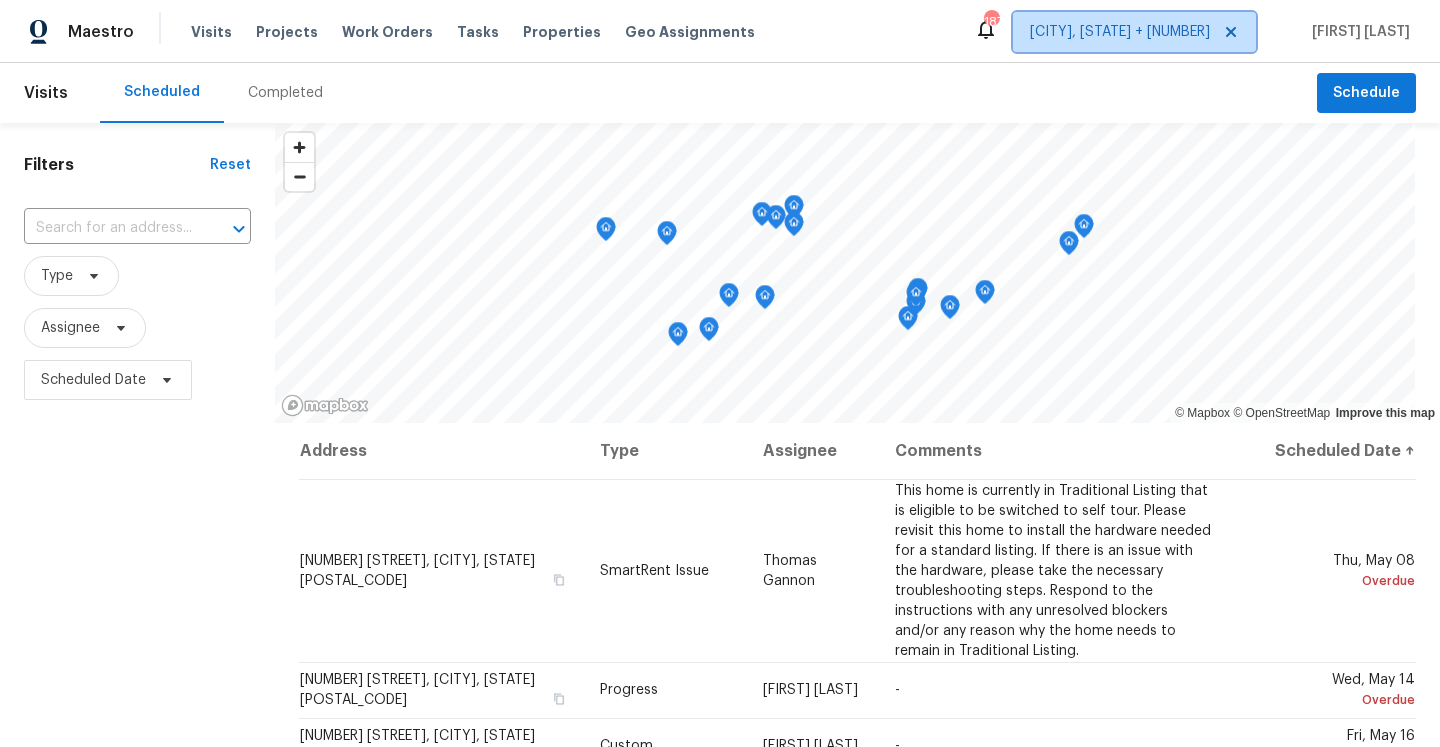 click on "[CITY], [STATE] + [NUMBER]" at bounding box center [1120, 32] 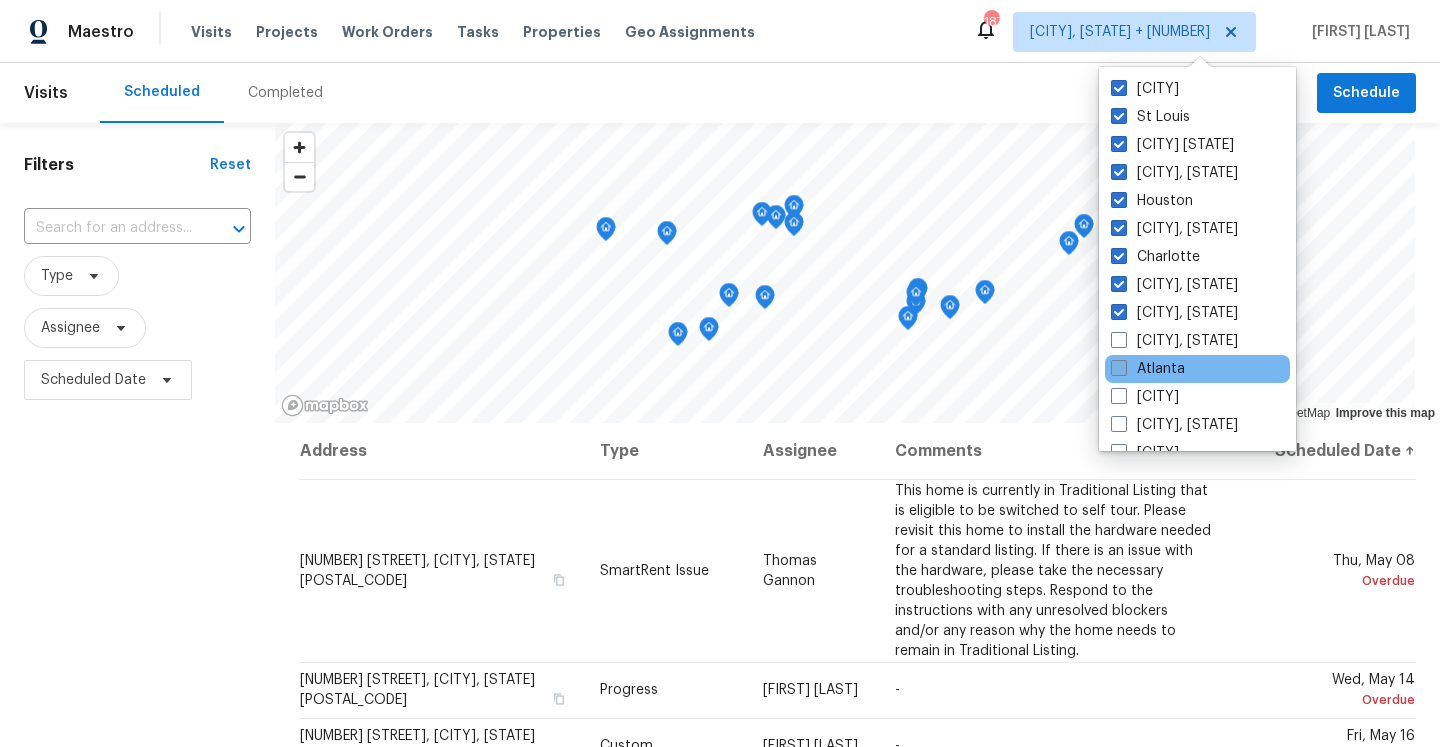 click on "Atlanta" at bounding box center [1148, 369] 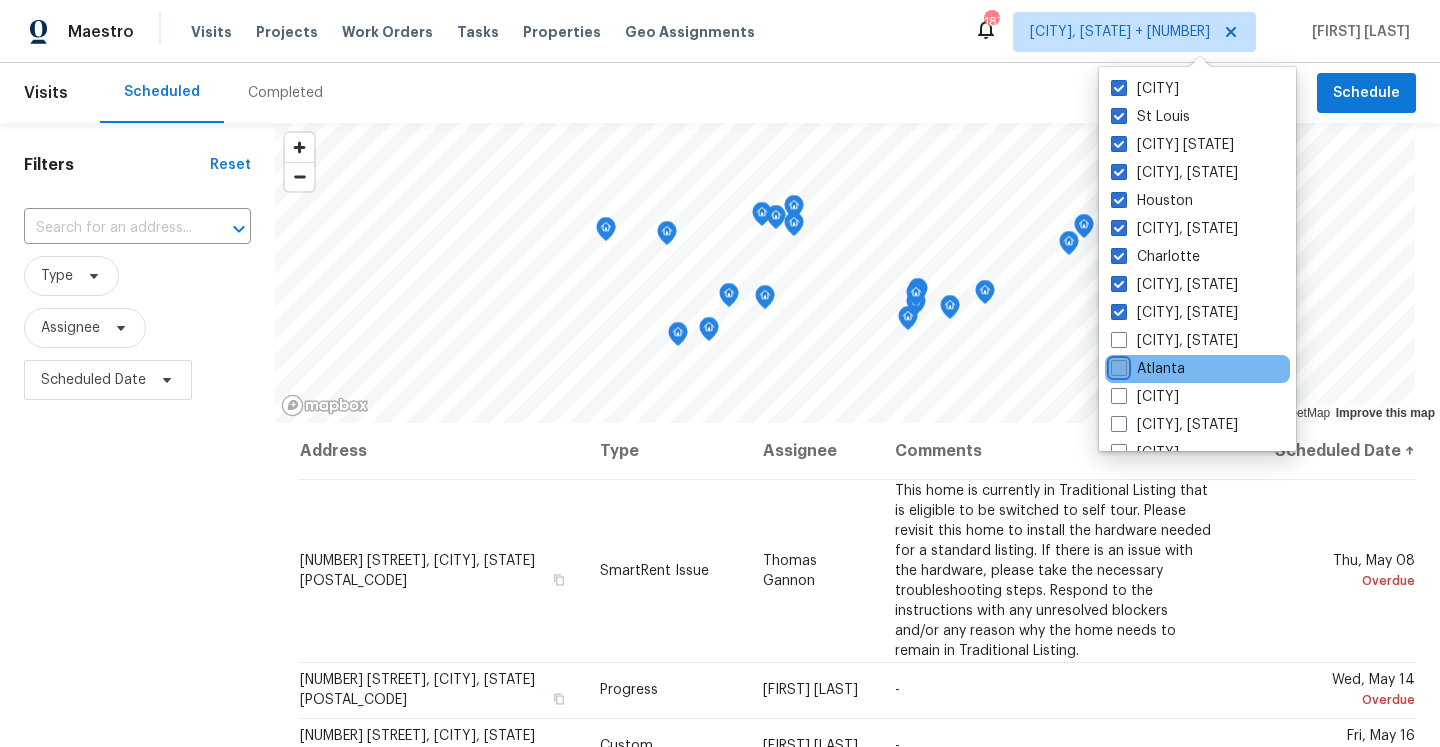 click on "Atlanta" at bounding box center (1117, 365) 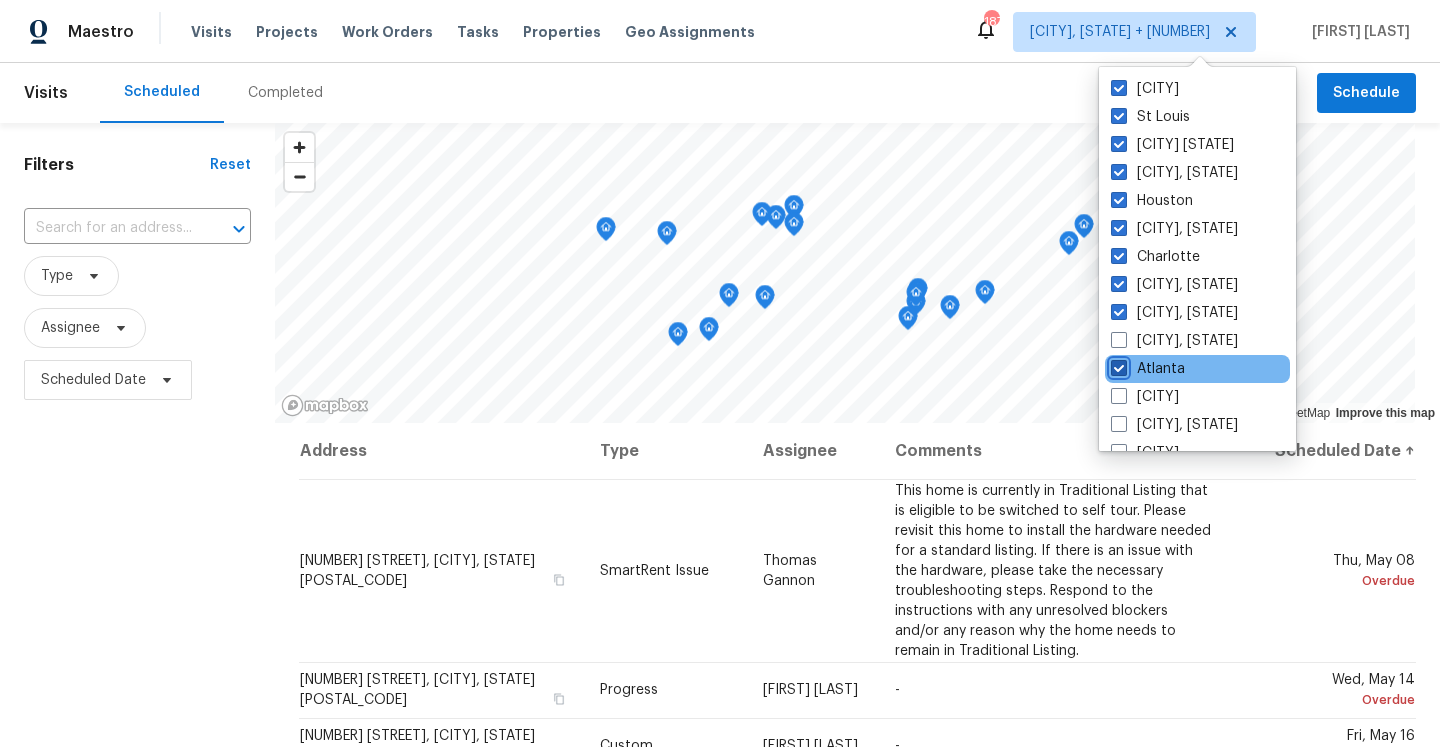 checkbox on "true" 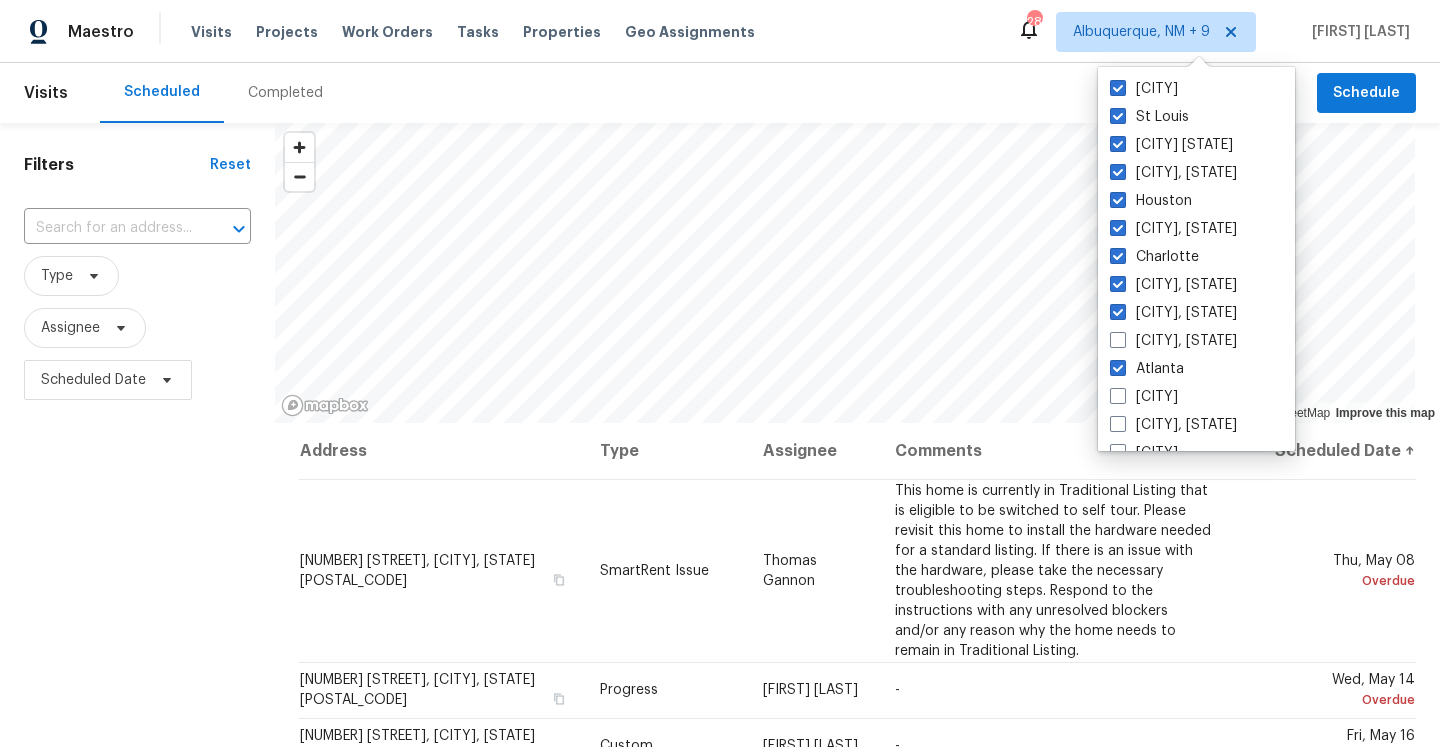 click at bounding box center [109, 228] 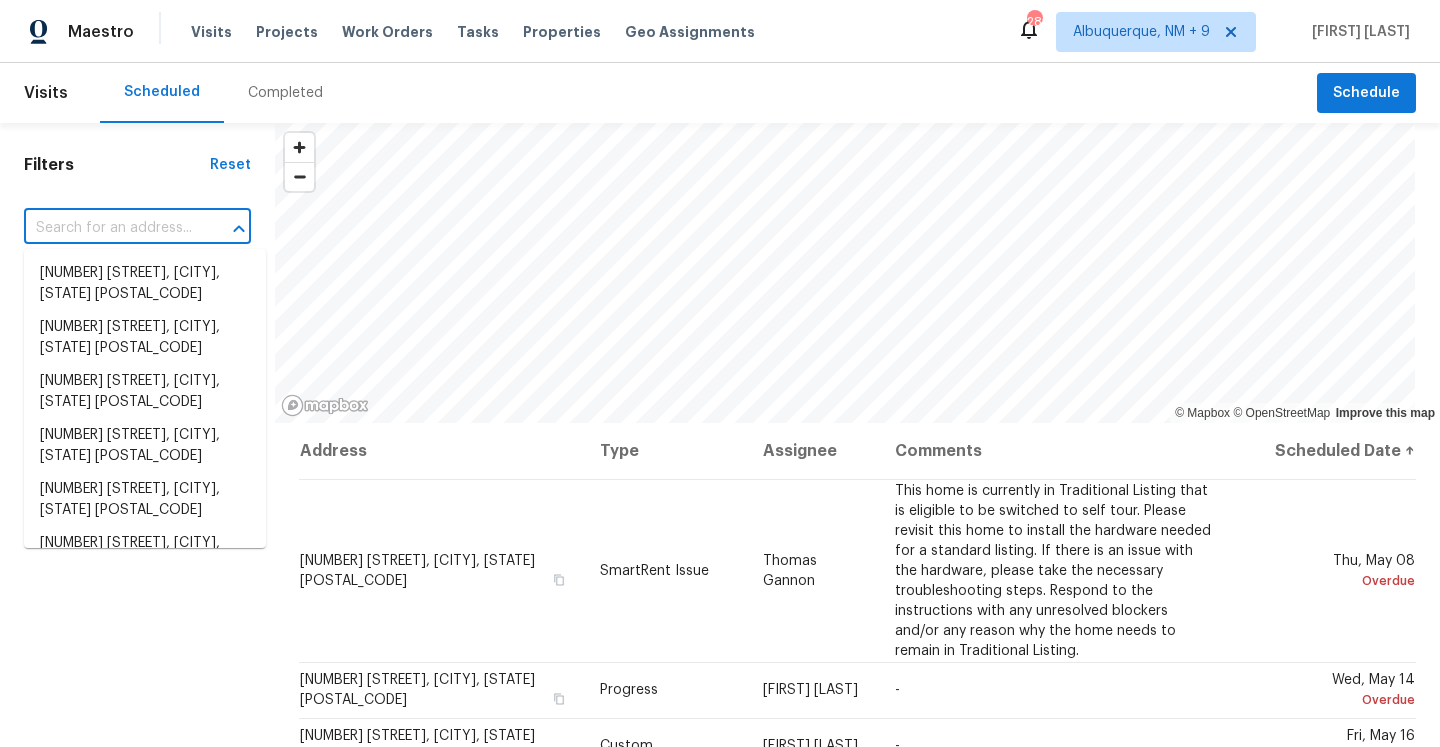 paste on "[NUMBER] [STREET], [CITY], [STATE] [POSTAL_CODE]" 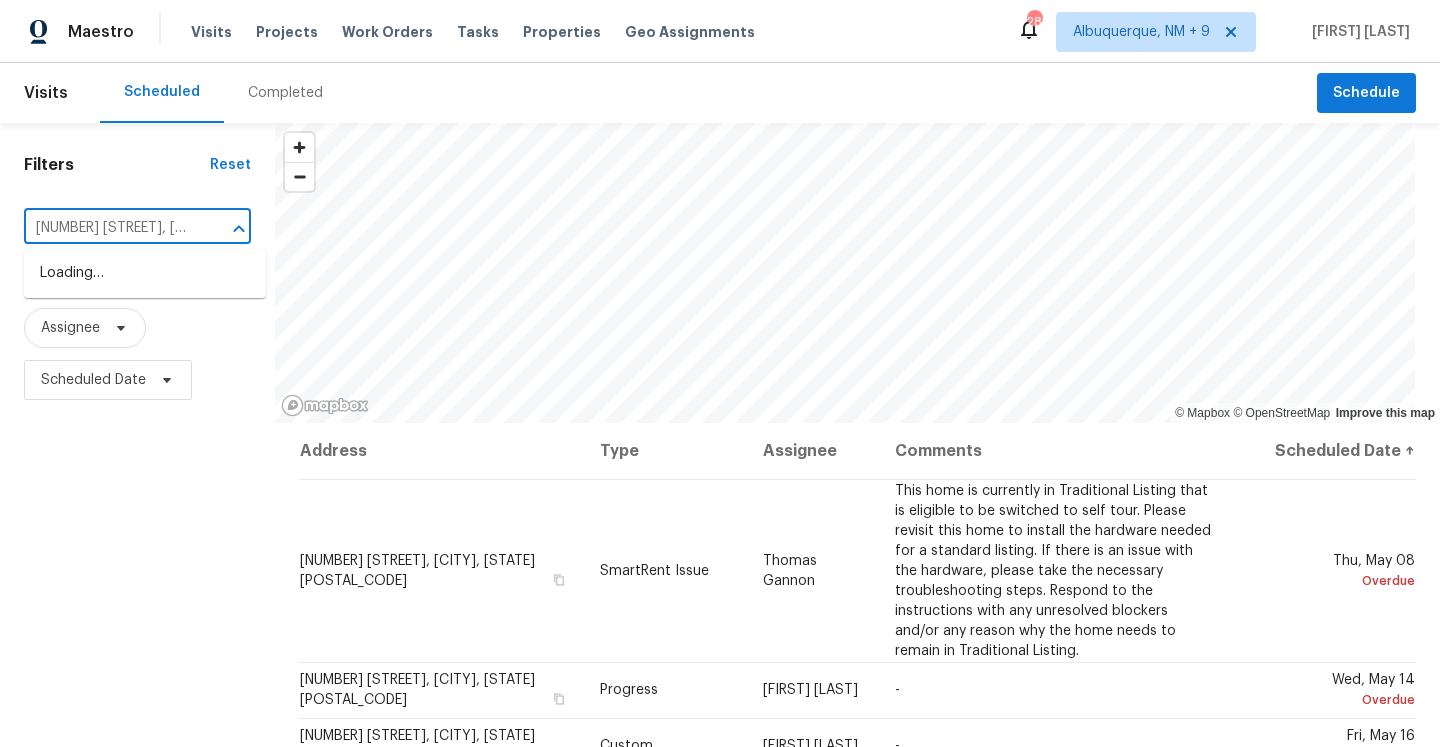 scroll, scrollTop: 0, scrollLeft: 85, axis: horizontal 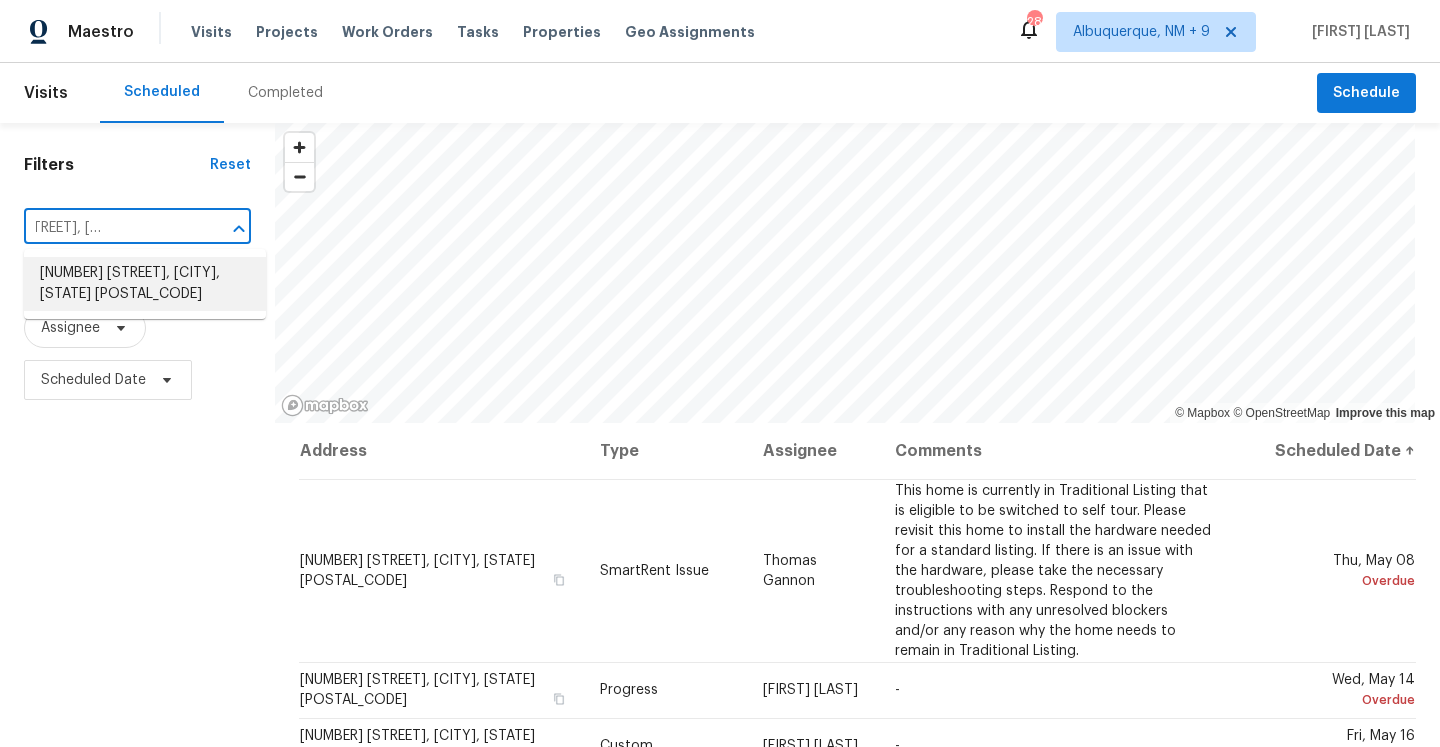 click on "[NUMBER] [STREET], [CITY], [STATE] [POSTAL_CODE]" at bounding box center (145, 284) 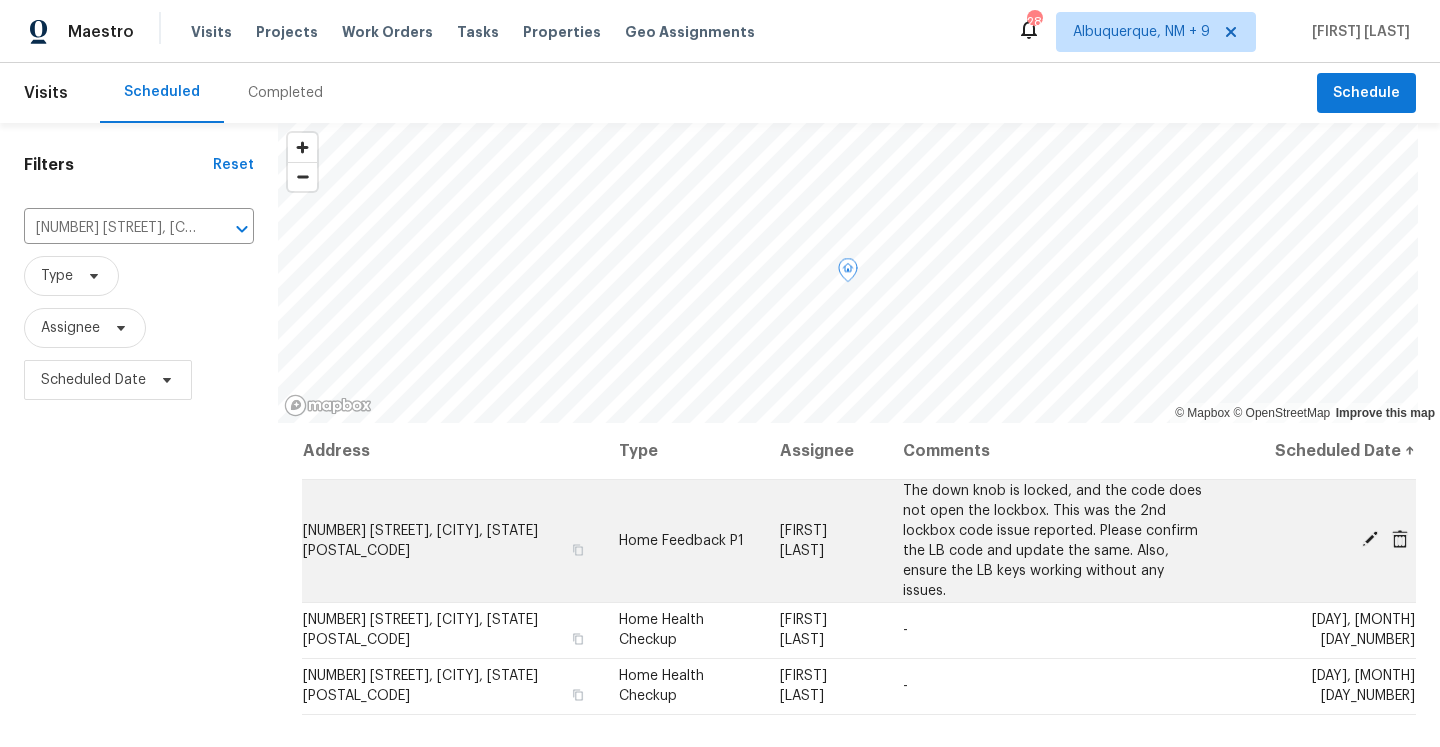 click 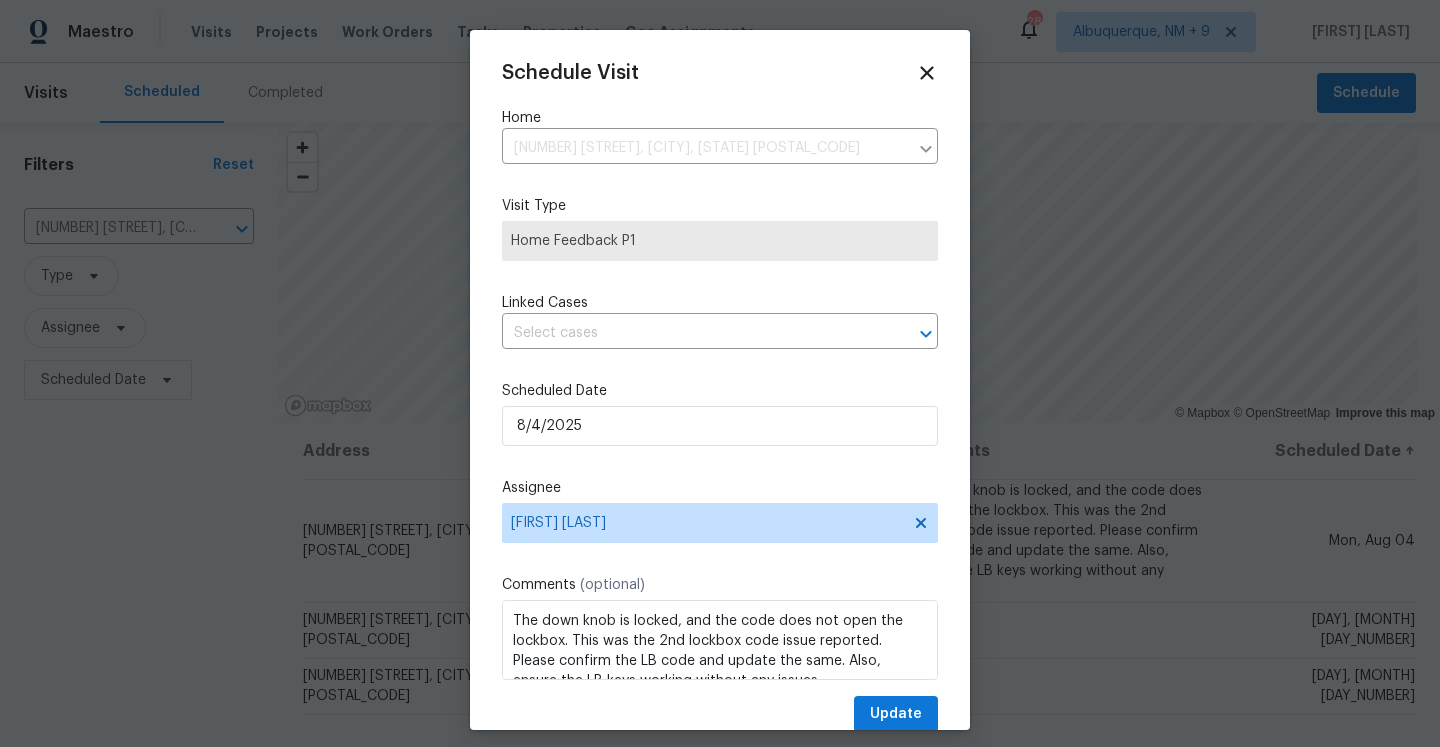 scroll, scrollTop: 22, scrollLeft: 0, axis: vertical 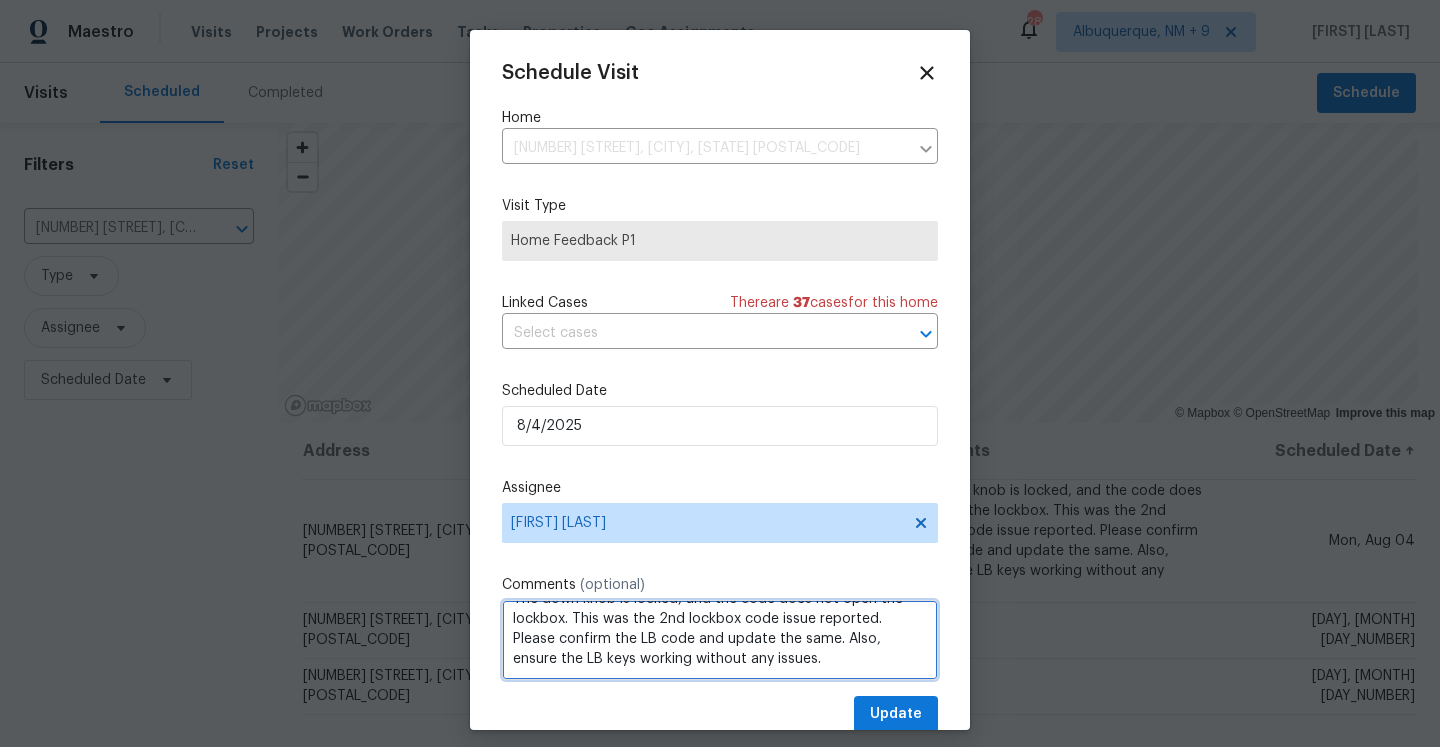 click on "The down knob is locked, and the code does not open the lockbox. This was the 2nd lockbox code issue reported. Please confirm the LB code and update the same. Also, ensure the LB keys working without any issues." at bounding box center [720, 640] 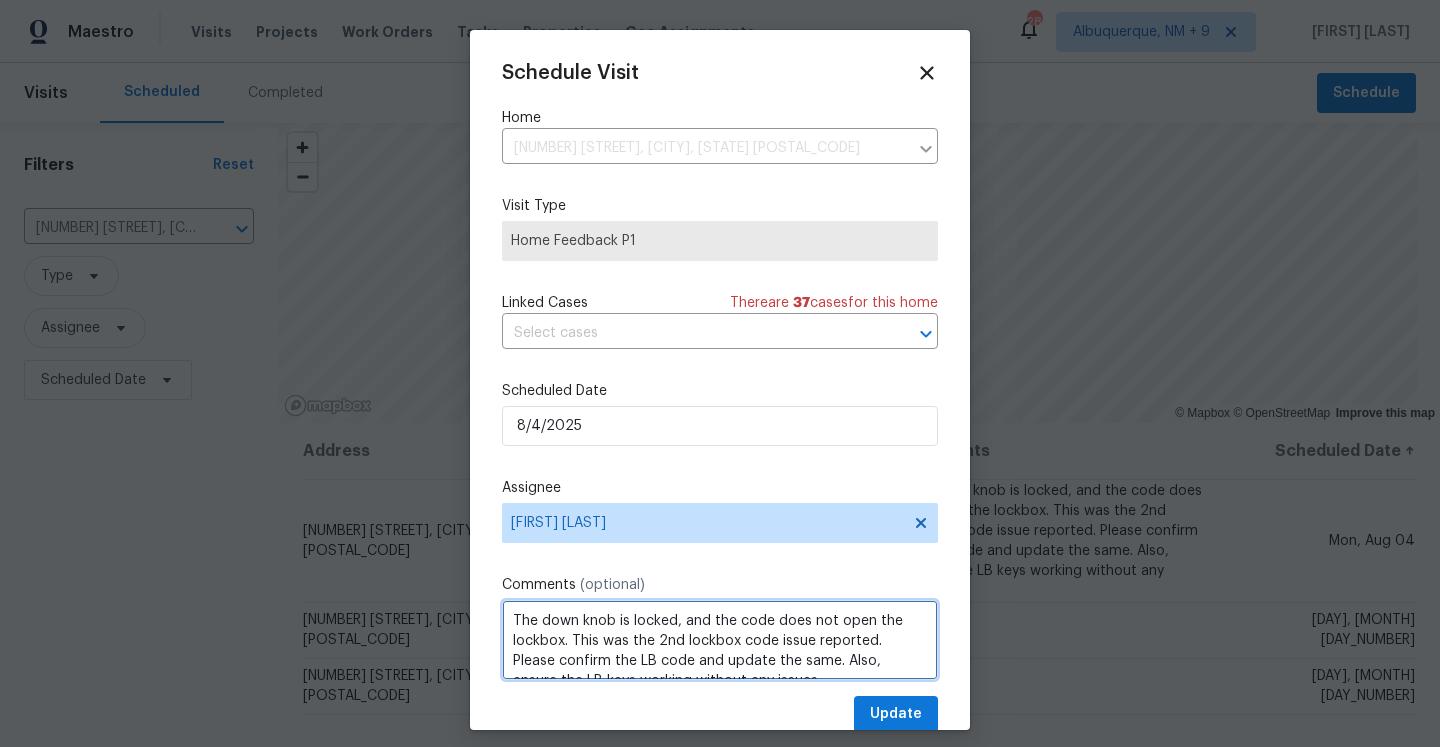 click on "The down knob is locked, and the code does not open the lockbox. This was the 2nd lockbox code issue reported. Please confirm the LB code and update the same. Also, ensure the LB keys working without any issues." at bounding box center (720, 640) 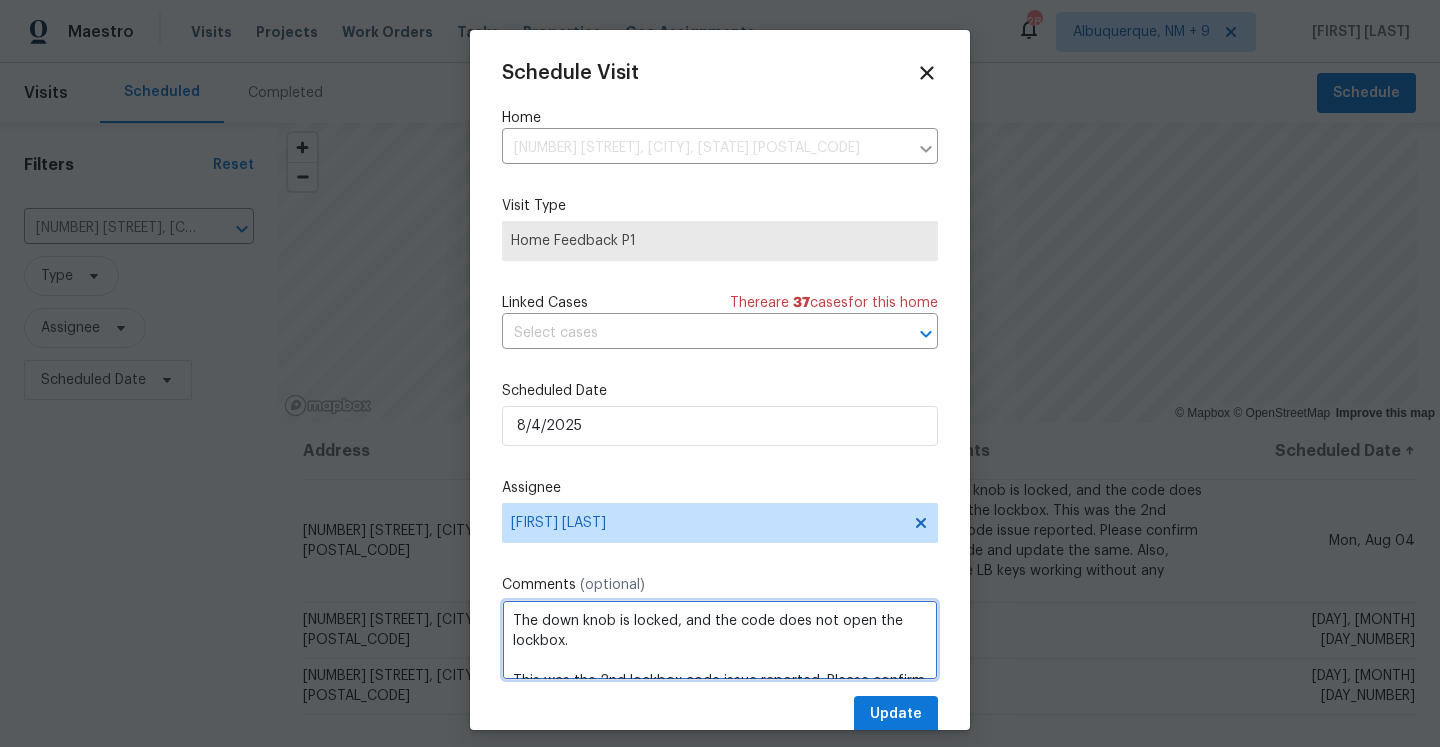 scroll, scrollTop: 9, scrollLeft: 0, axis: vertical 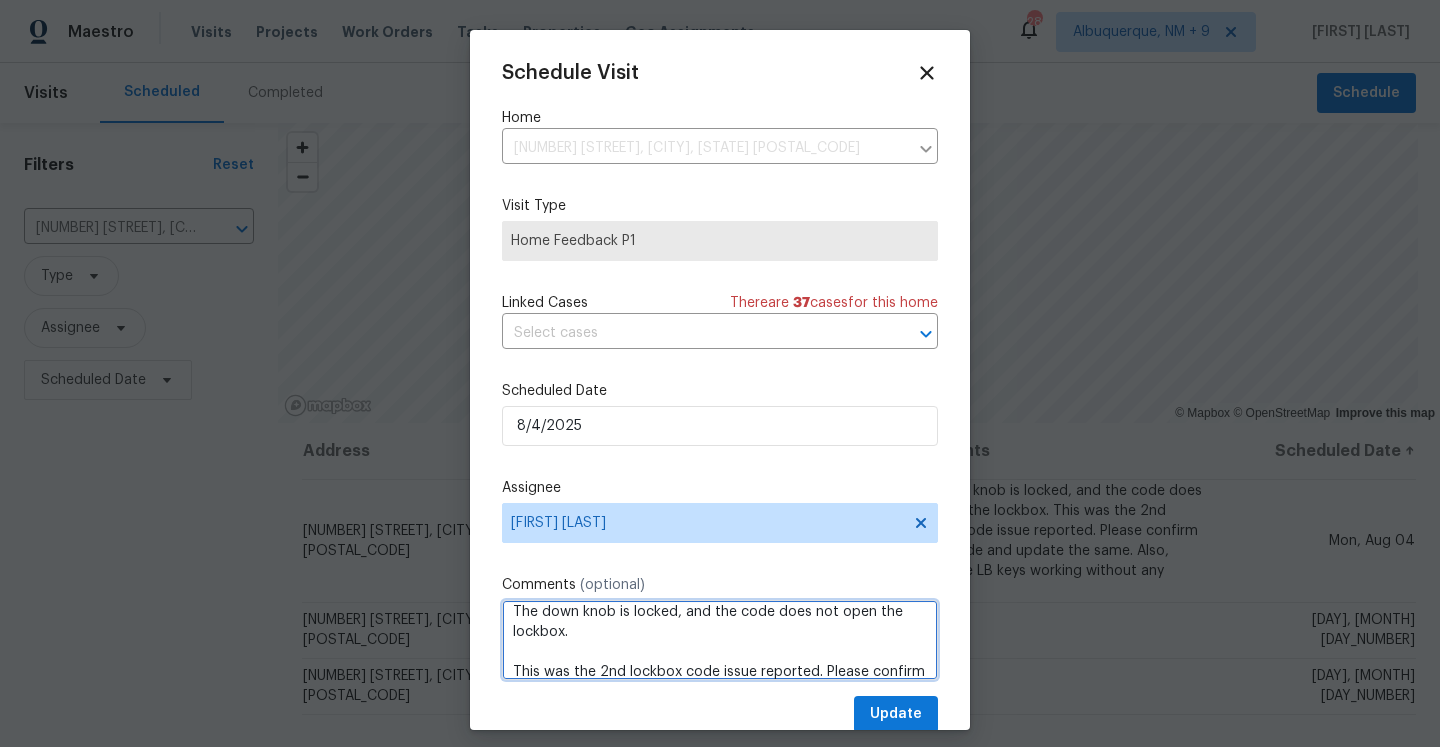 click on "The down knob is locked, and the code does not open the lockbox.
This was the 2nd lockbox code issue reported. Please confirm the LB code and update the same. Also, ensure the LB keys working without any issues." at bounding box center (720, 640) 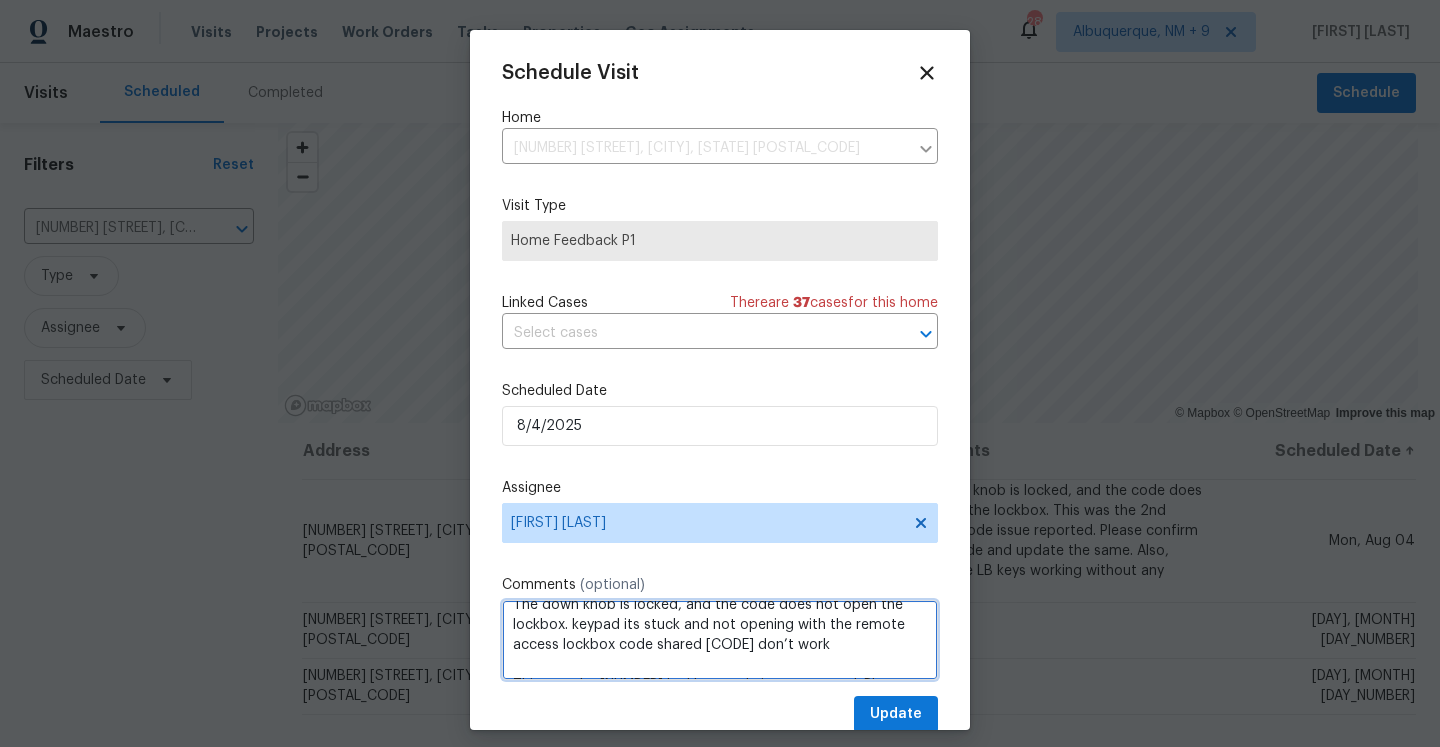 scroll, scrollTop: 0, scrollLeft: 0, axis: both 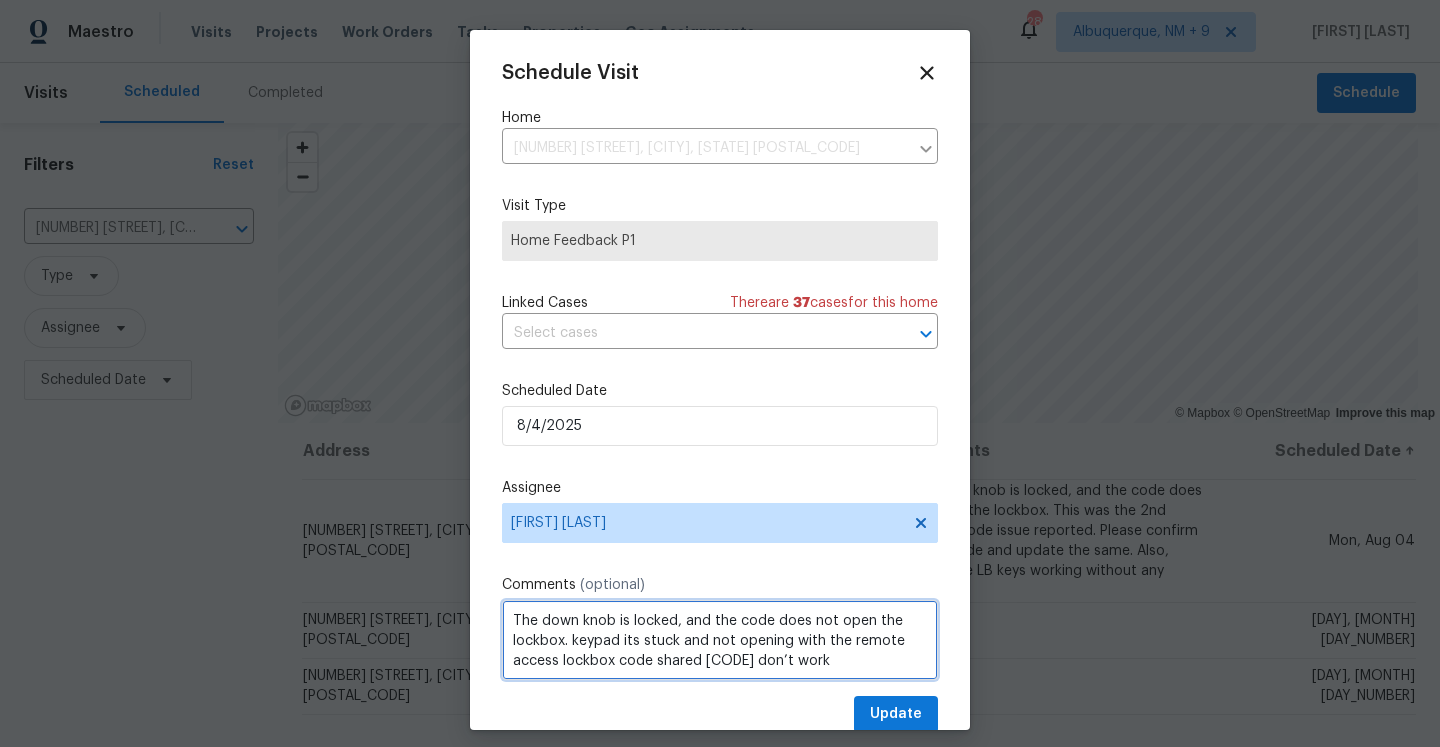 click on "is" 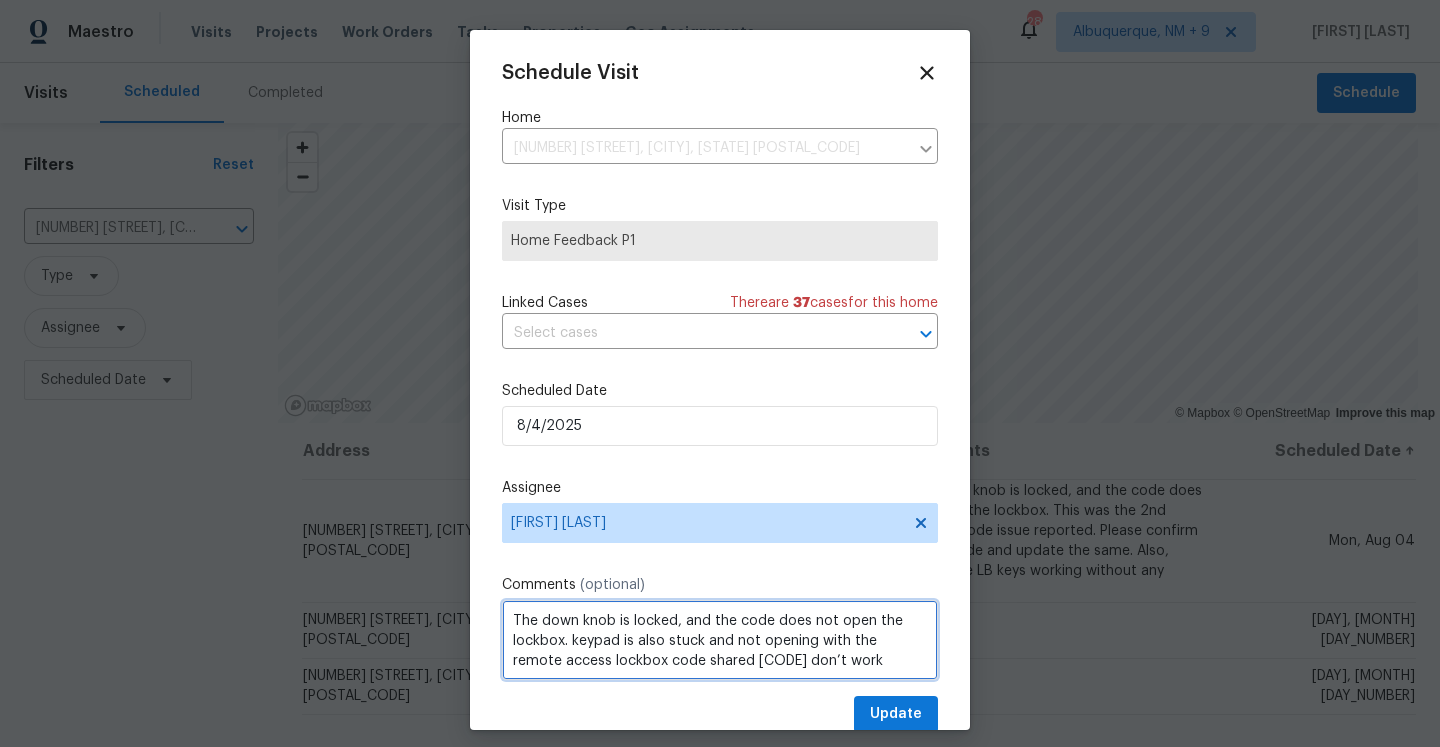 click on "The down knob is locked, and the code does not open the lockbox. keypad is also stuck and not opening with the remote access lockbox code shared [CODE] don’t work
This was the 2nd lockbox code issue reported. Please confirm the LB code and update the same. Also, ensure the LB keys working without any issues." at bounding box center [720, 640] 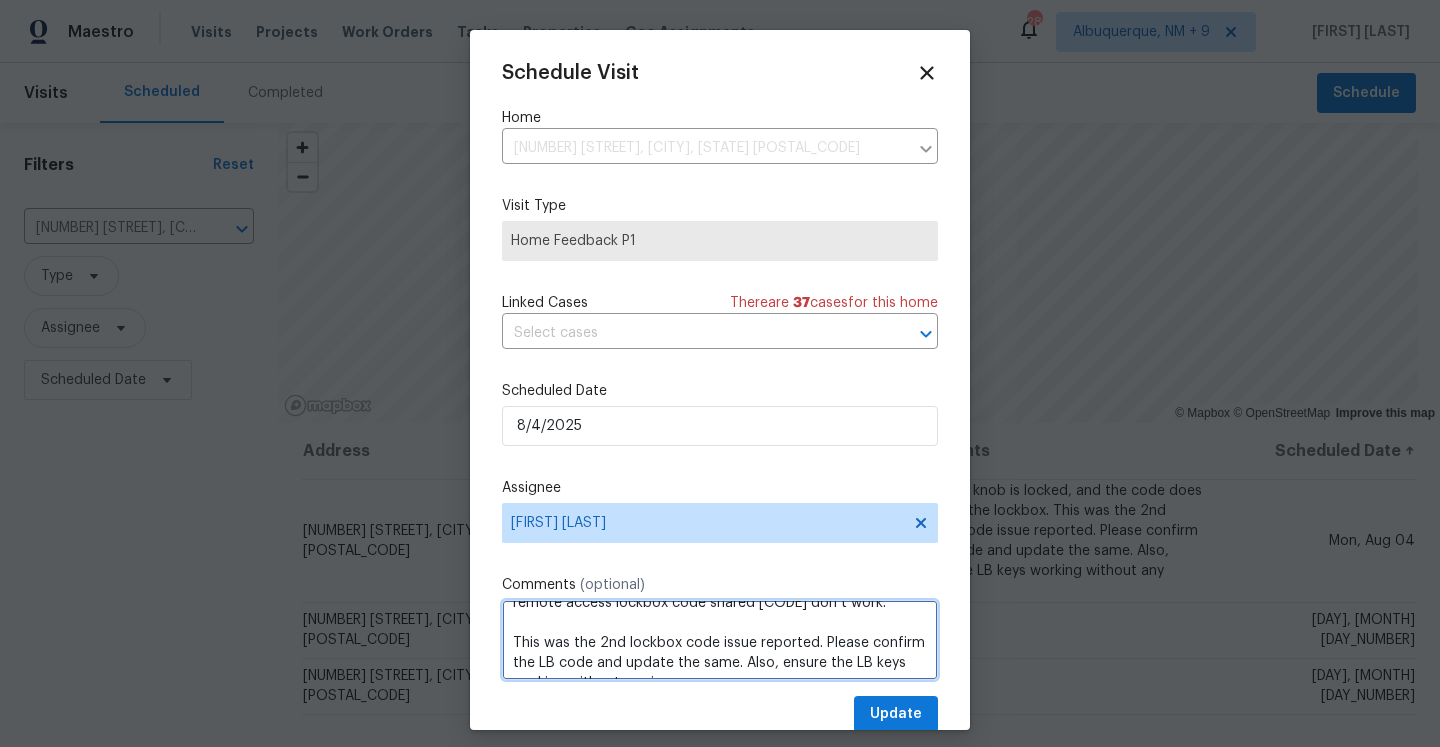 scroll, scrollTop: 82, scrollLeft: 0, axis: vertical 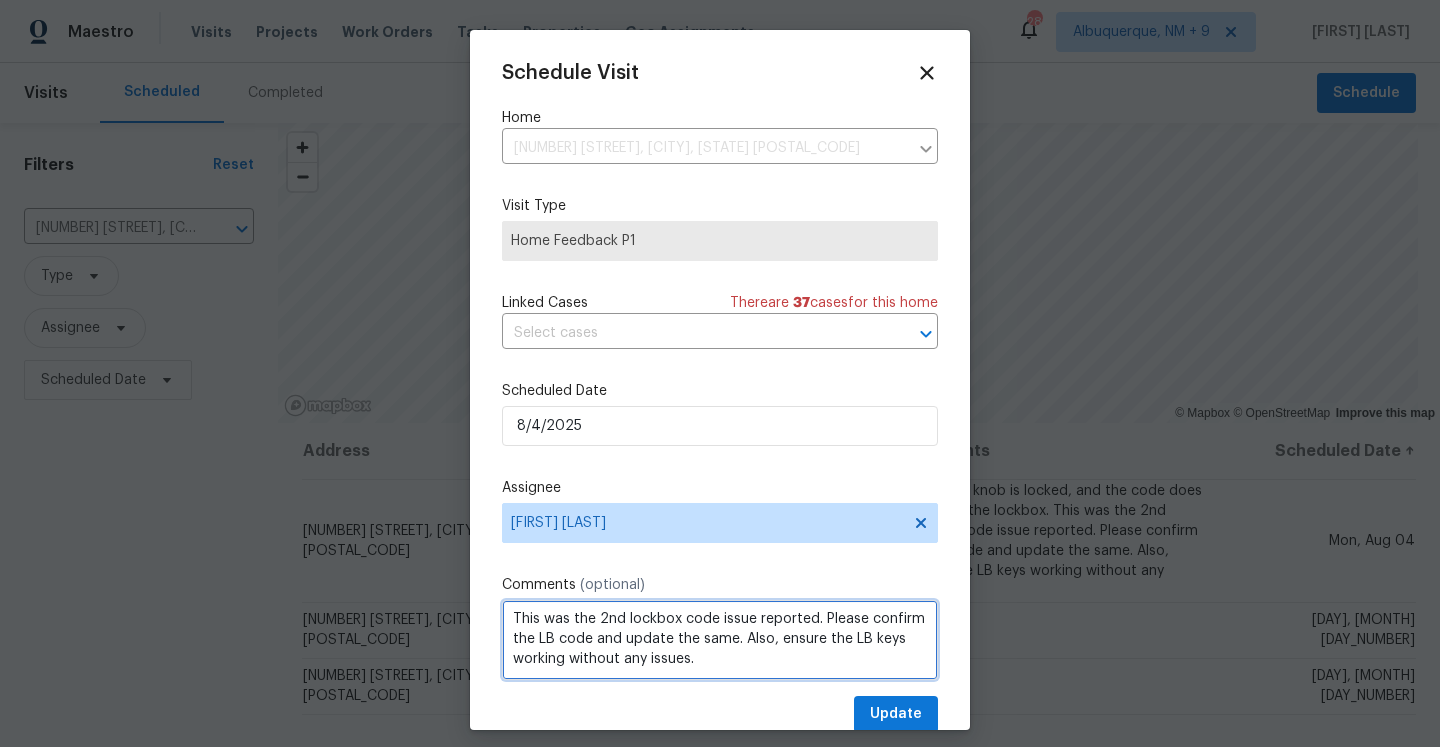 click on "The down knob is locked, and the code does not open the lockbox. keypad is also stuck and not opening with the remote access lockbox code shared [CODE] don’t work.
This was the 2nd lockbox code issue reported. Please confirm the LB code and update the same. Also, ensure the LB keys working without any issues." at bounding box center [720, 640] 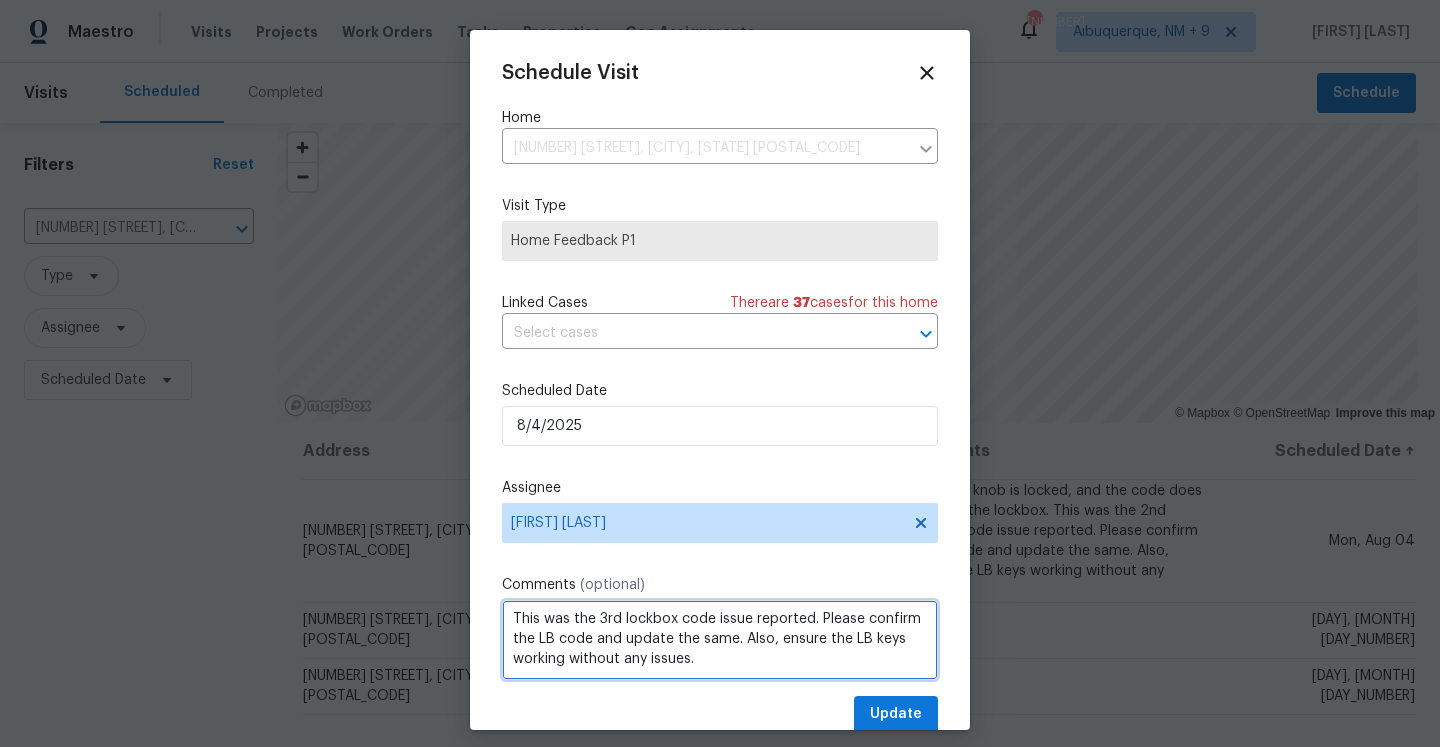 type on "The down knob is locked, and the code does not open the lockbox. keypad is also stuck and not opening with the remote access lockbox code shared [CODE] don’t work.
This was the 3rd lockbox code issue reported. Please confirm the LB code and update the same. Also, ensure the LB keys working without any issues." 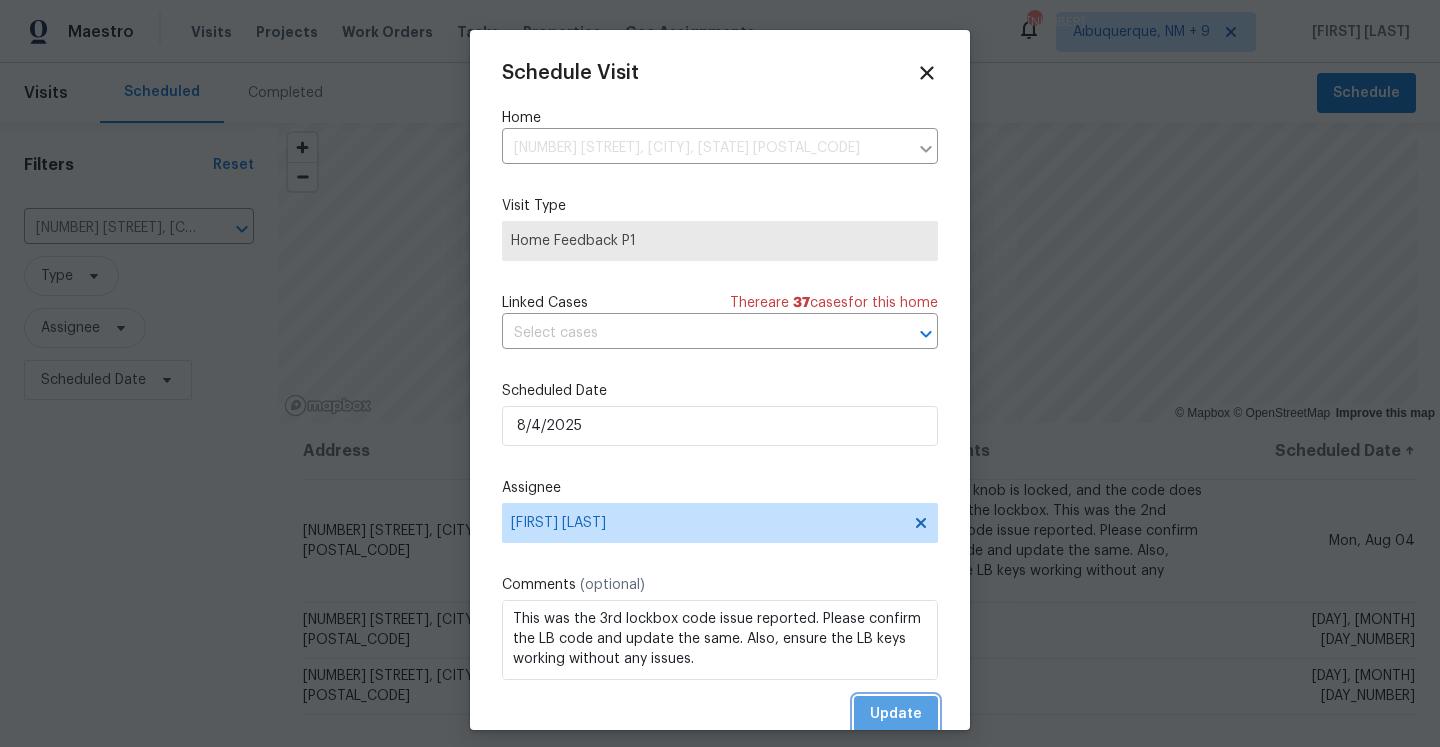 click on "Update" at bounding box center [896, 714] 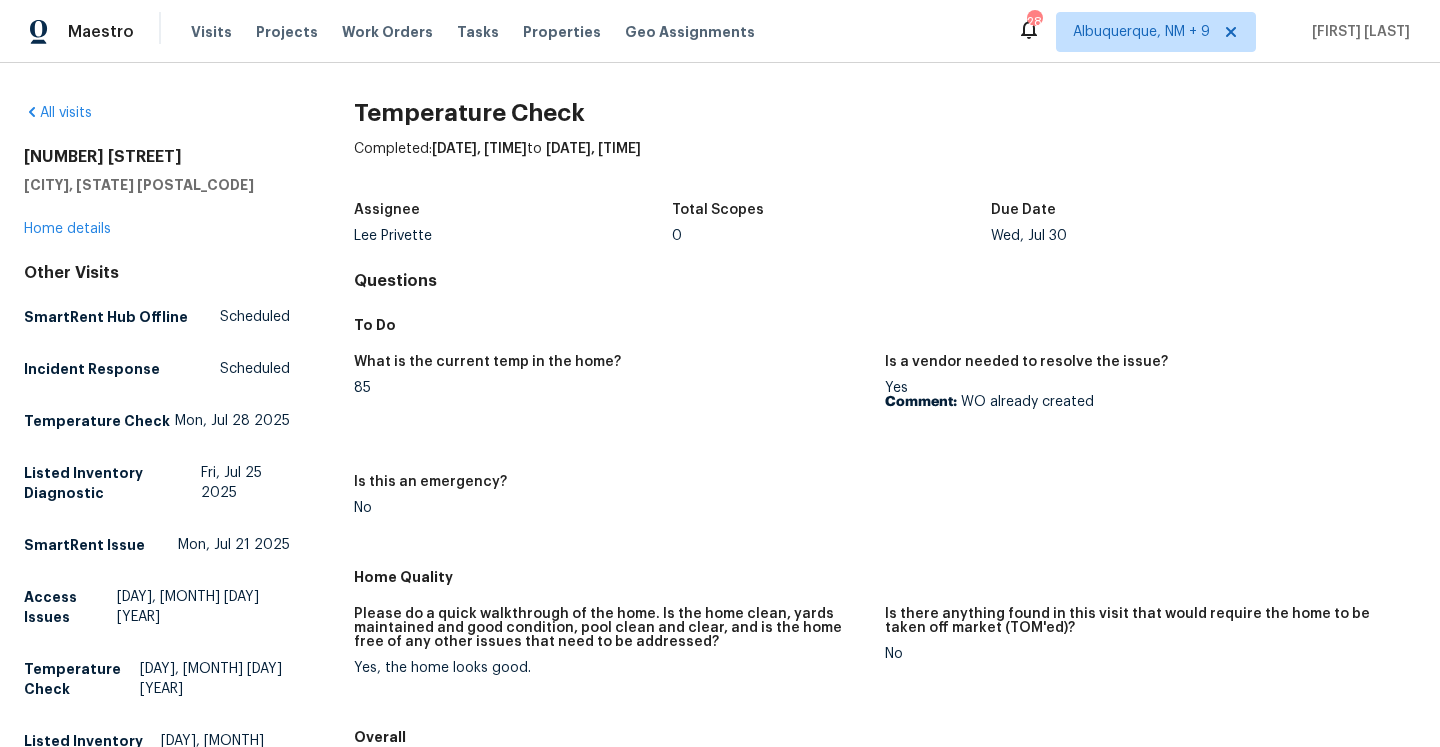 scroll, scrollTop: 0, scrollLeft: 0, axis: both 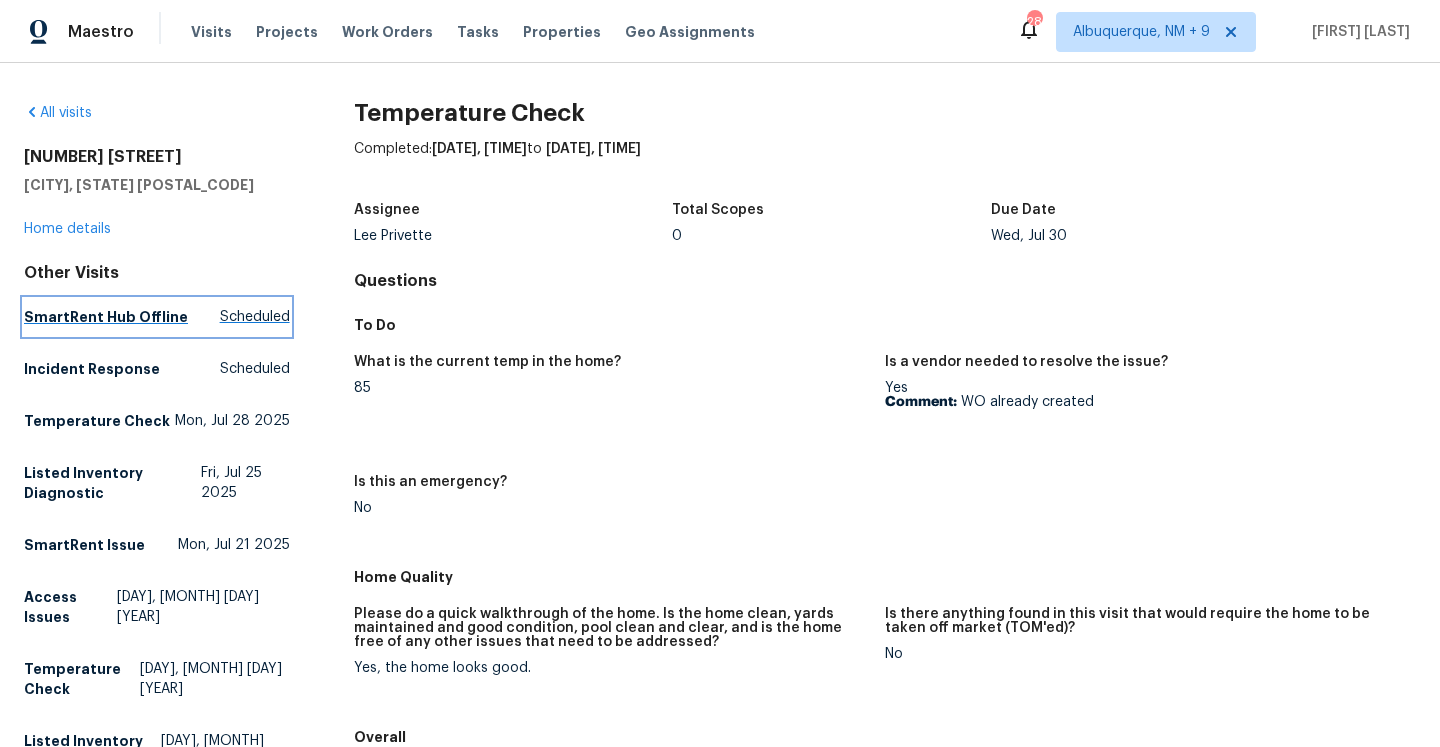 click on "SmartRent Hub Offline" at bounding box center [106, 317] 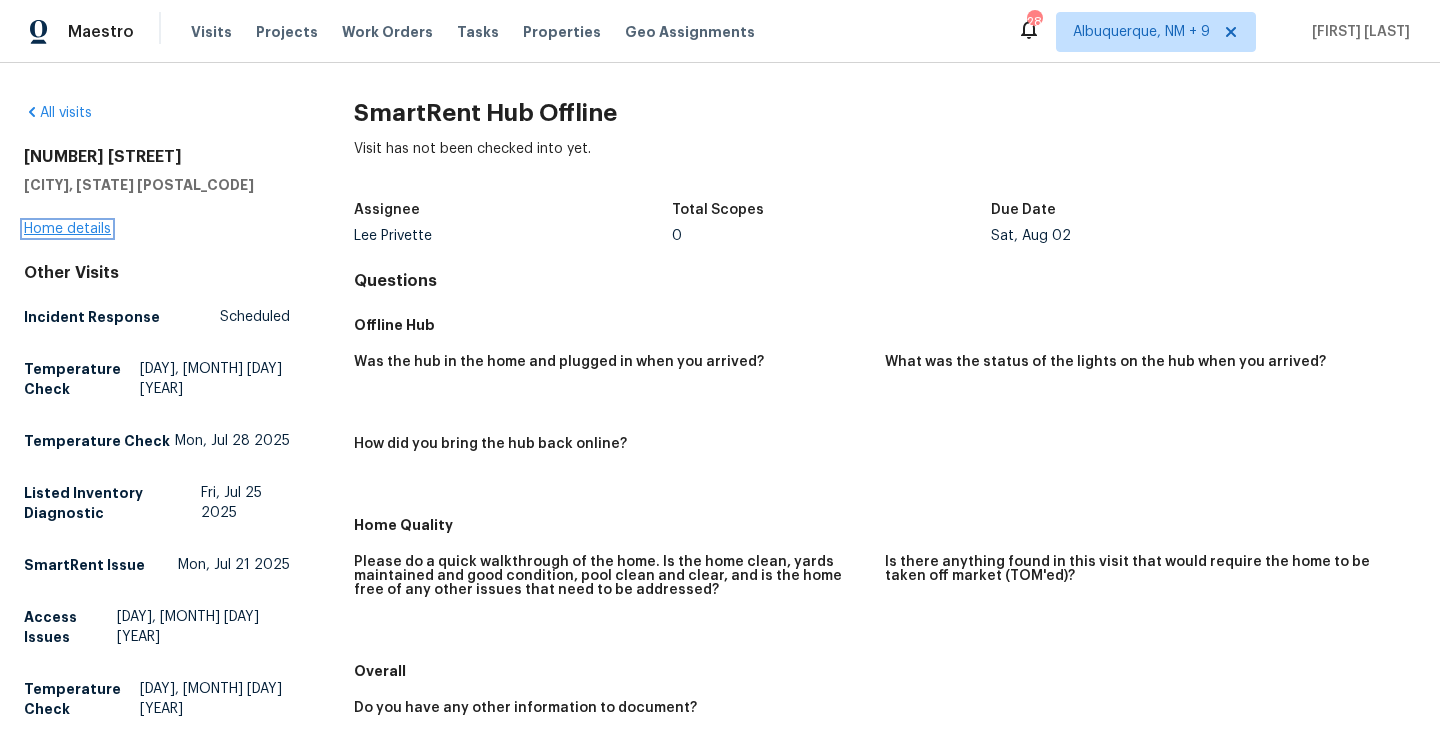 click on "Home details" at bounding box center (67, 229) 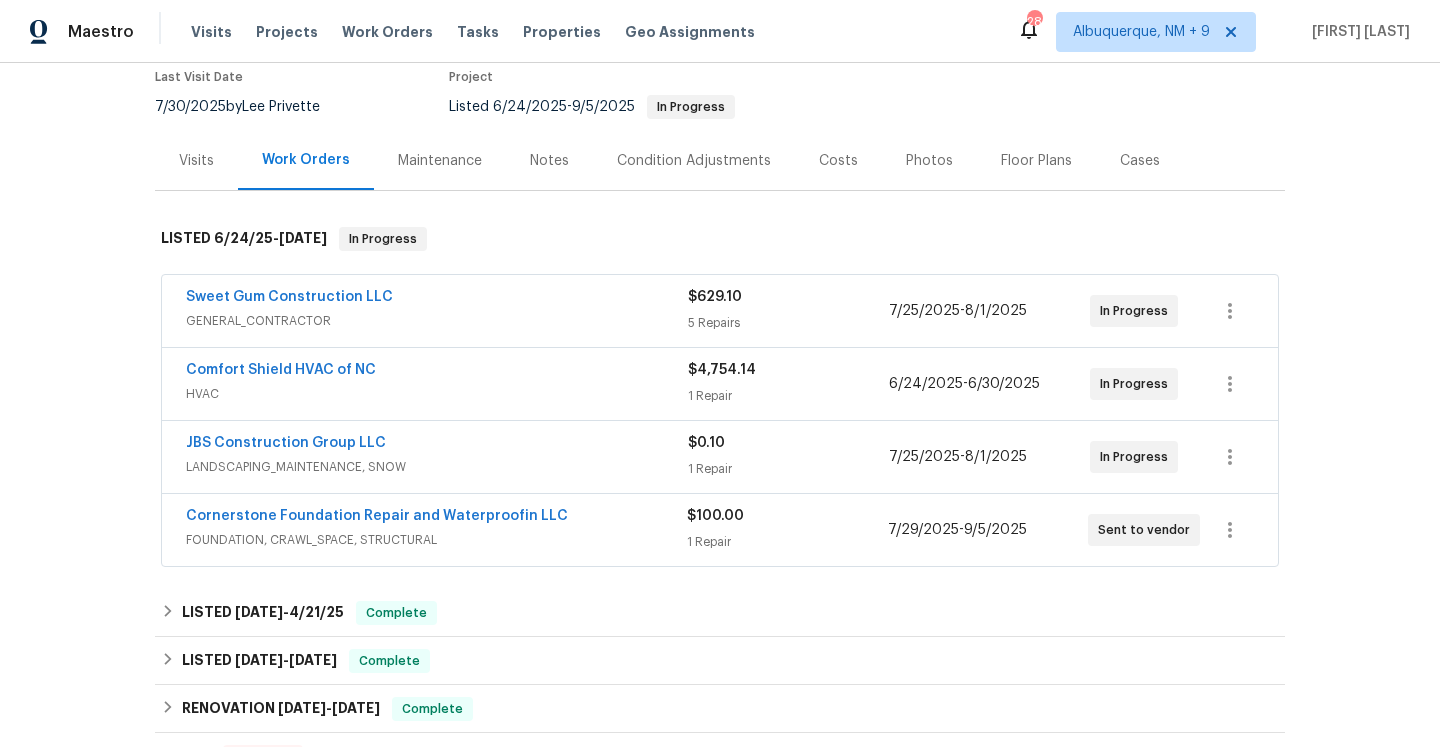 scroll, scrollTop: 206, scrollLeft: 0, axis: vertical 